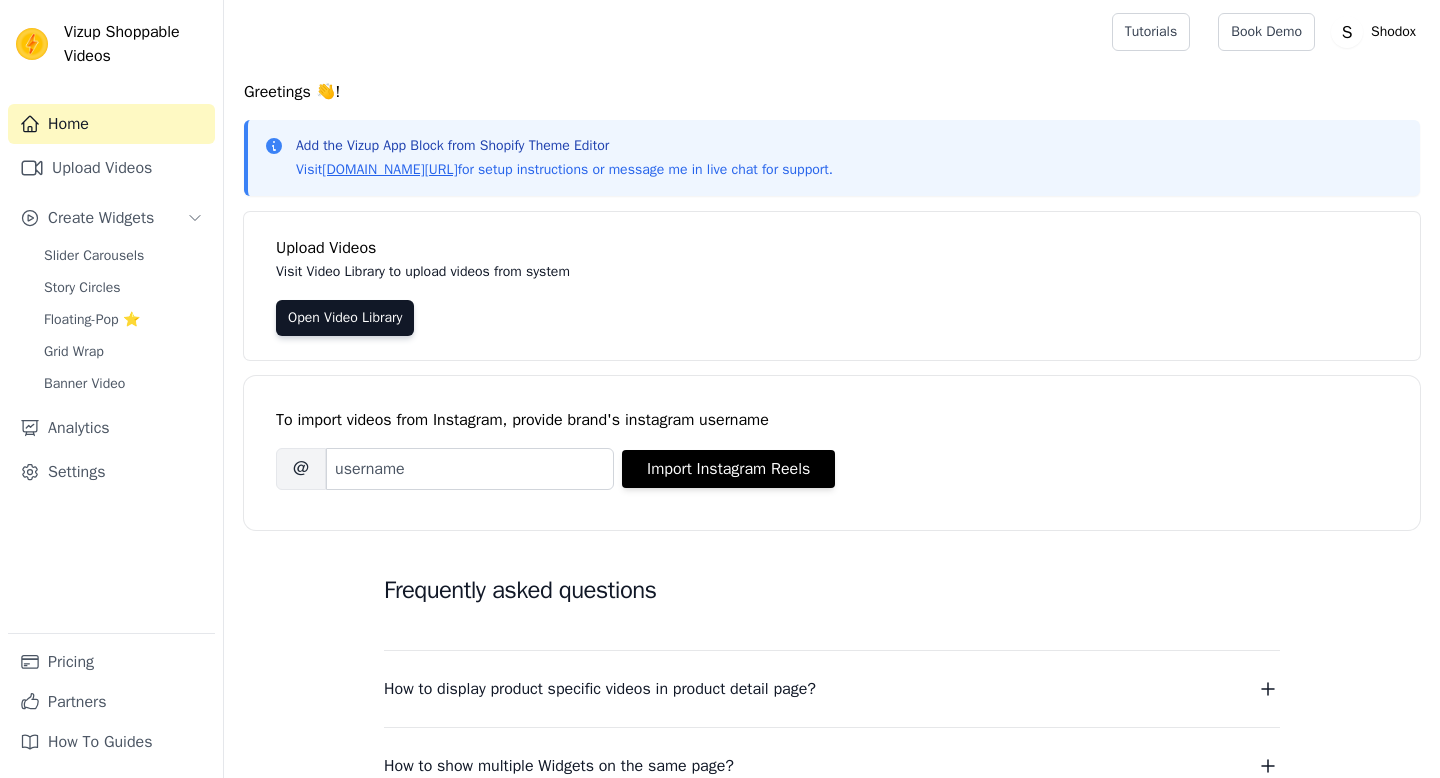 scroll, scrollTop: 0, scrollLeft: 0, axis: both 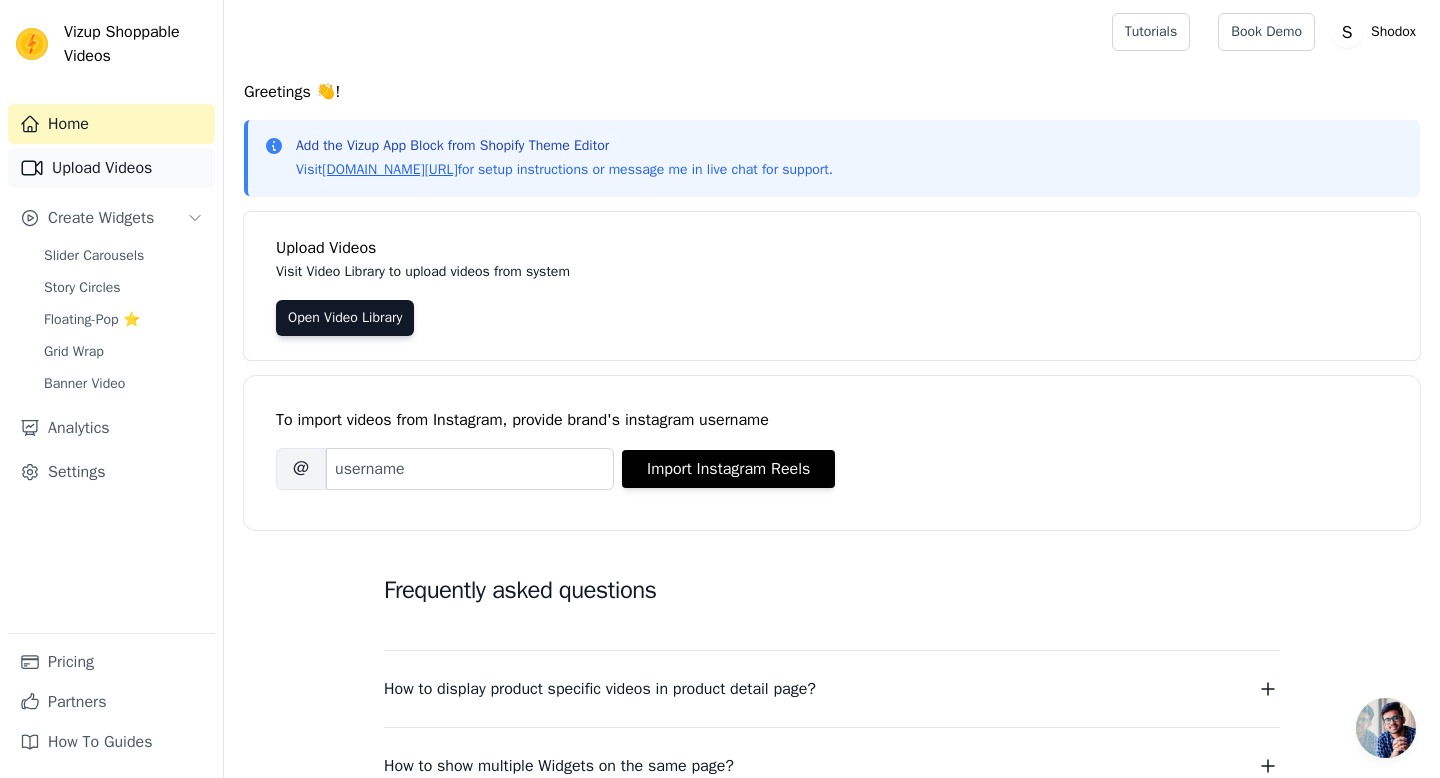 click on "Upload Videos" at bounding box center [111, 168] 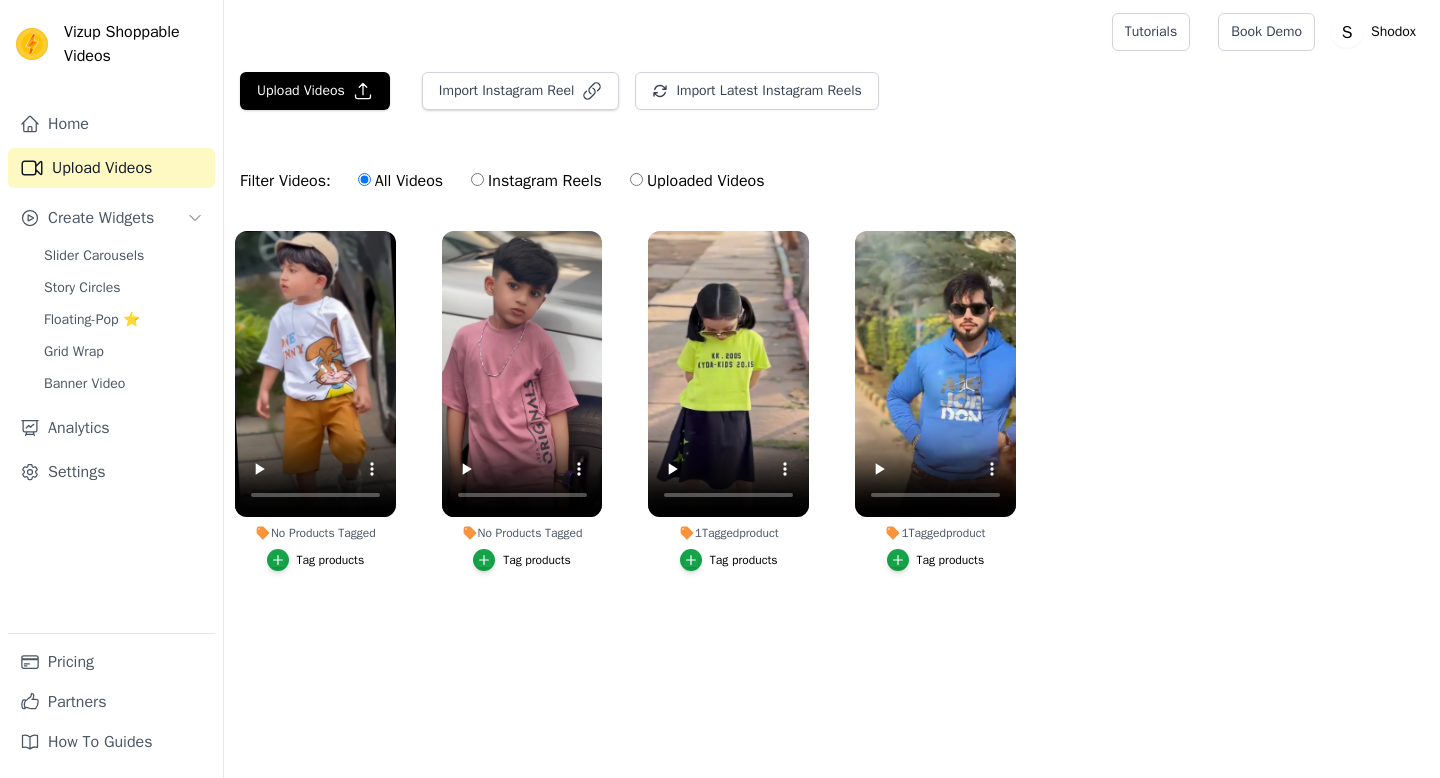 scroll, scrollTop: 0, scrollLeft: 0, axis: both 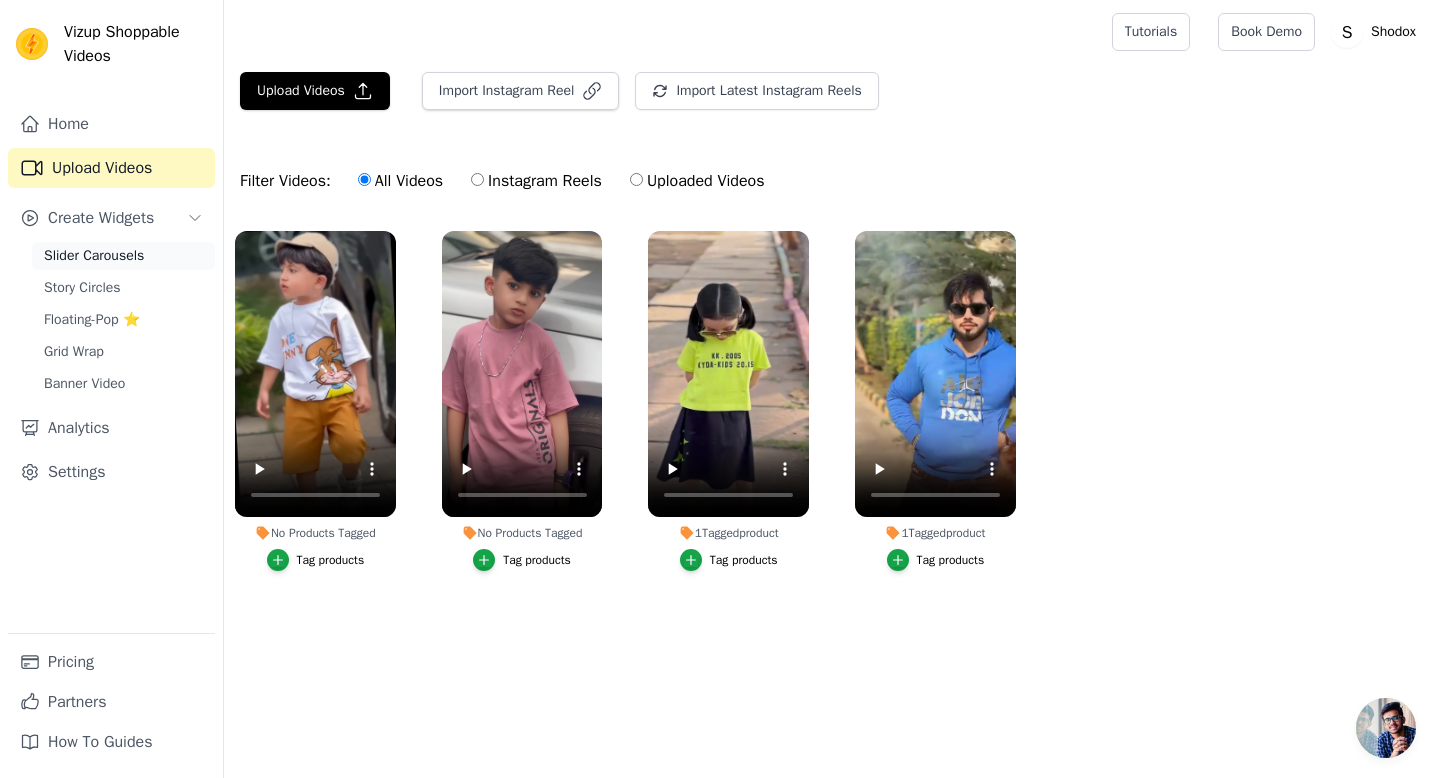 click on "Slider Carousels" at bounding box center [94, 256] 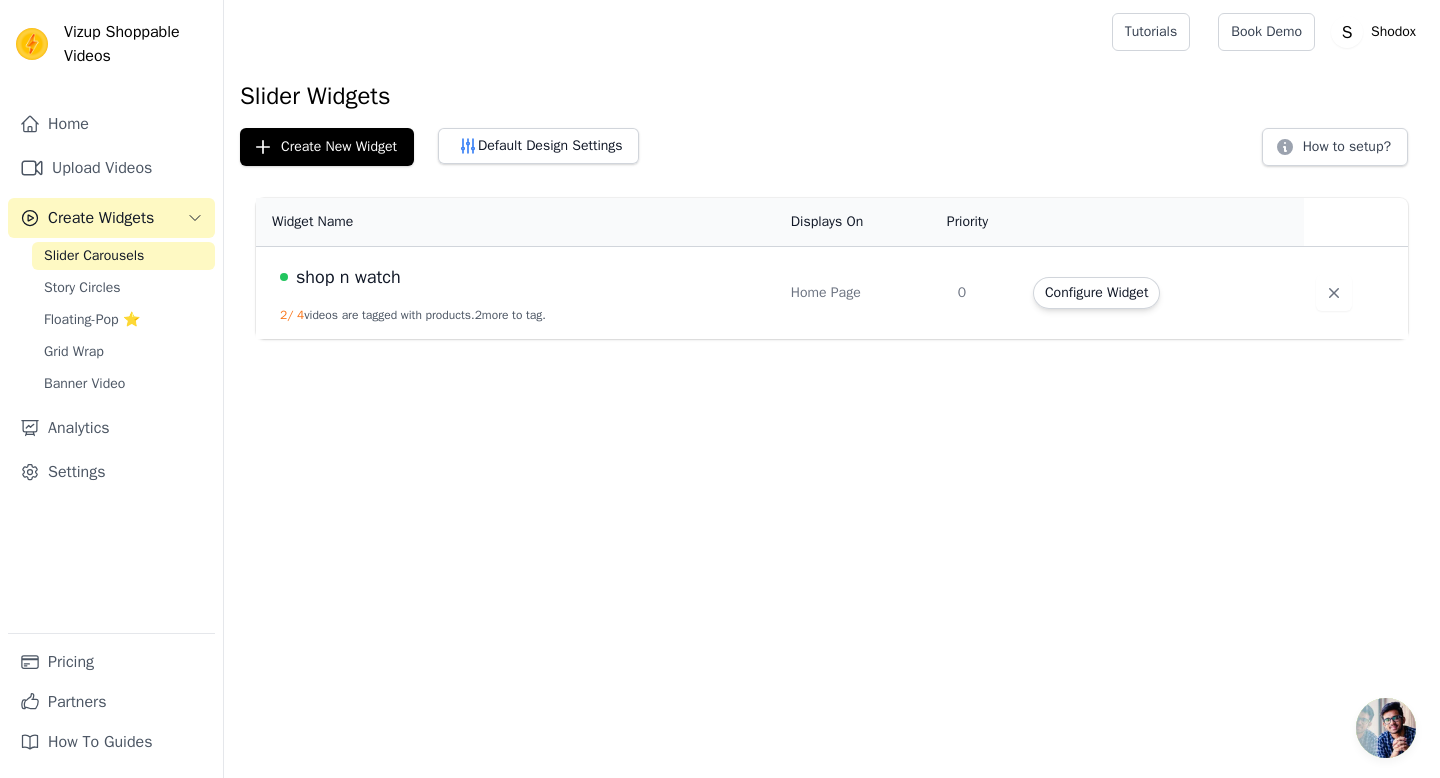 click on "shop n watch   2  /   4  videos are tagged with products.
2  more to tag." at bounding box center [517, 293] 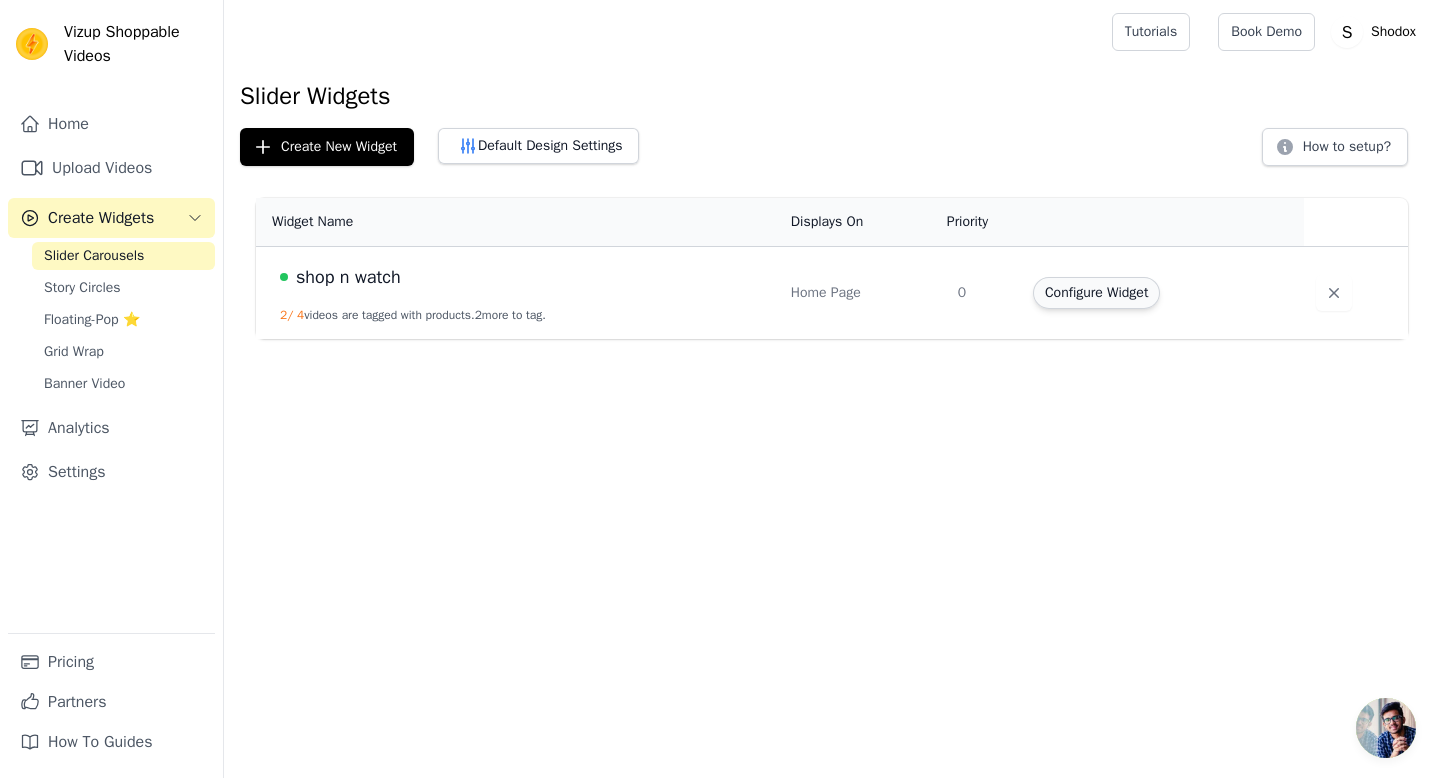 click on "Configure Widget" at bounding box center (1096, 293) 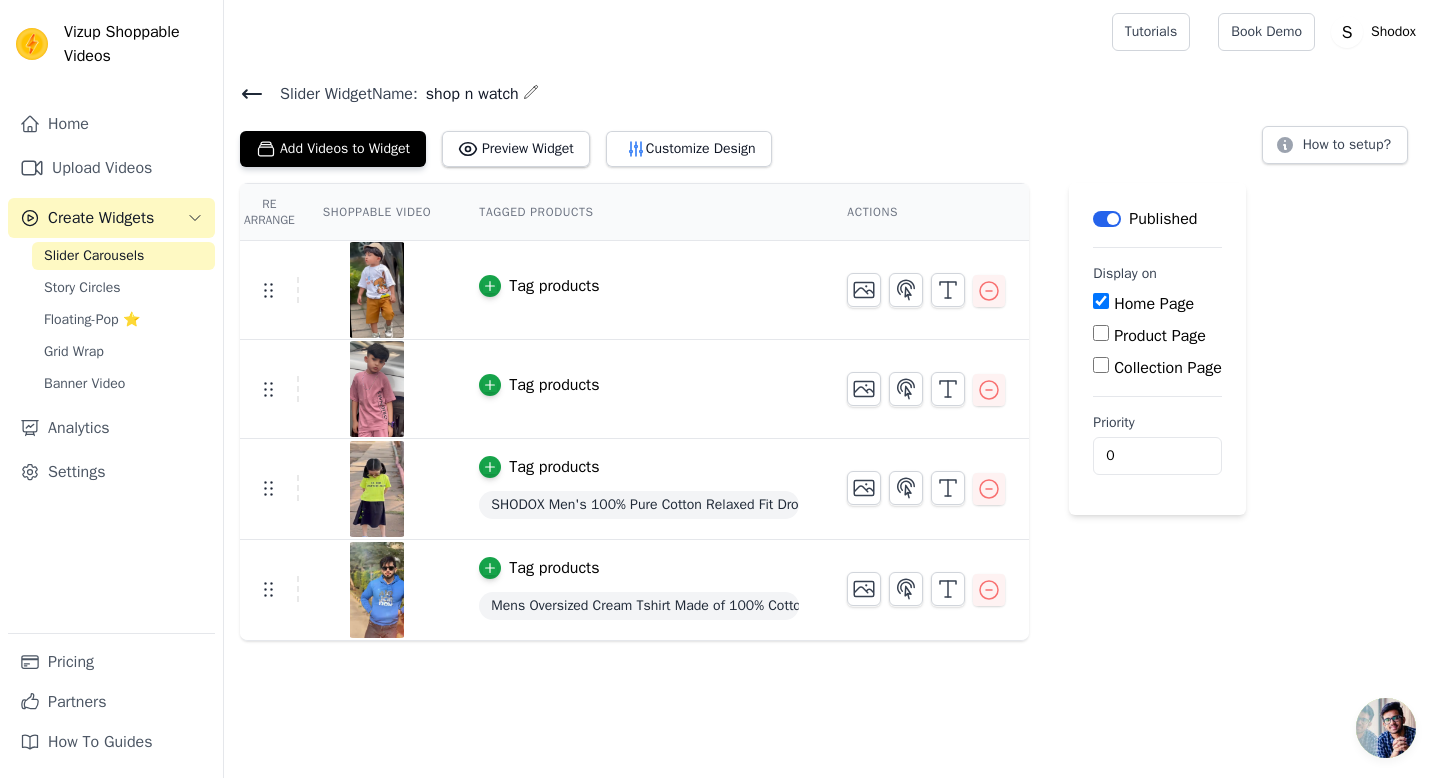 click on "Home Page" at bounding box center (1101, 301) 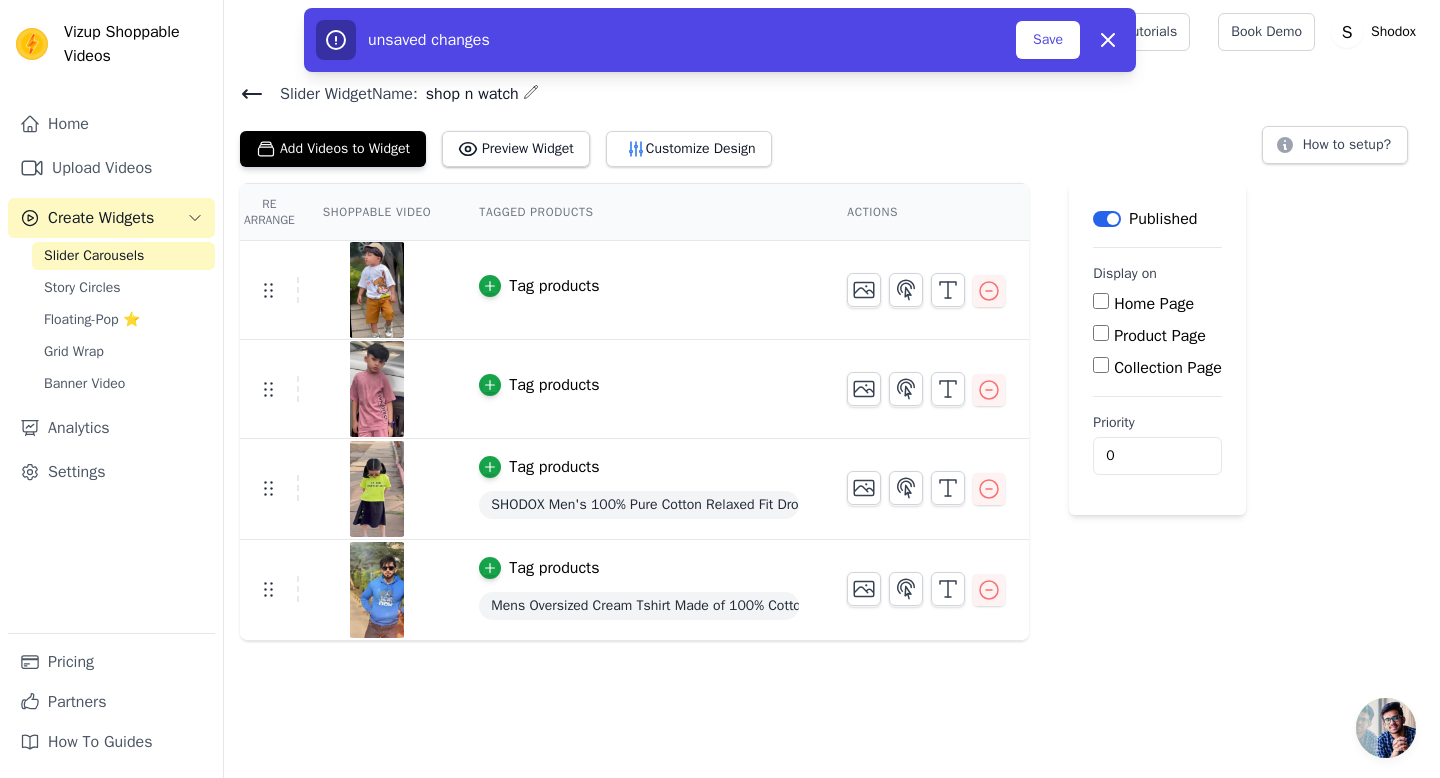 click on "Product Page" at bounding box center [1101, 333] 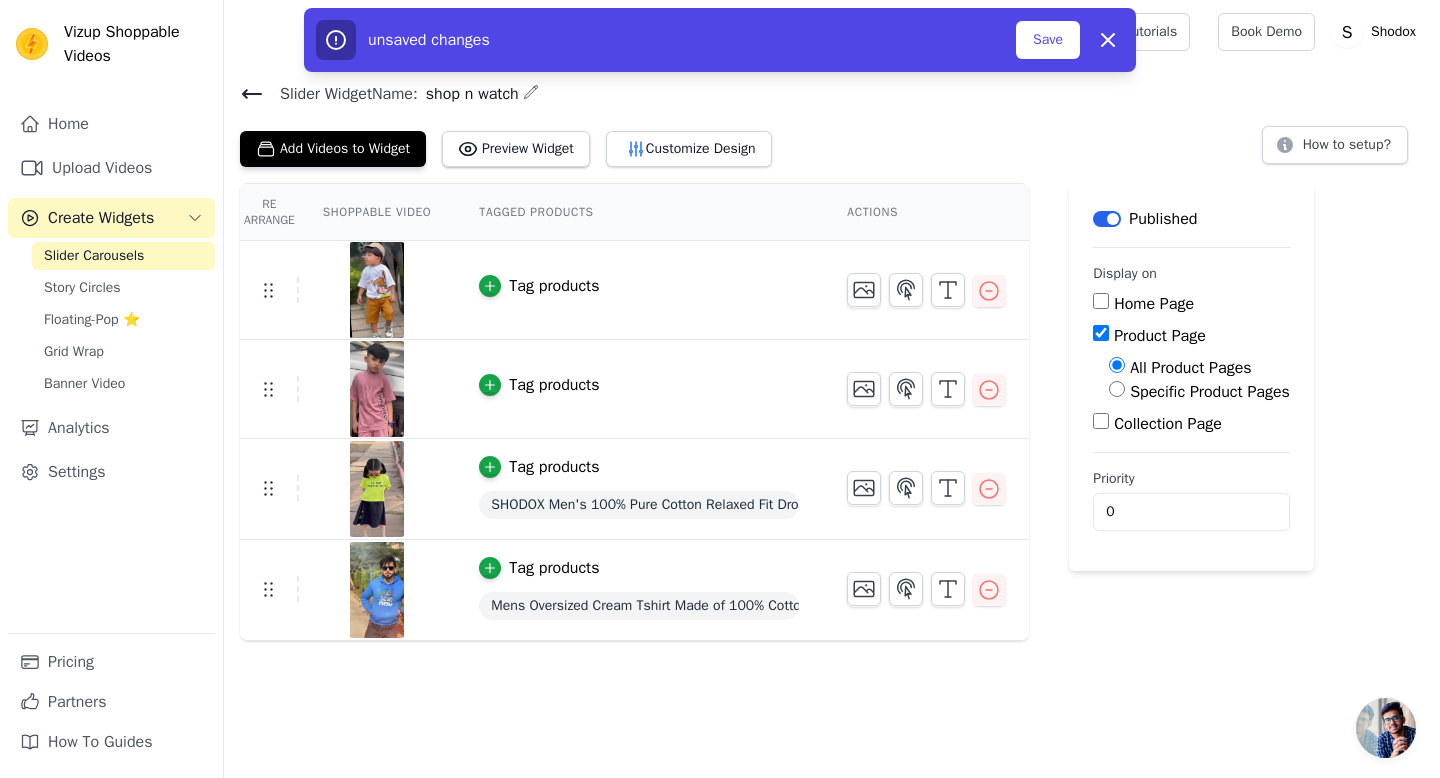 click on "Specific Product Pages" at bounding box center [1117, 389] 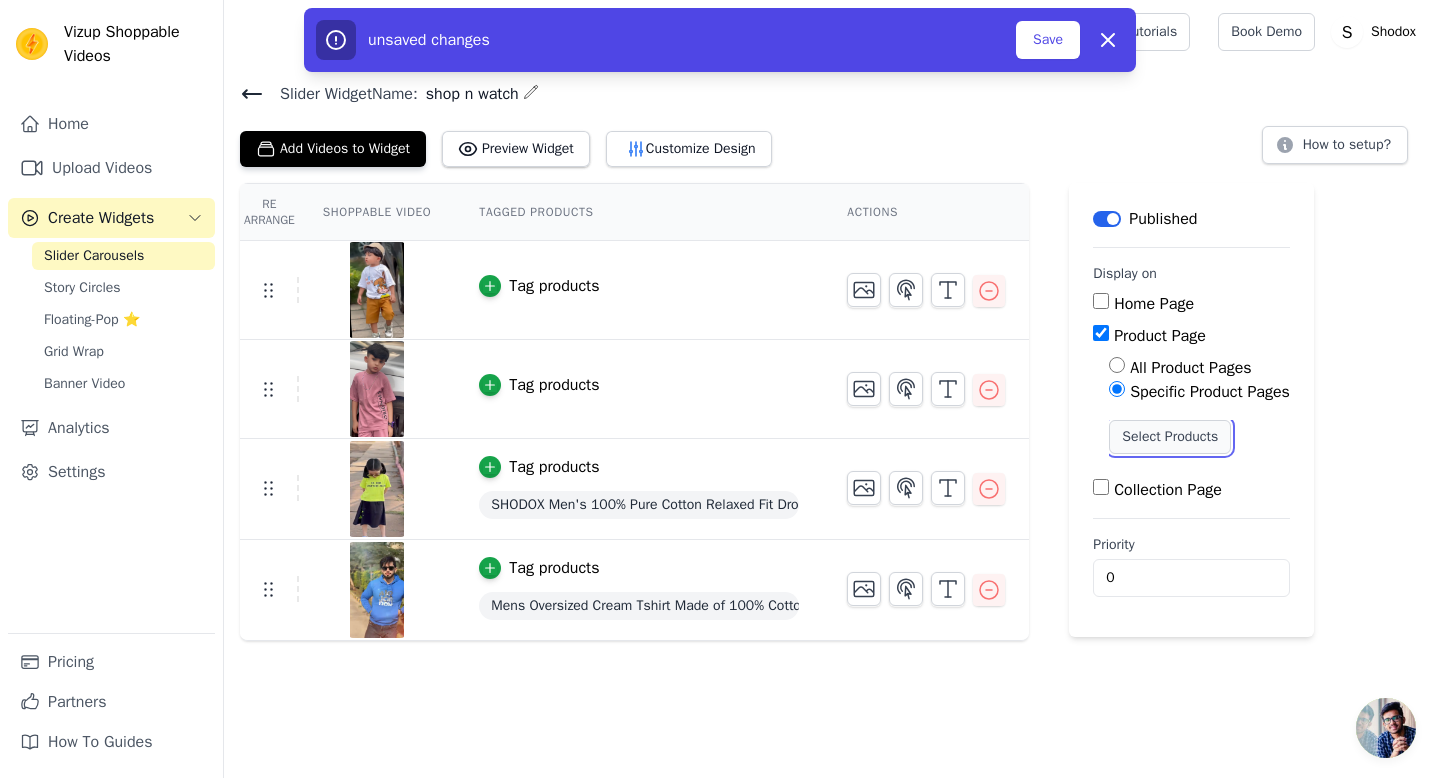 click on "Select Products" at bounding box center [1170, 437] 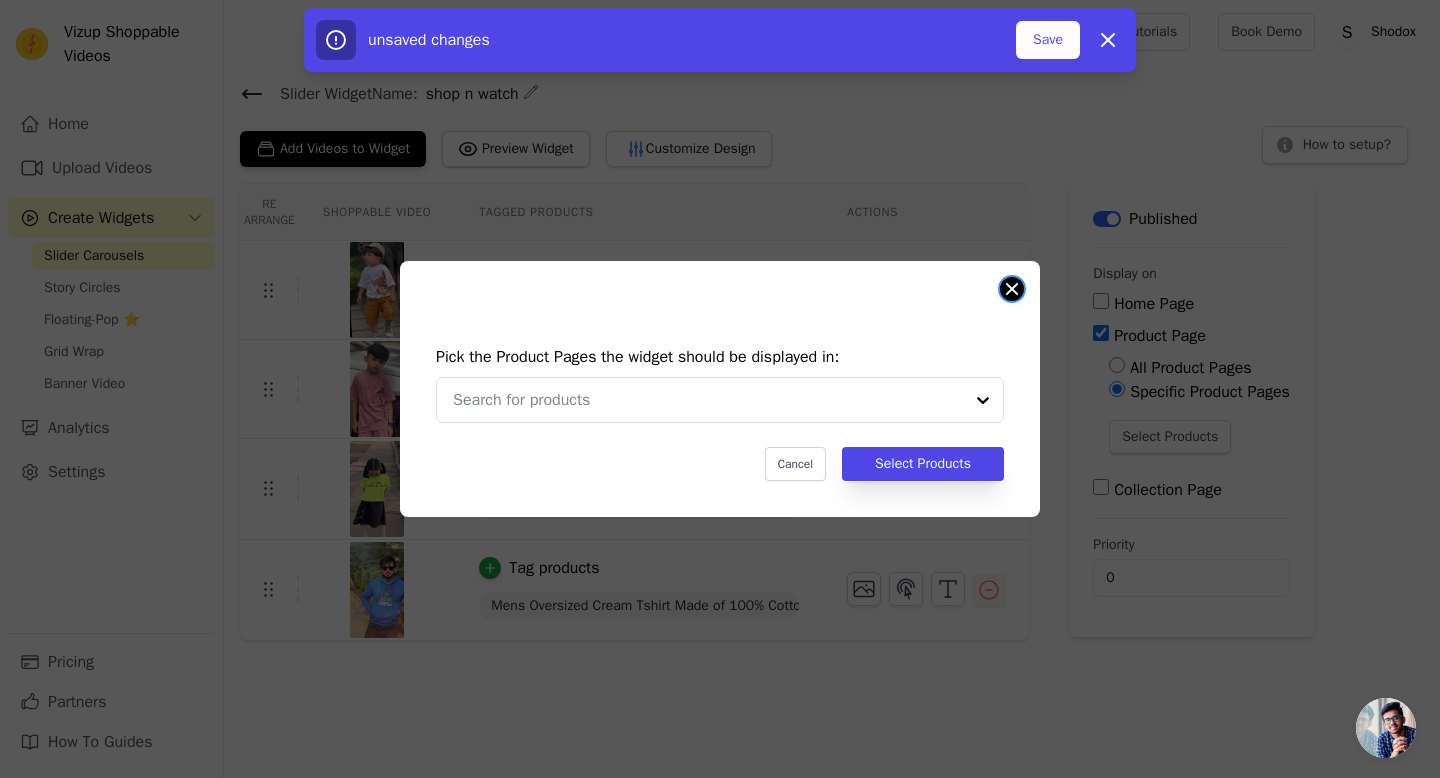 click at bounding box center (1012, 289) 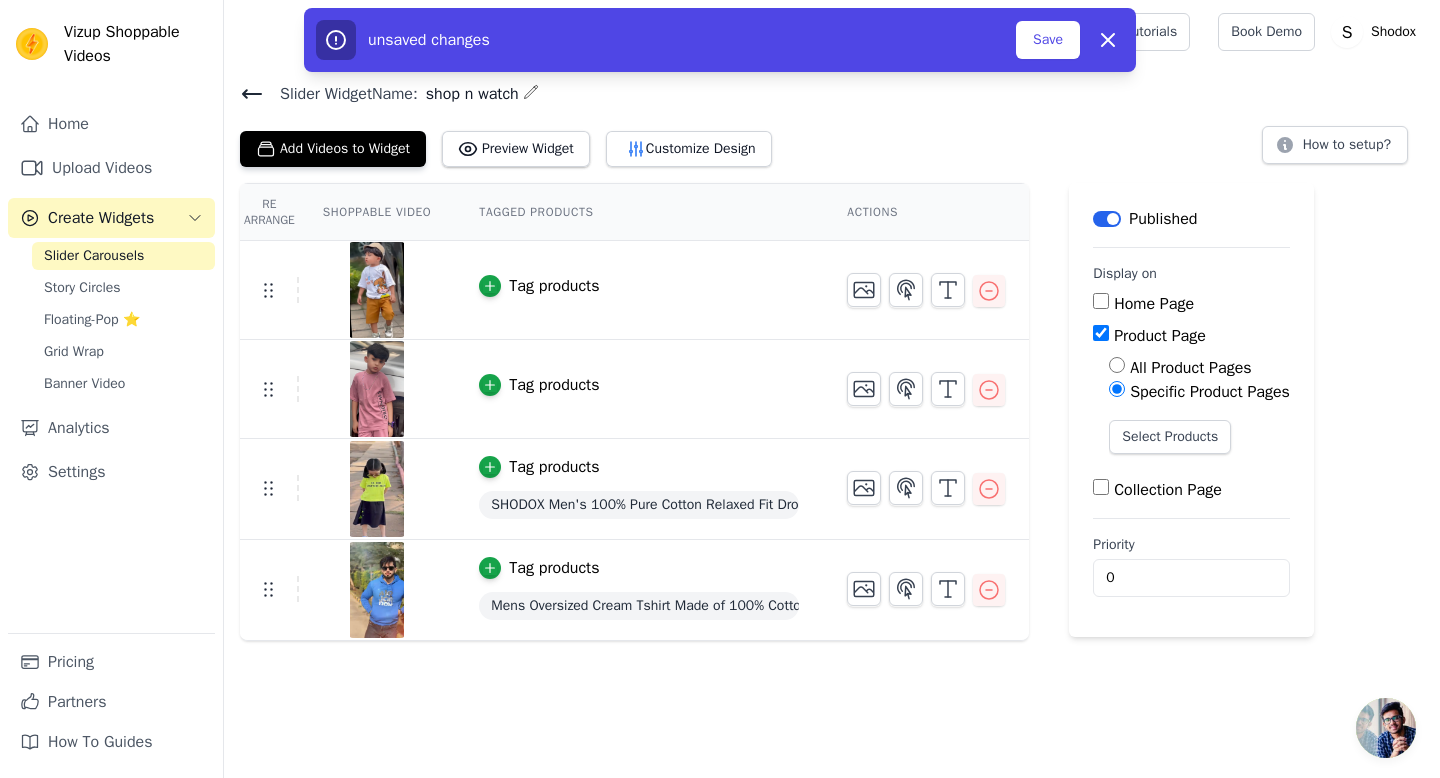 click on "Home Page" at bounding box center (1101, 301) 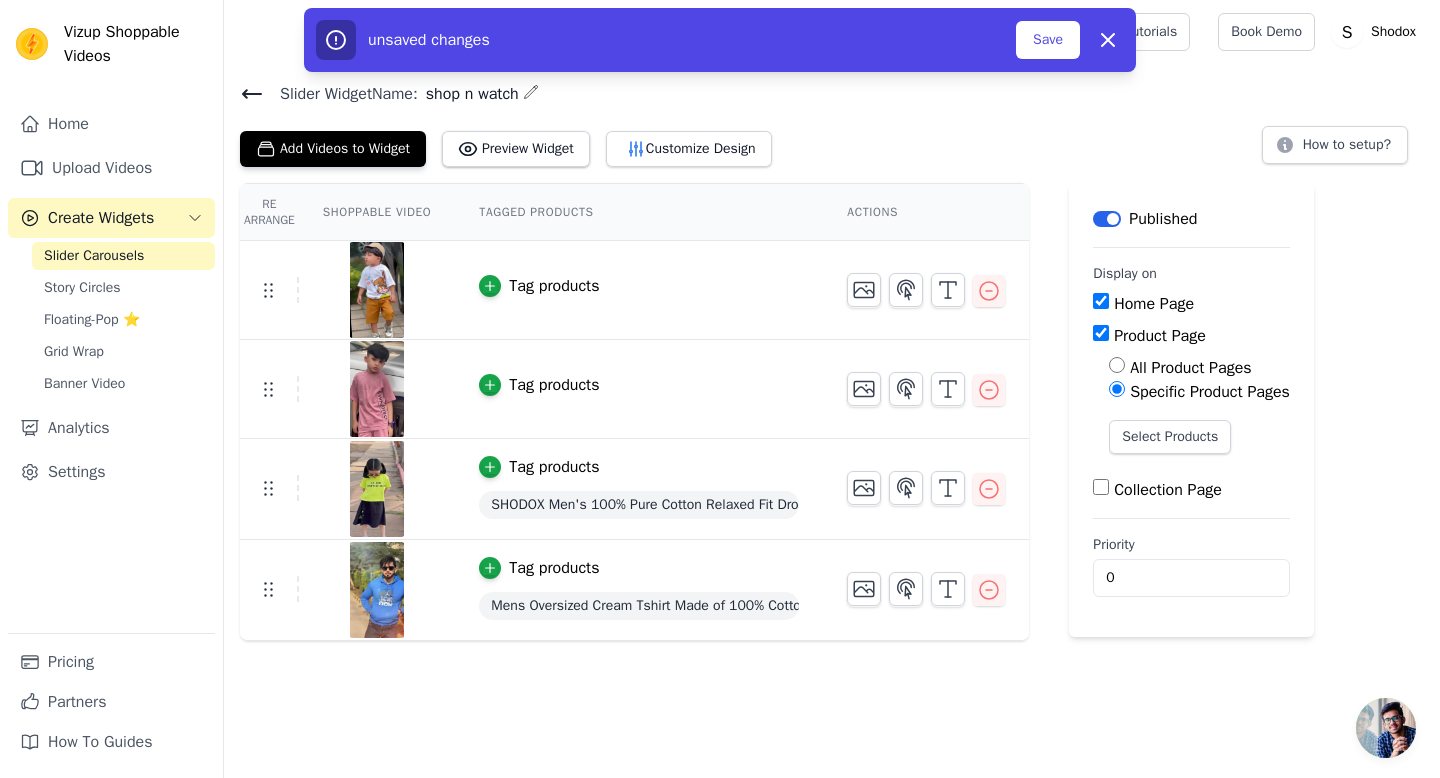 click on "Product Page" at bounding box center (1101, 333) 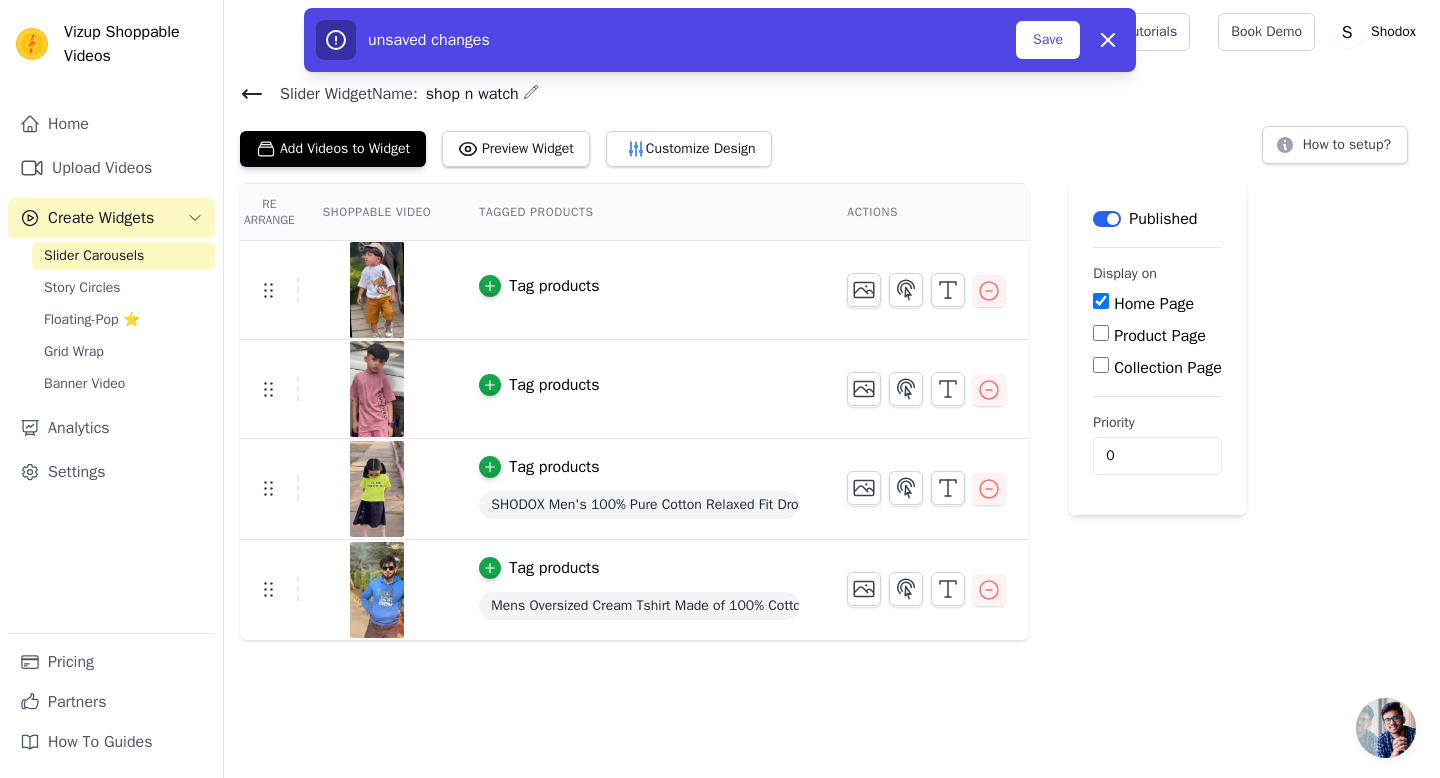 click on "Re Arrange   Shoppable Video   Tagged Products   Actions             Tag products                             Tag products                             Tag products   SHODOX Men's 100% Pure Cotton Relaxed Fit Drop Shoulder Premium Front & Back Printed Black Oversized T-Shirt                             Tag products   Mens Oversized Cream Tshirt Made of 100% Cotton Relaxed Fit with Paradise Print                       Save Videos In This New Order   Save   Dismiss     Label     Published     Display on     Home Page     Product Page       Collection Page       Priority   0     unsaved changes   Save   Dismiss" at bounding box center (832, 412) 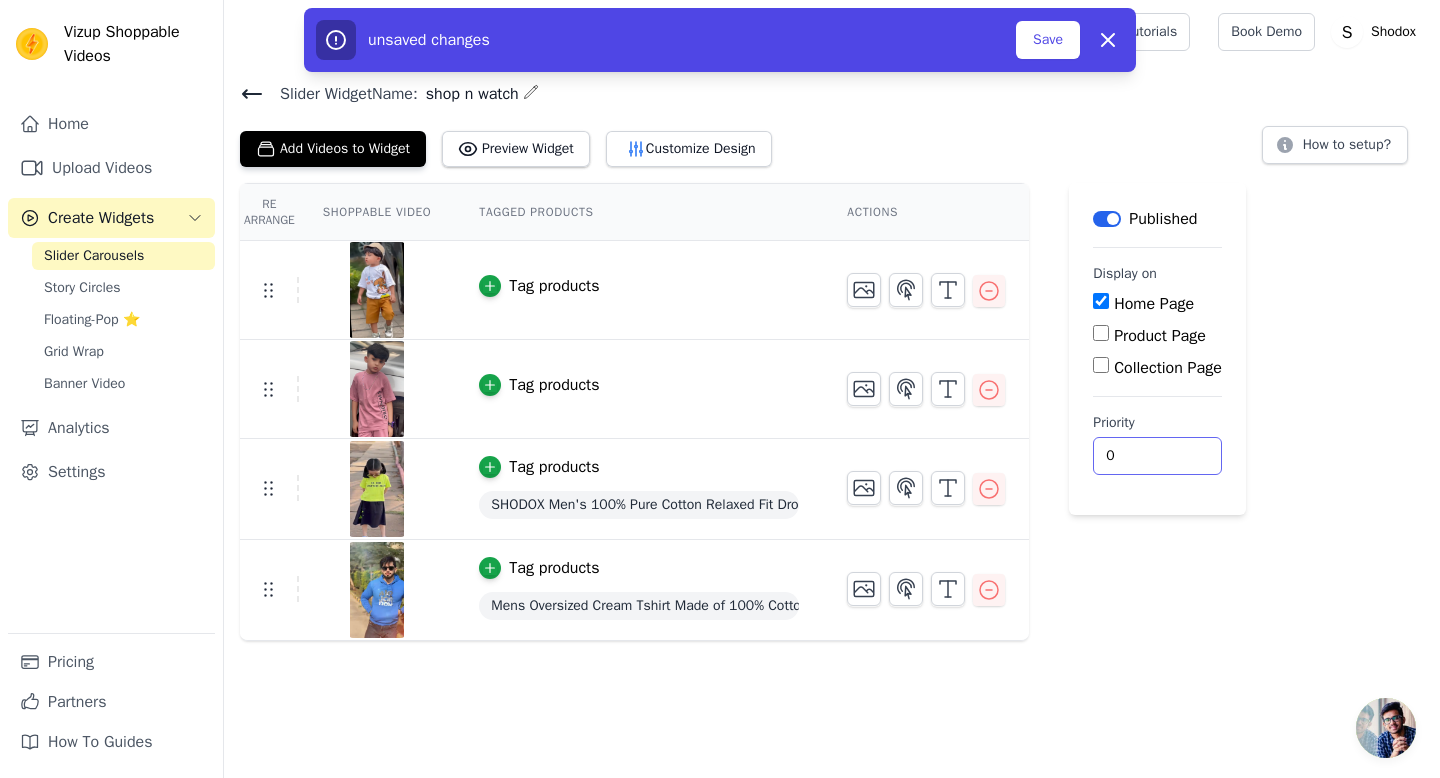 click on "0" at bounding box center (1157, 456) 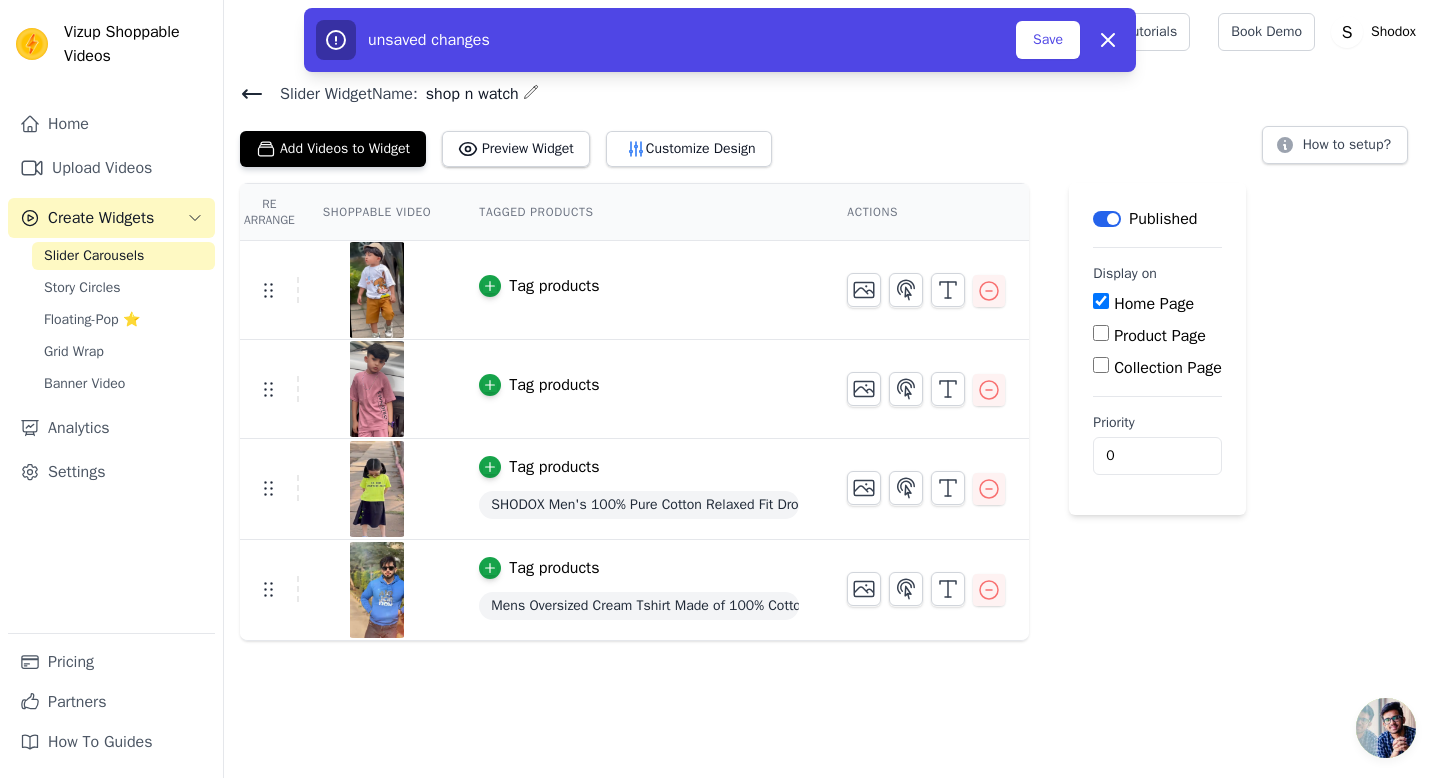 click on "Label     Published     Display on     Home Page     Product Page       Collection Page       Priority   0     unsaved changes   Save   Dismiss" at bounding box center (1157, 349) 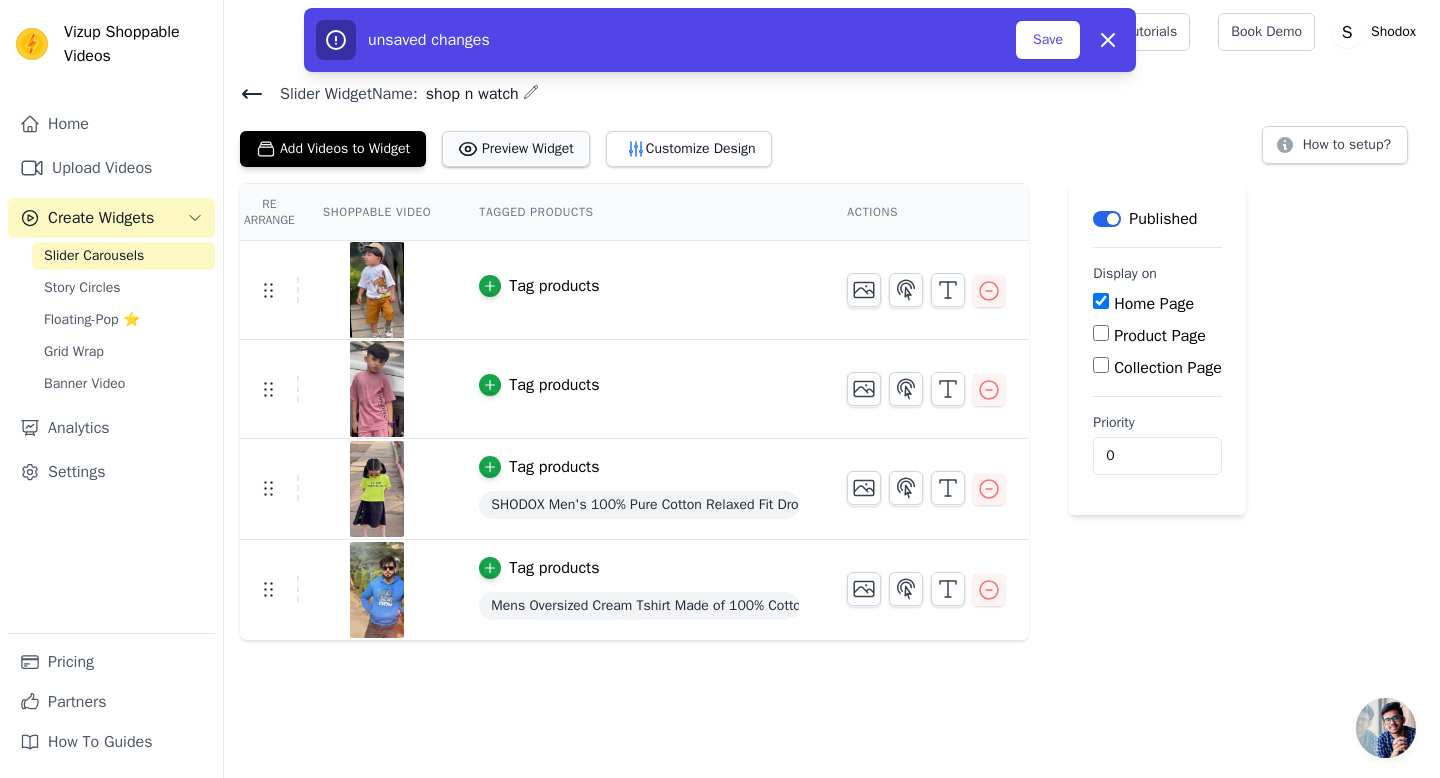 click on "Preview Widget" at bounding box center (516, 149) 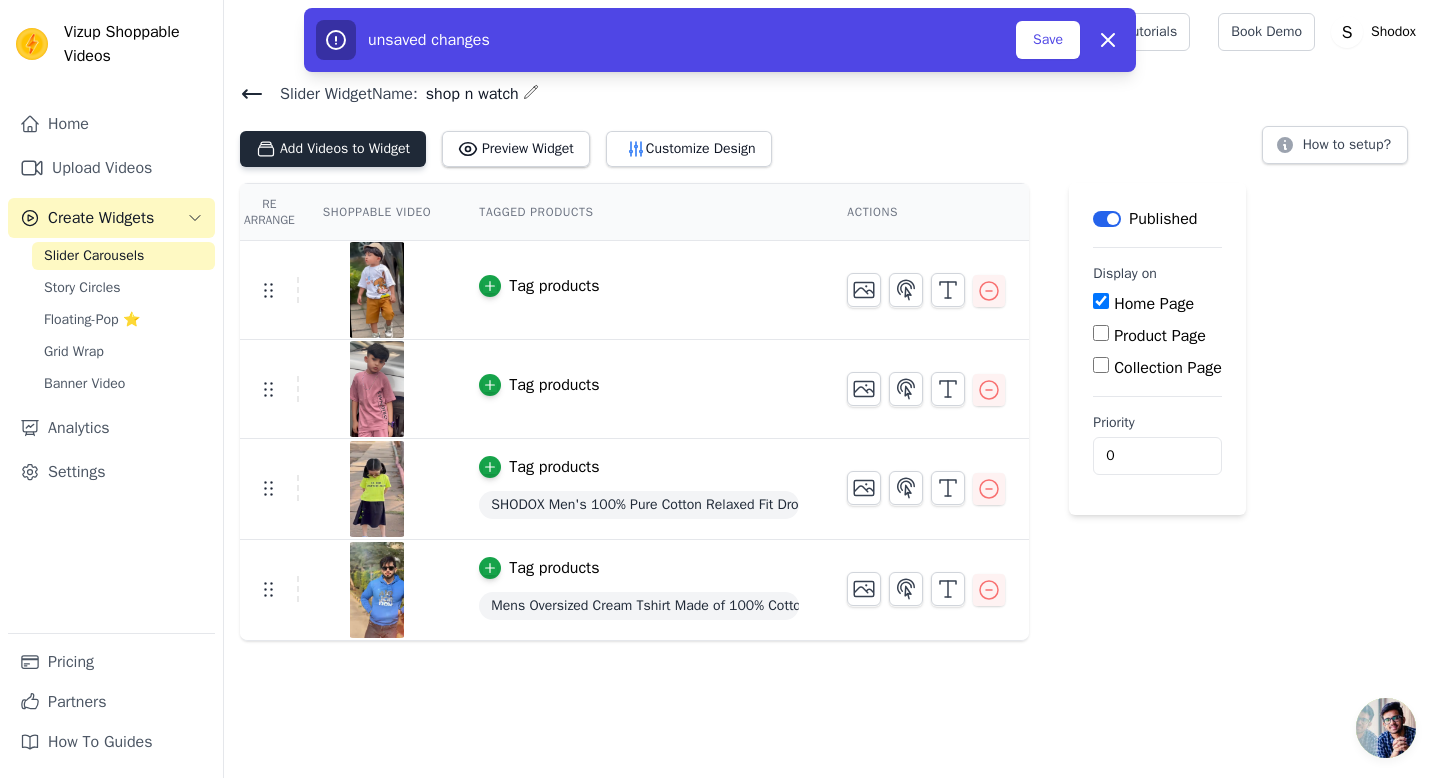 click on "Add Videos to Widget" at bounding box center (333, 149) 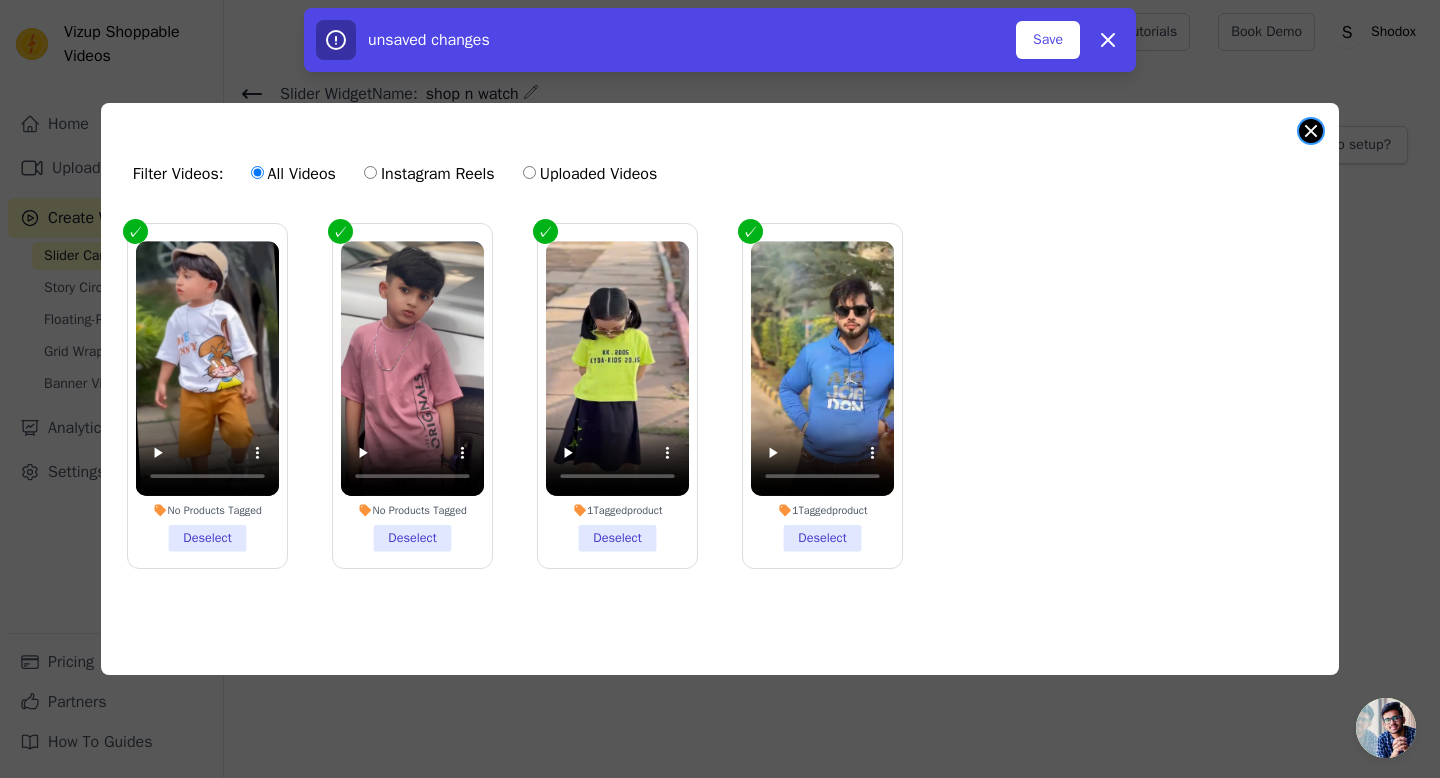 click at bounding box center [1311, 131] 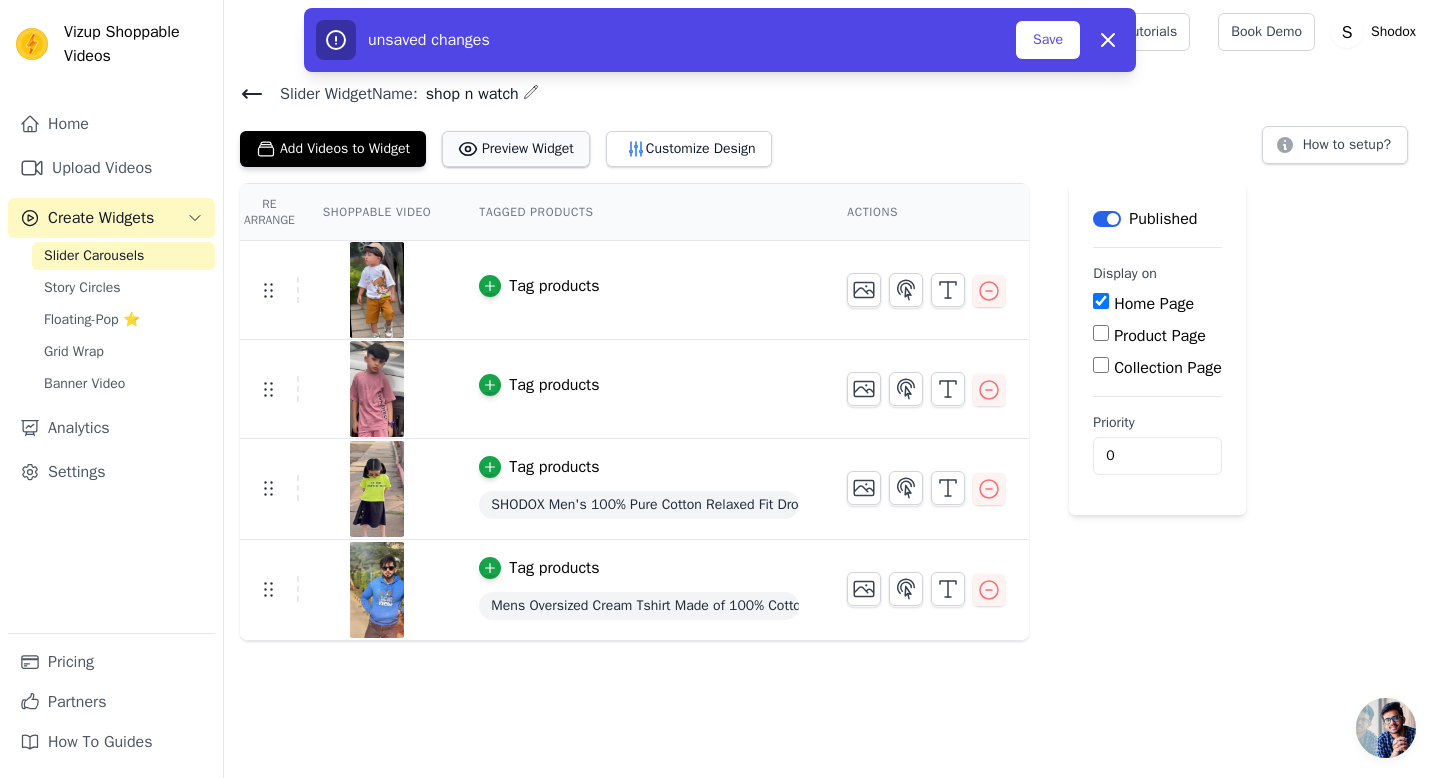 click on "Preview Widget" at bounding box center (516, 149) 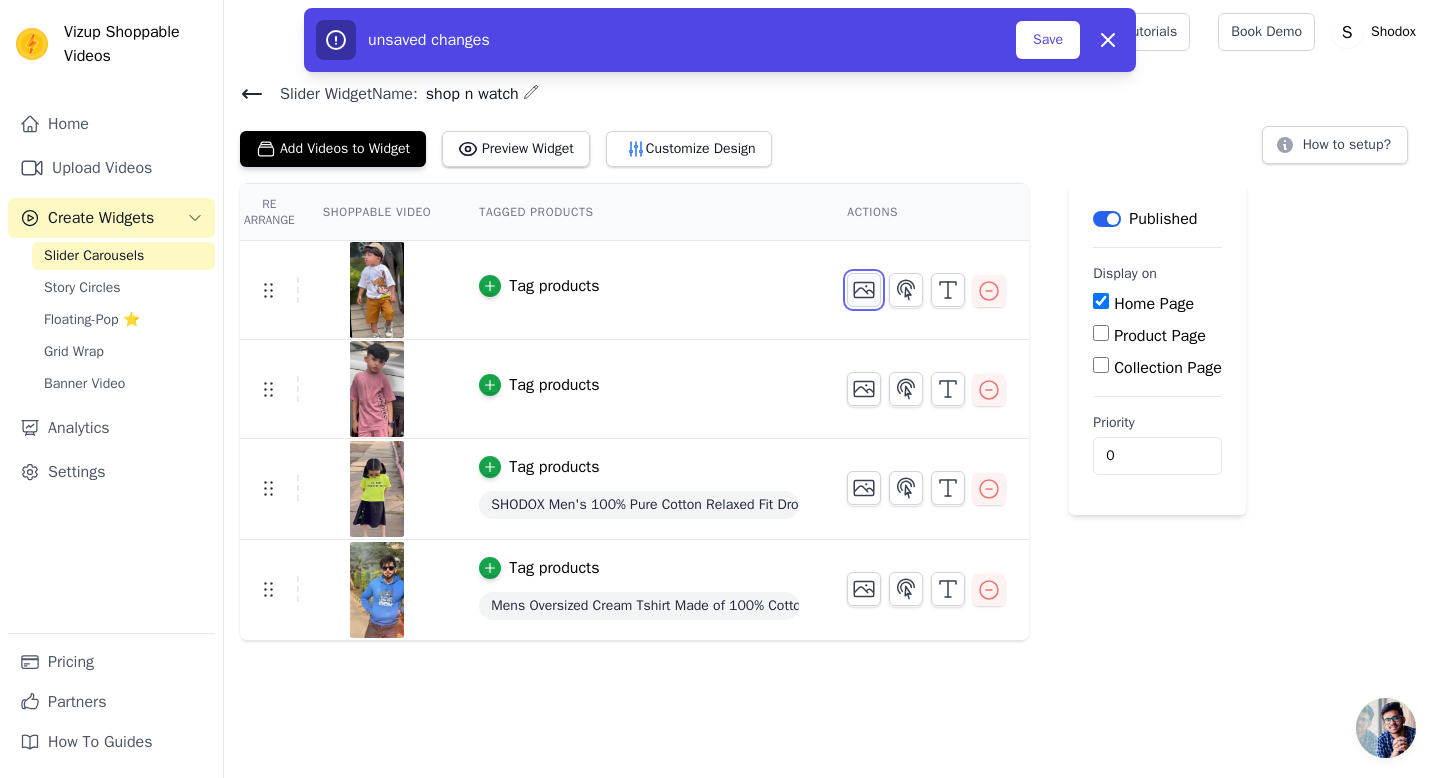 click 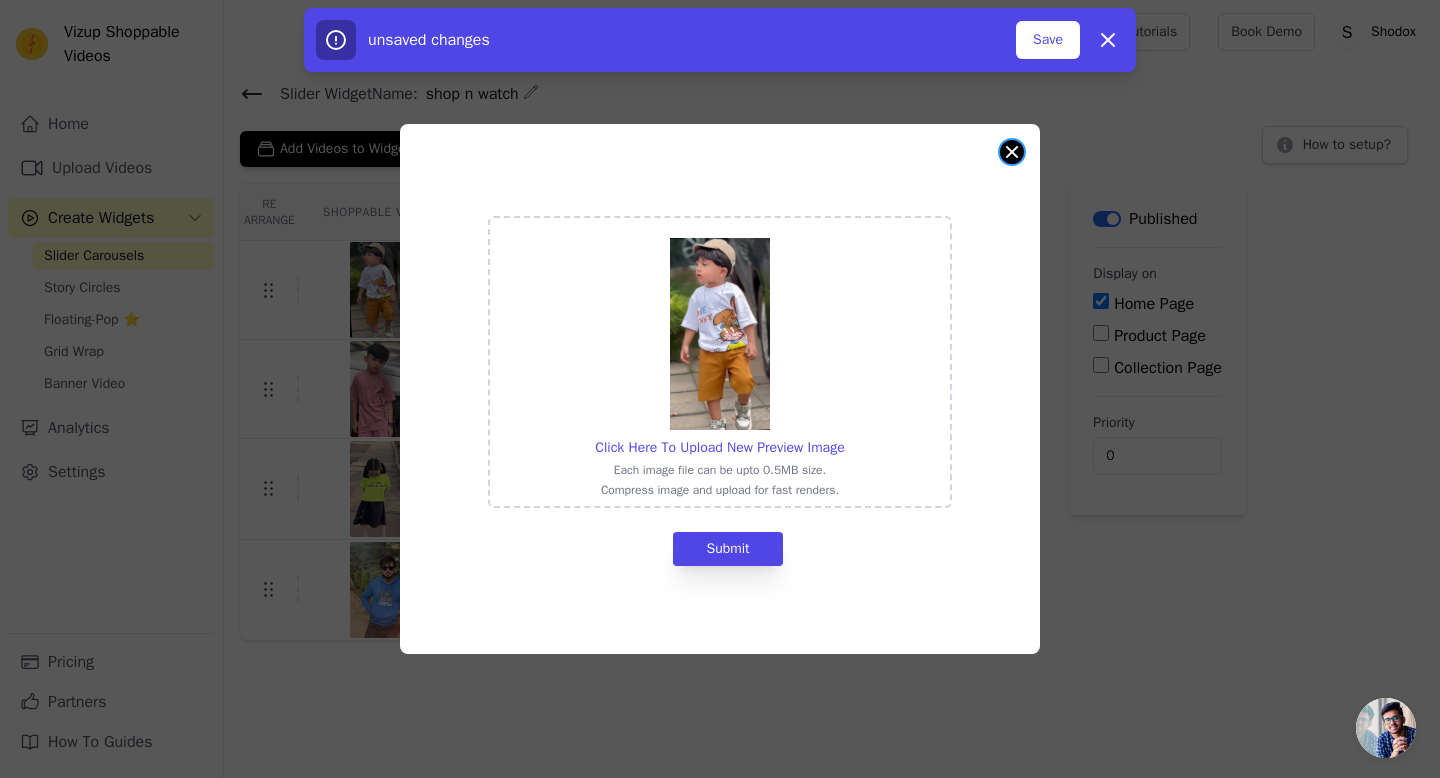 click at bounding box center [1012, 152] 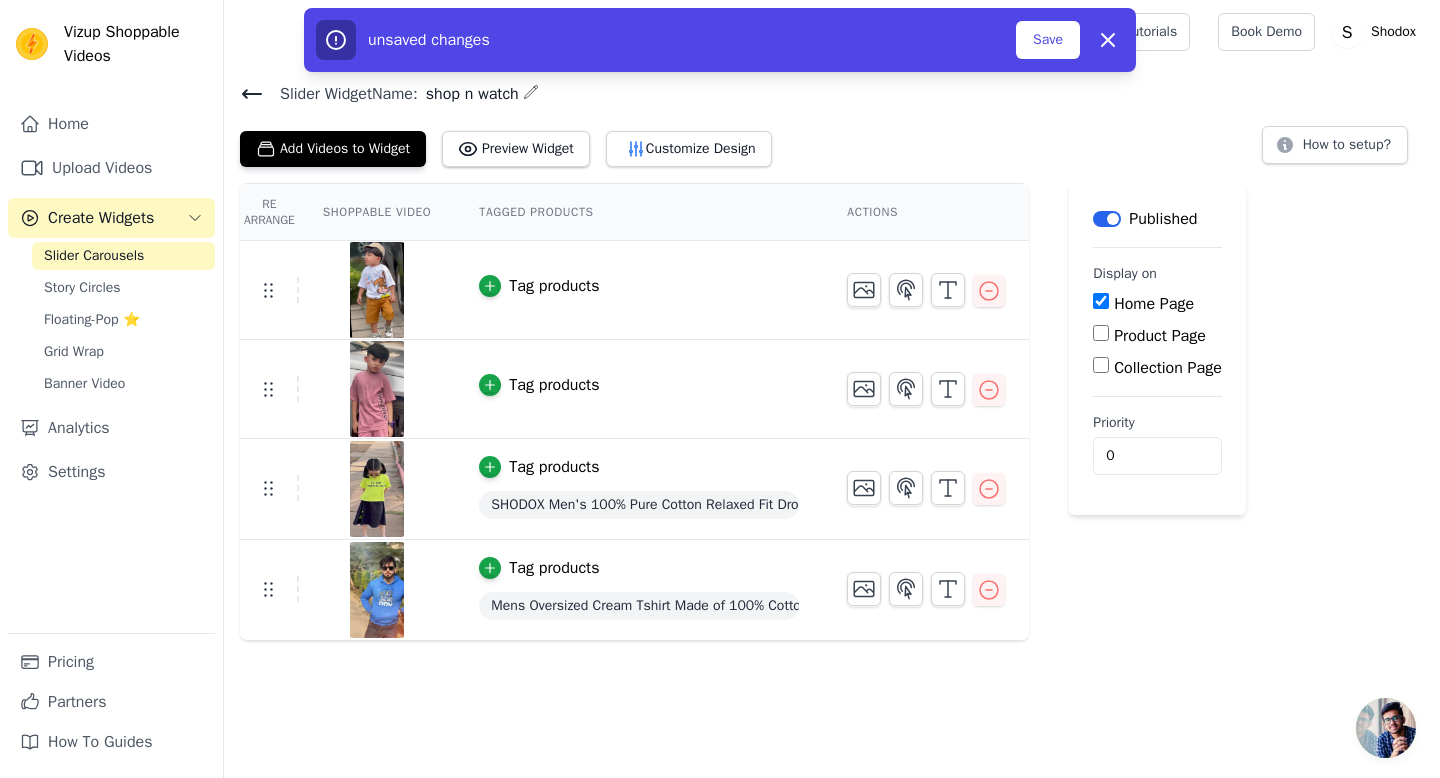 click on "Shoppable Video" at bounding box center (377, 212) 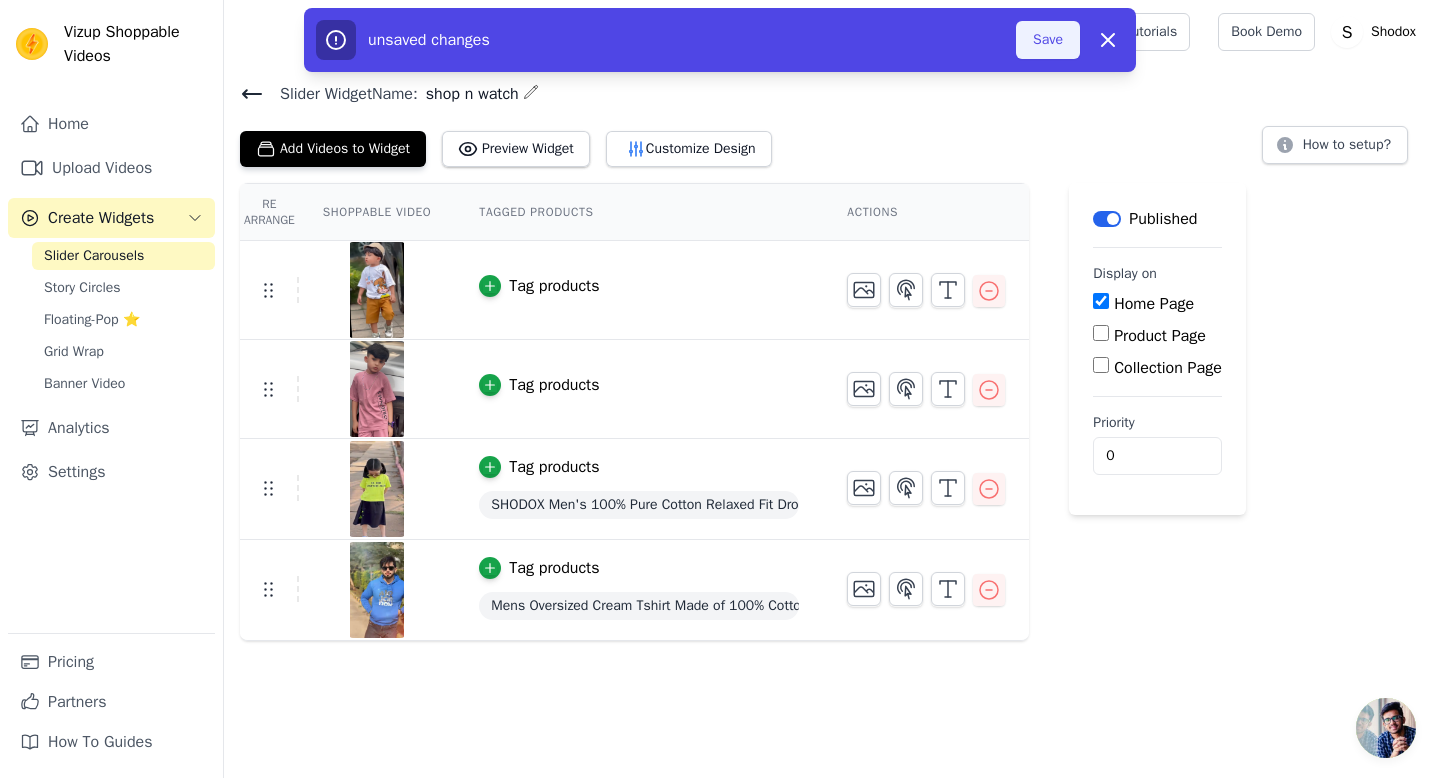 click on "Save" at bounding box center [1048, 40] 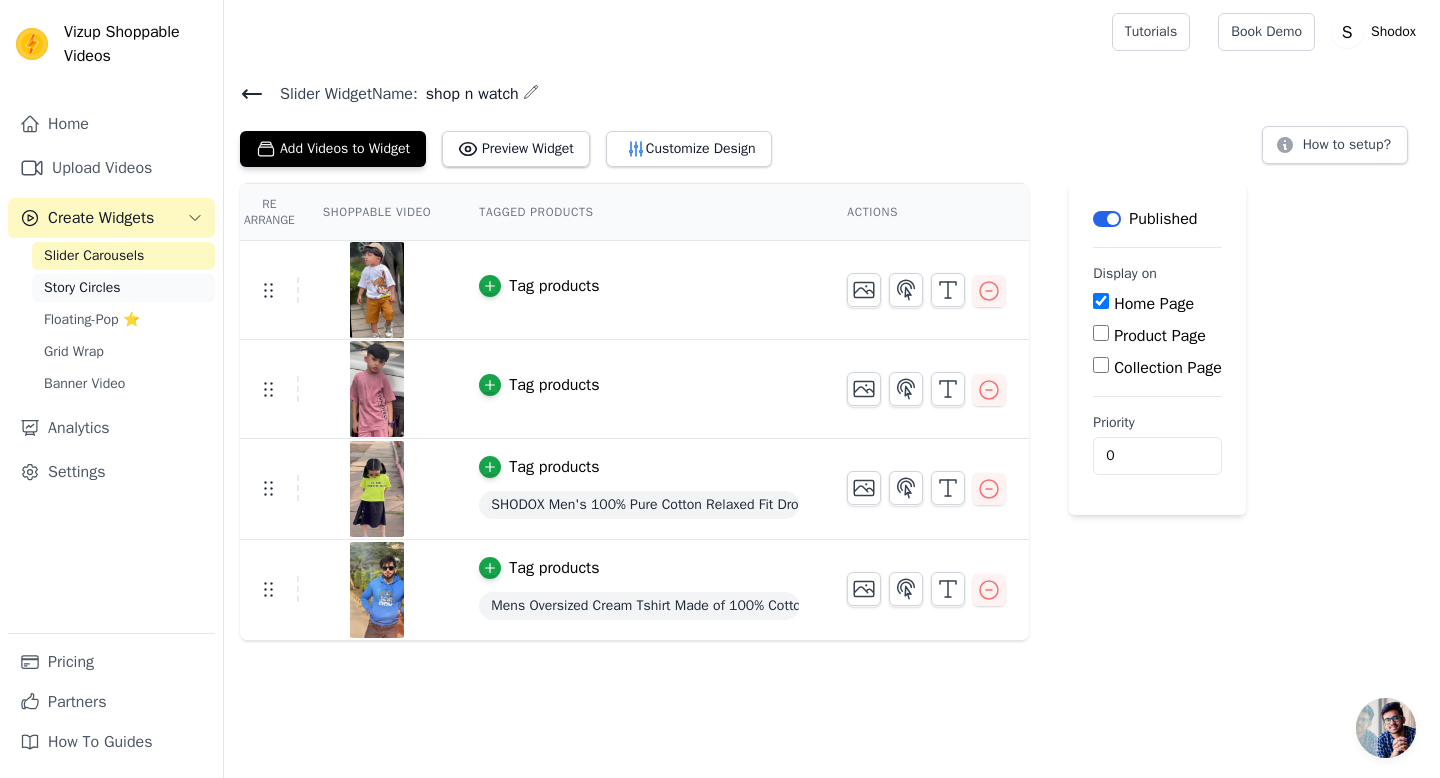 click on "Story Circles" at bounding box center (82, 288) 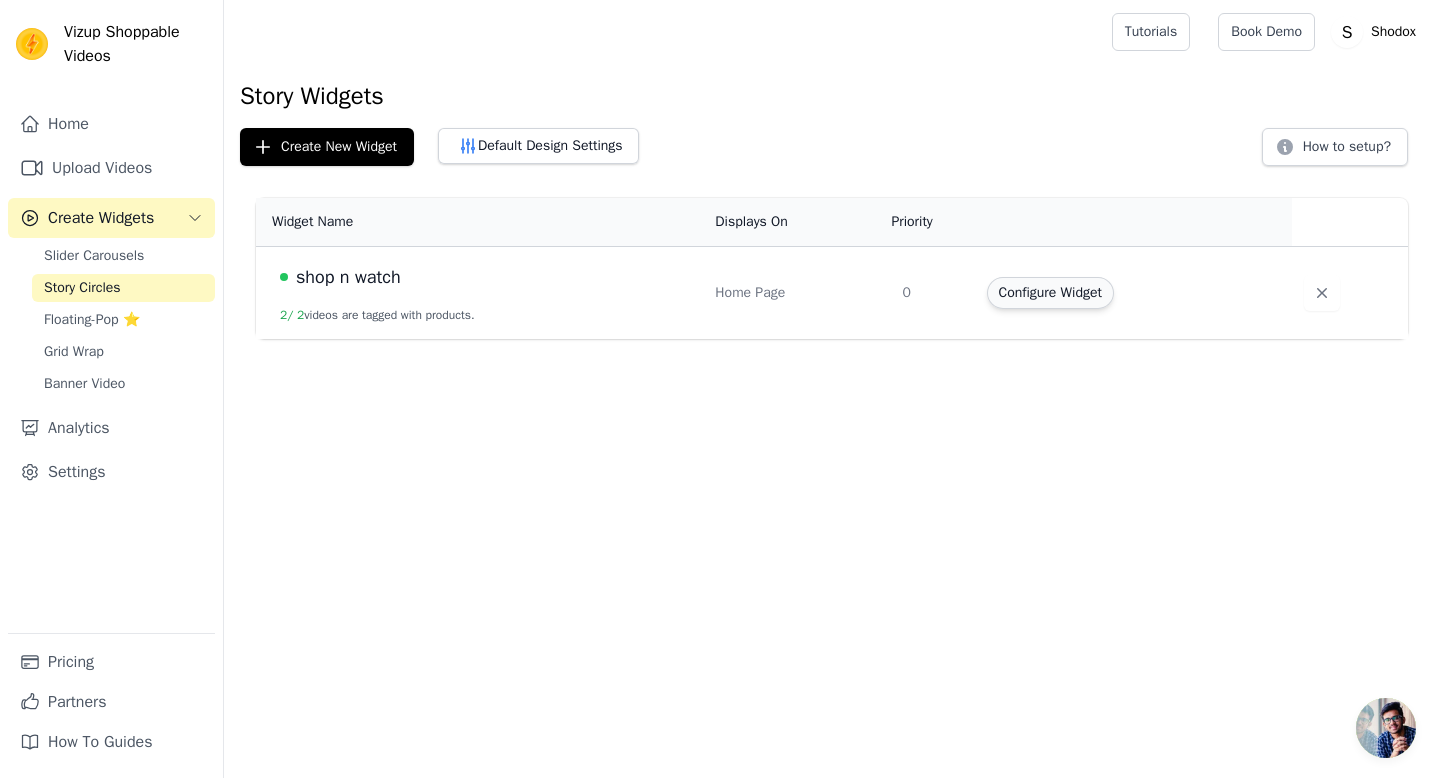 click on "Configure Widget" at bounding box center (1050, 293) 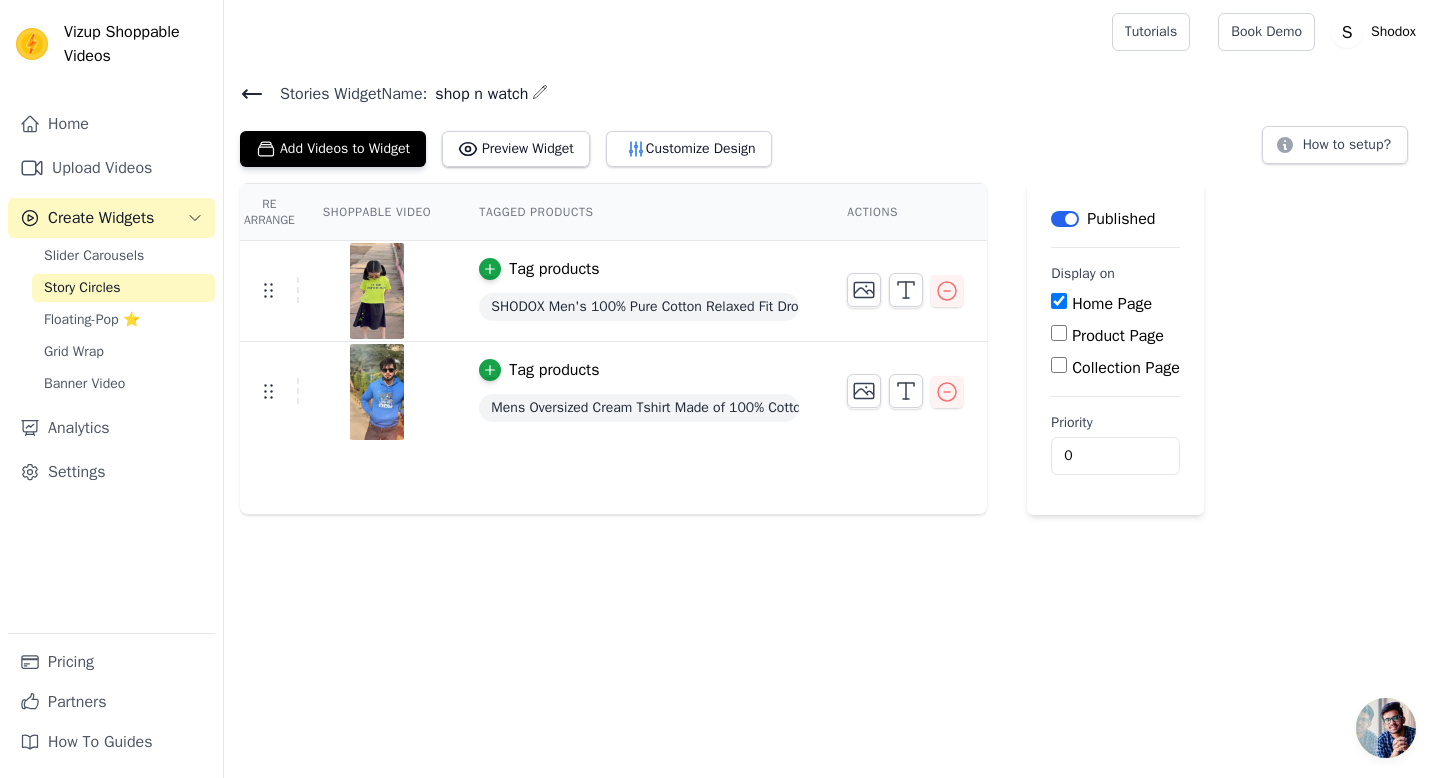 click on "Product Page" at bounding box center [1059, 333] 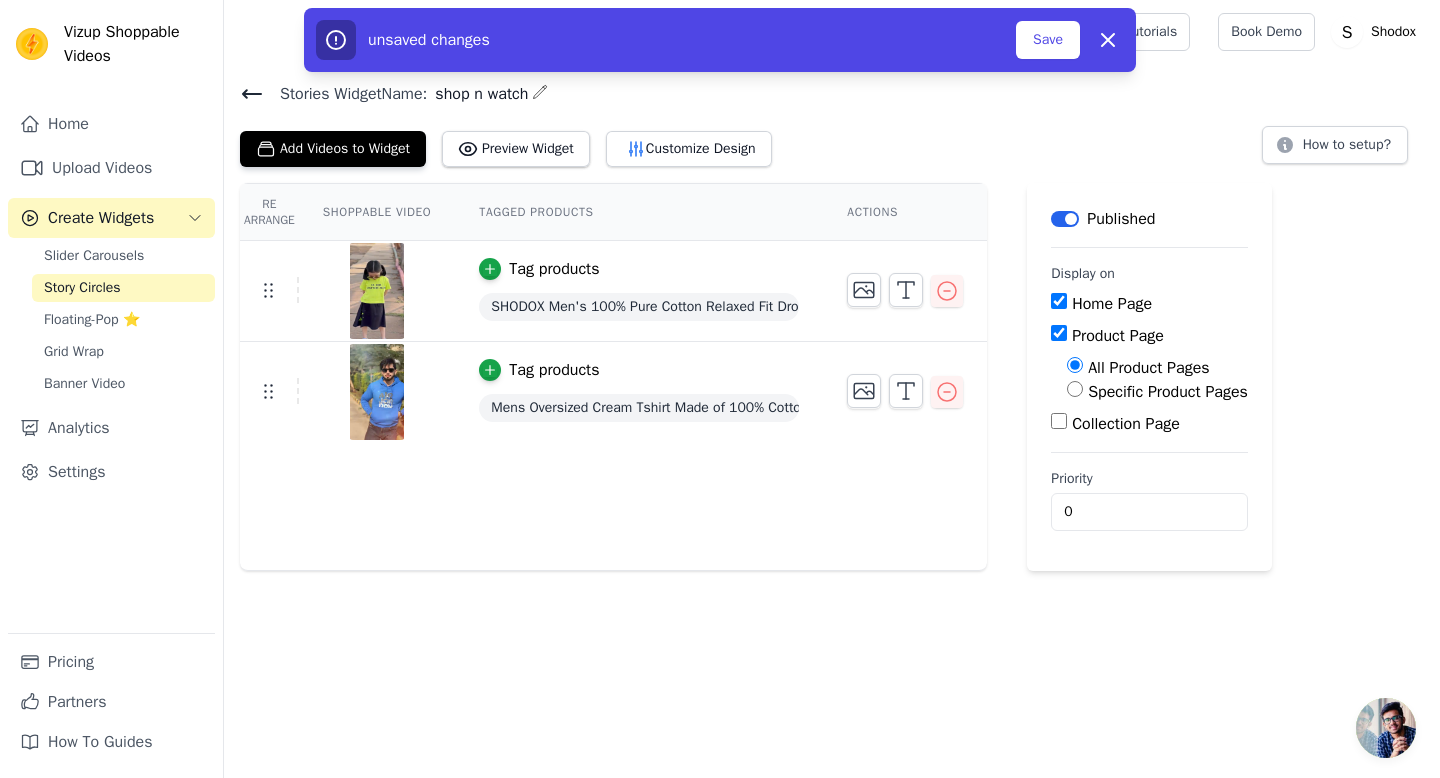 click on "Product Page" at bounding box center (1059, 333) 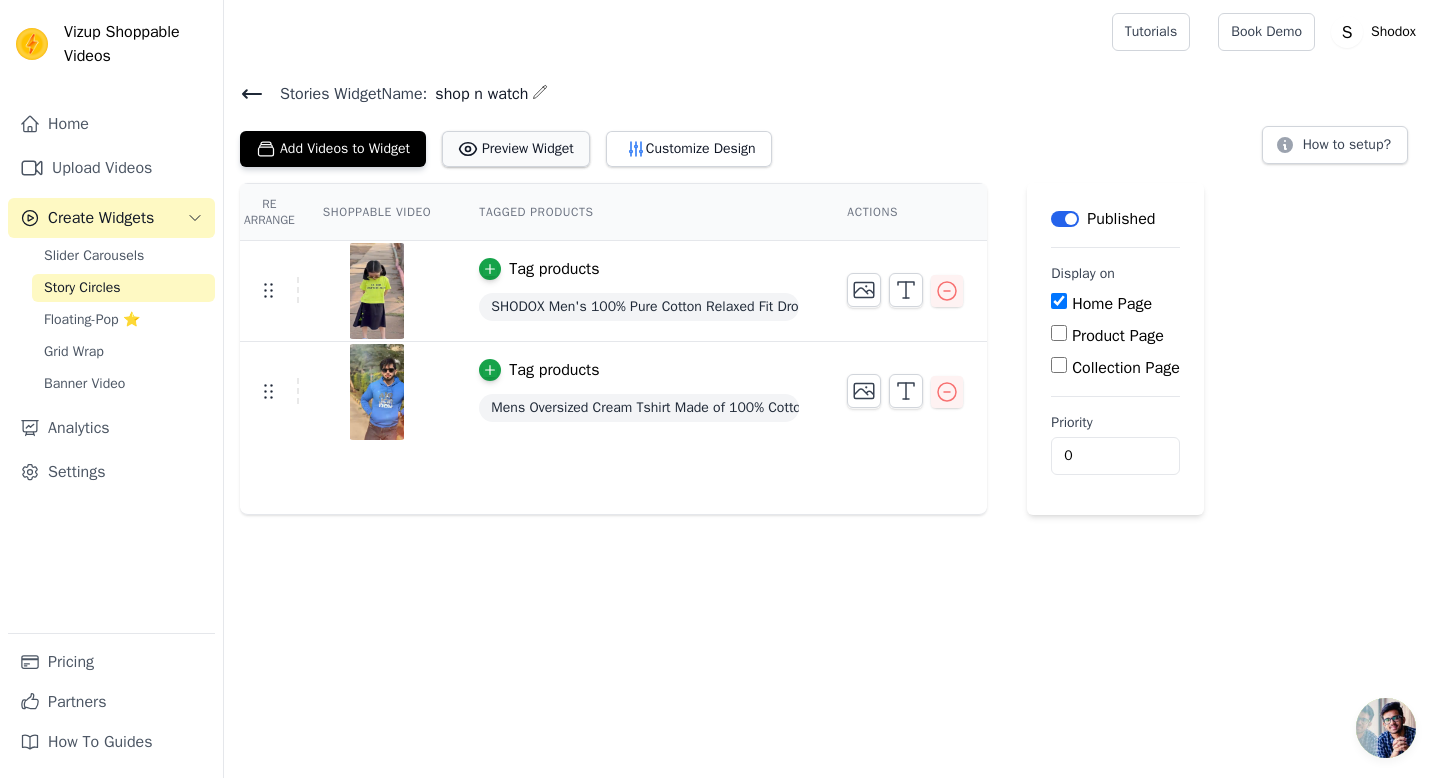 click on "Preview Widget" at bounding box center (516, 149) 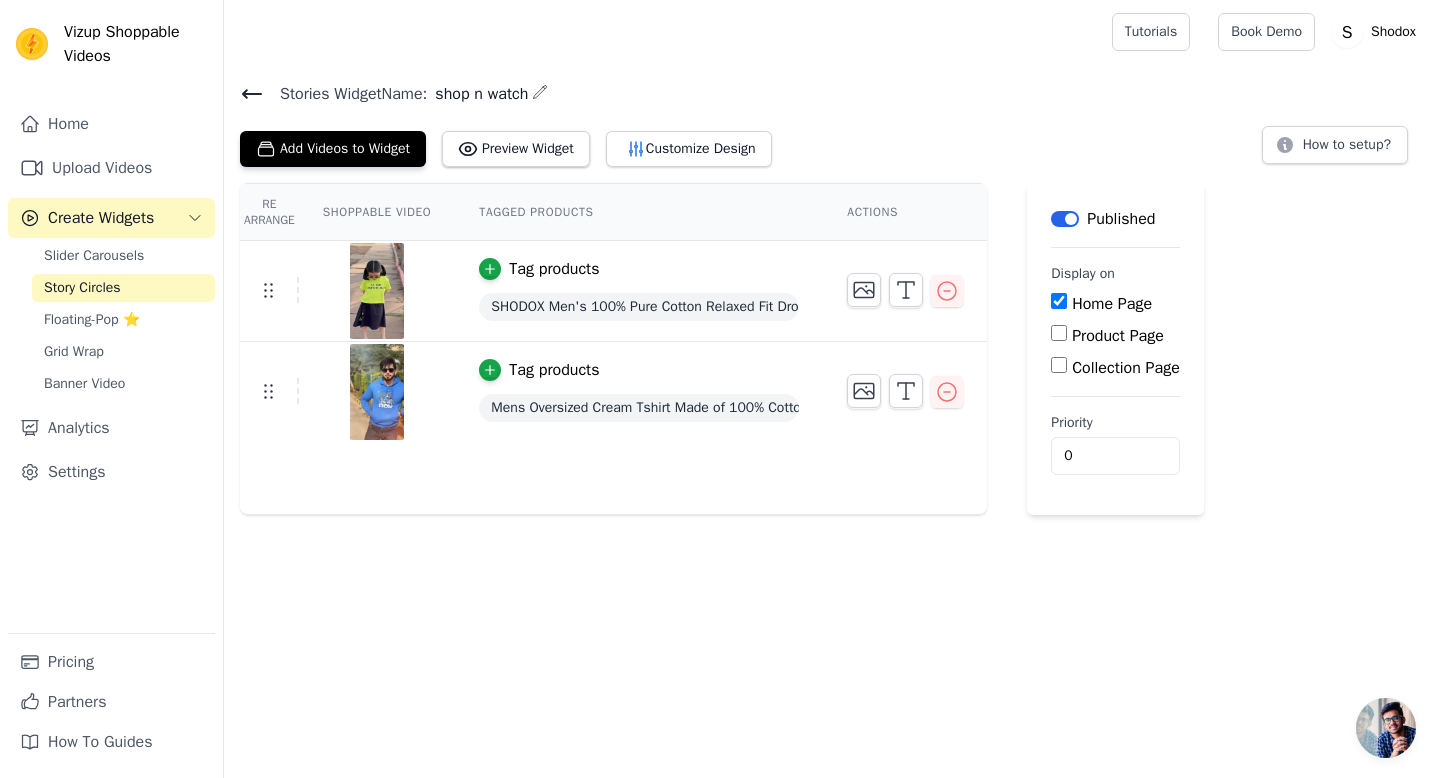 click on "Label" at bounding box center [1065, 219] 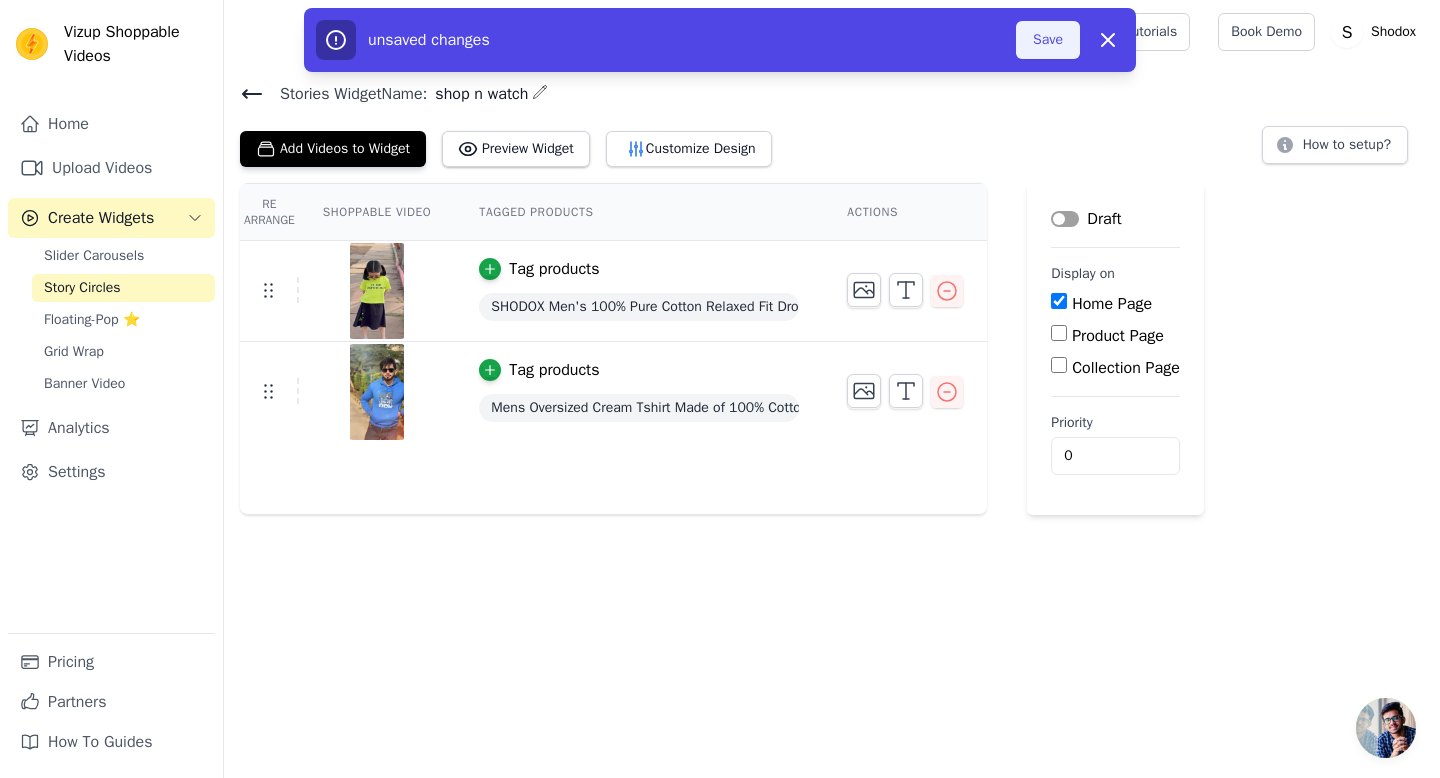 click on "Save" at bounding box center (1048, 40) 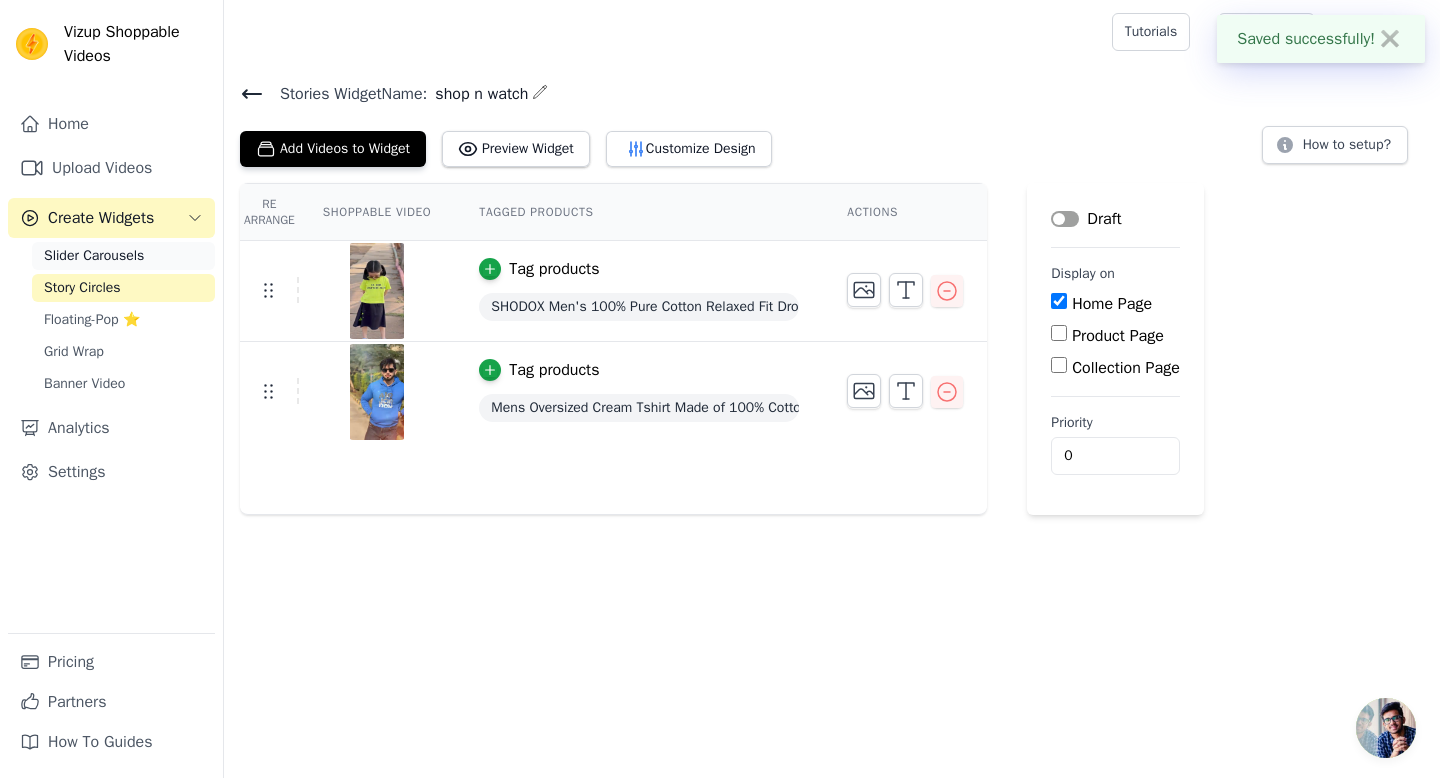 click on "Slider Carousels" at bounding box center [94, 256] 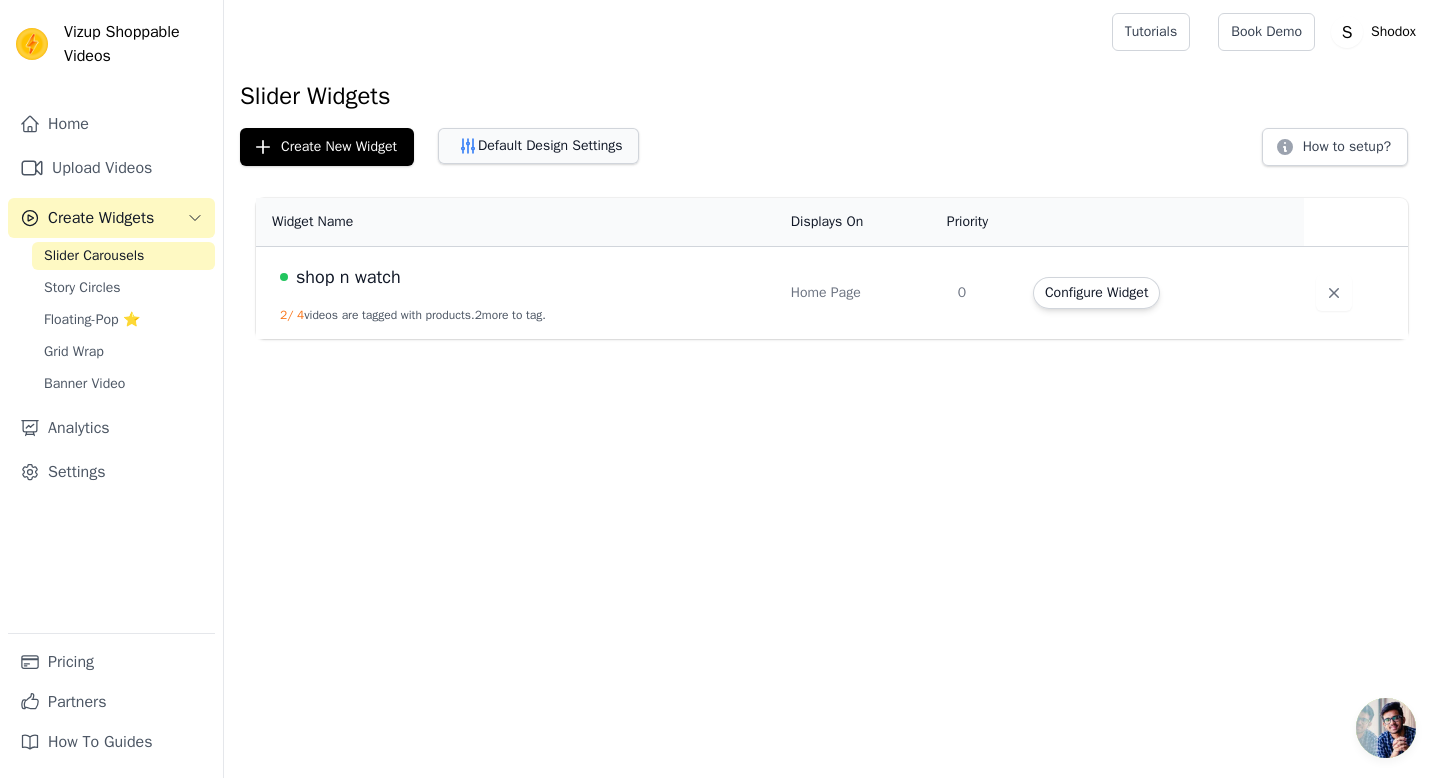 click on "Default Design Settings" at bounding box center (538, 146) 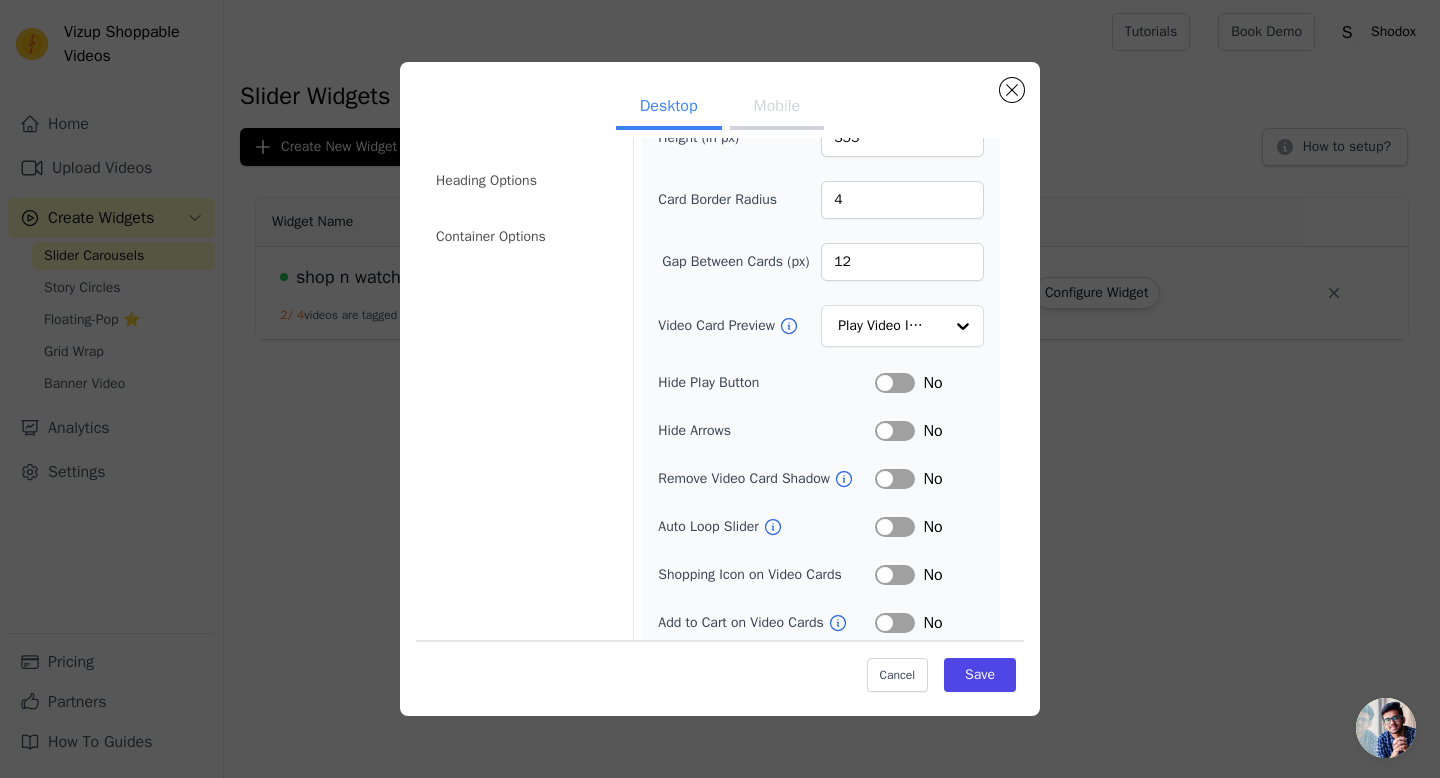 scroll, scrollTop: 162, scrollLeft: 0, axis: vertical 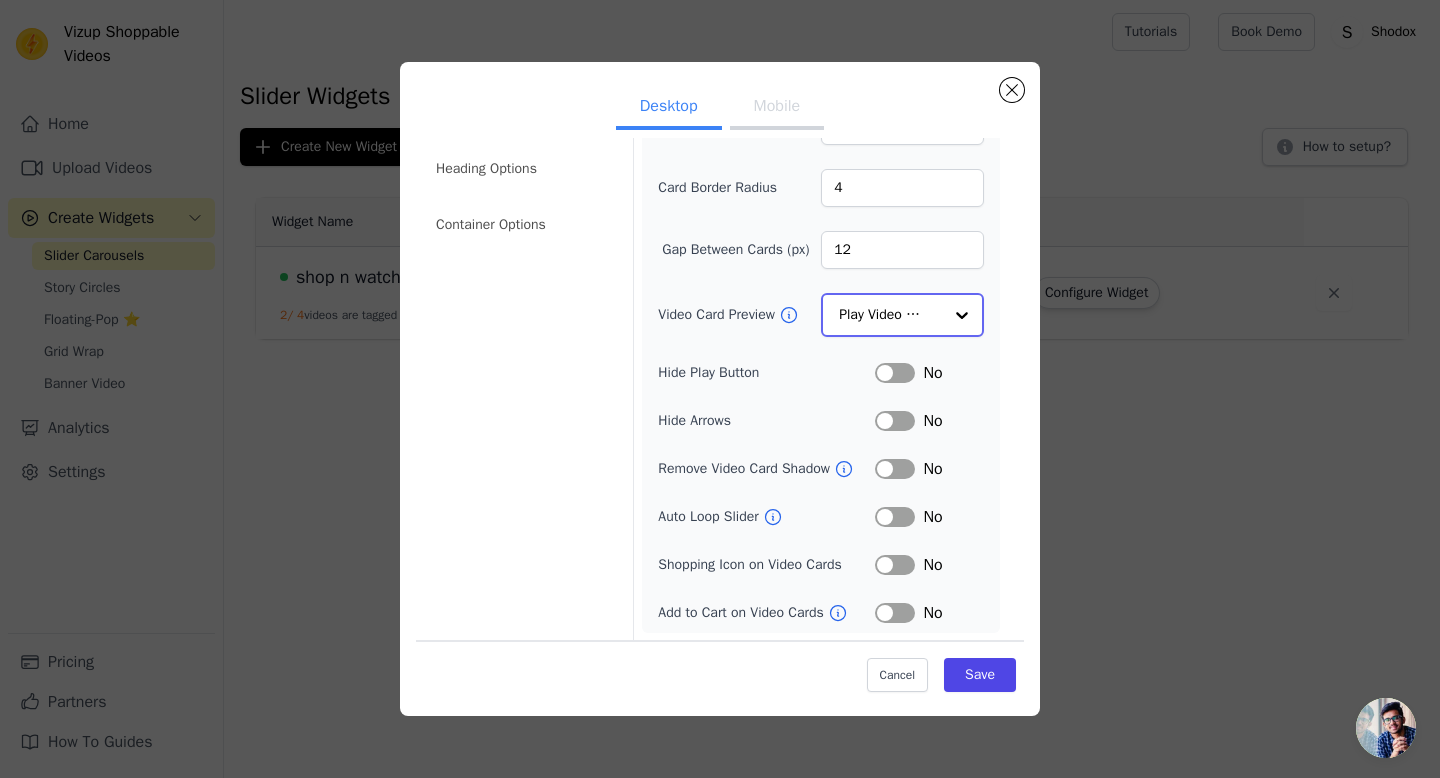 click at bounding box center (962, 315) 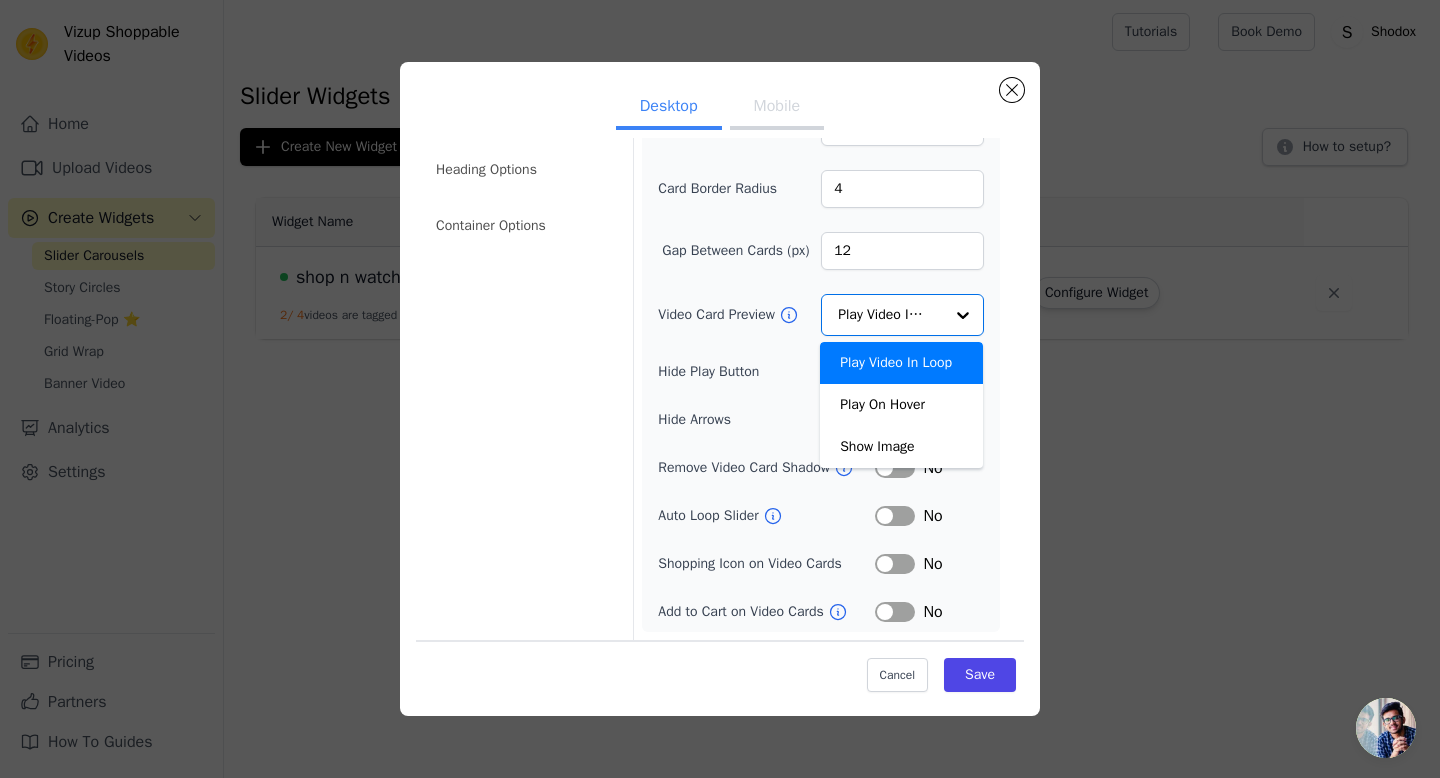click on "Video Card Preview       Play Video In Loop   Play On Hover   Show Image       Option Play Video In Loop, selected.   You are currently focused on option Play Video In Loop. There are 3 results available.     Play Video In Loop" at bounding box center [821, 315] 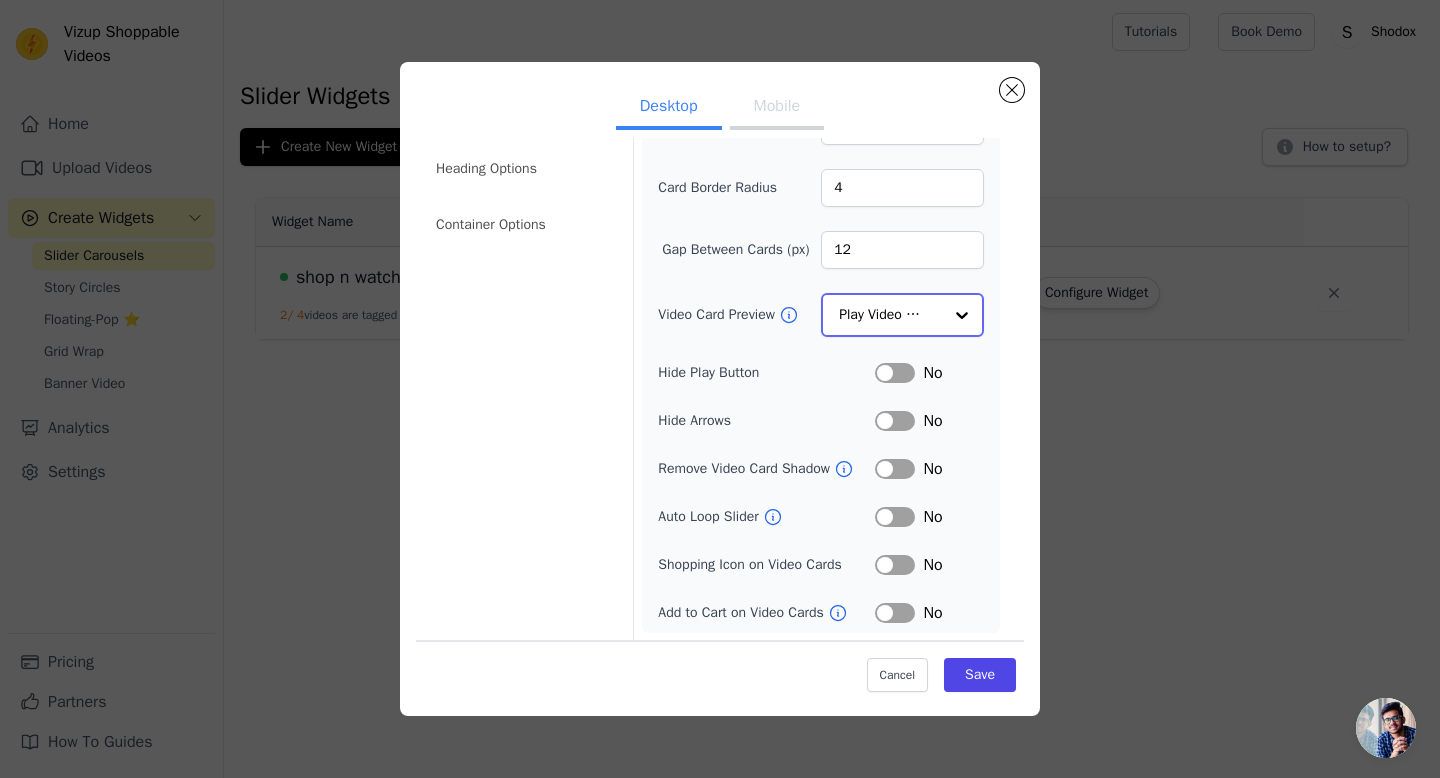 click at bounding box center [962, 315] 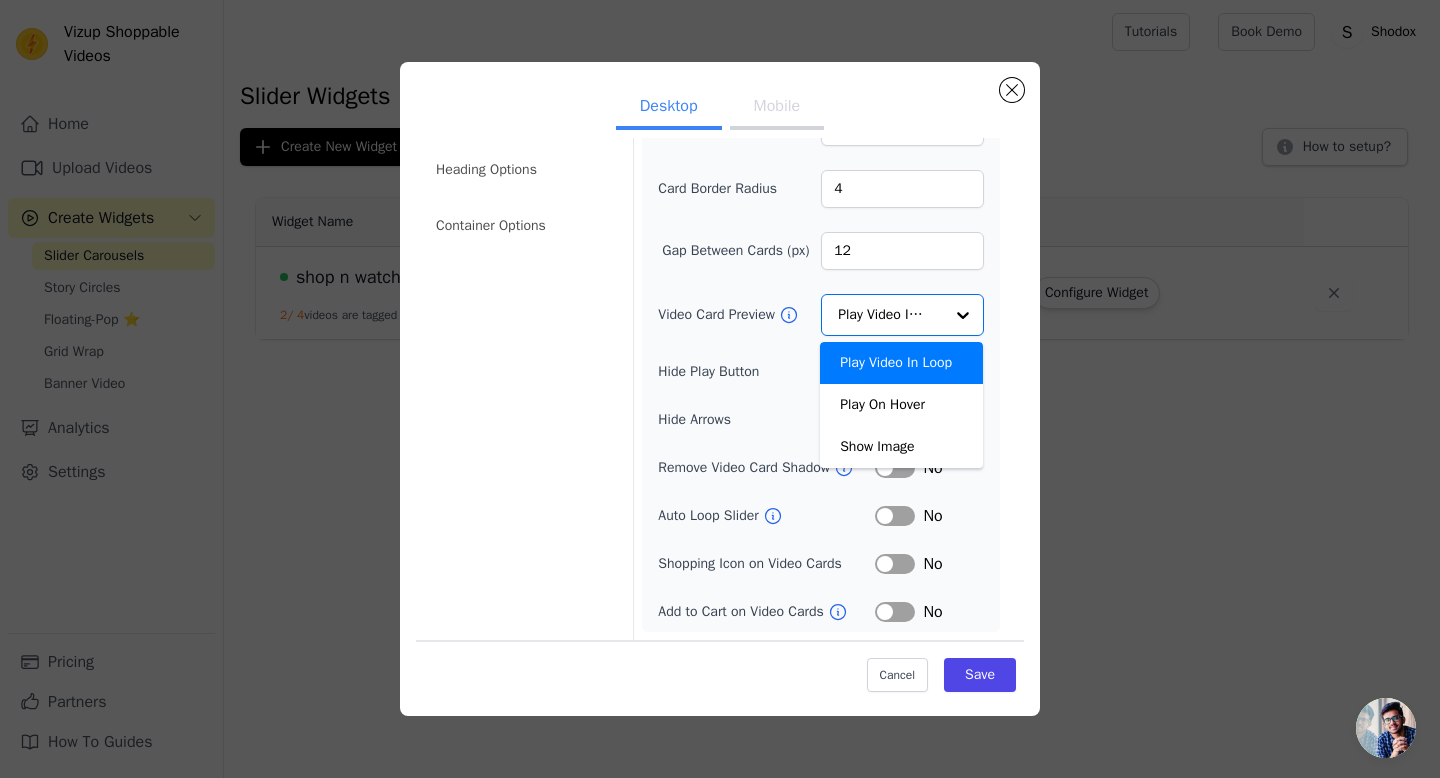 click on "Video Card Preview       Play Video In Loop   Play On Hover   Show Image       Option Play Video In Loop, selected.   You are currently focused on option Play Video In Loop. There are 3 results available.     Play Video In Loop" at bounding box center (821, 315) 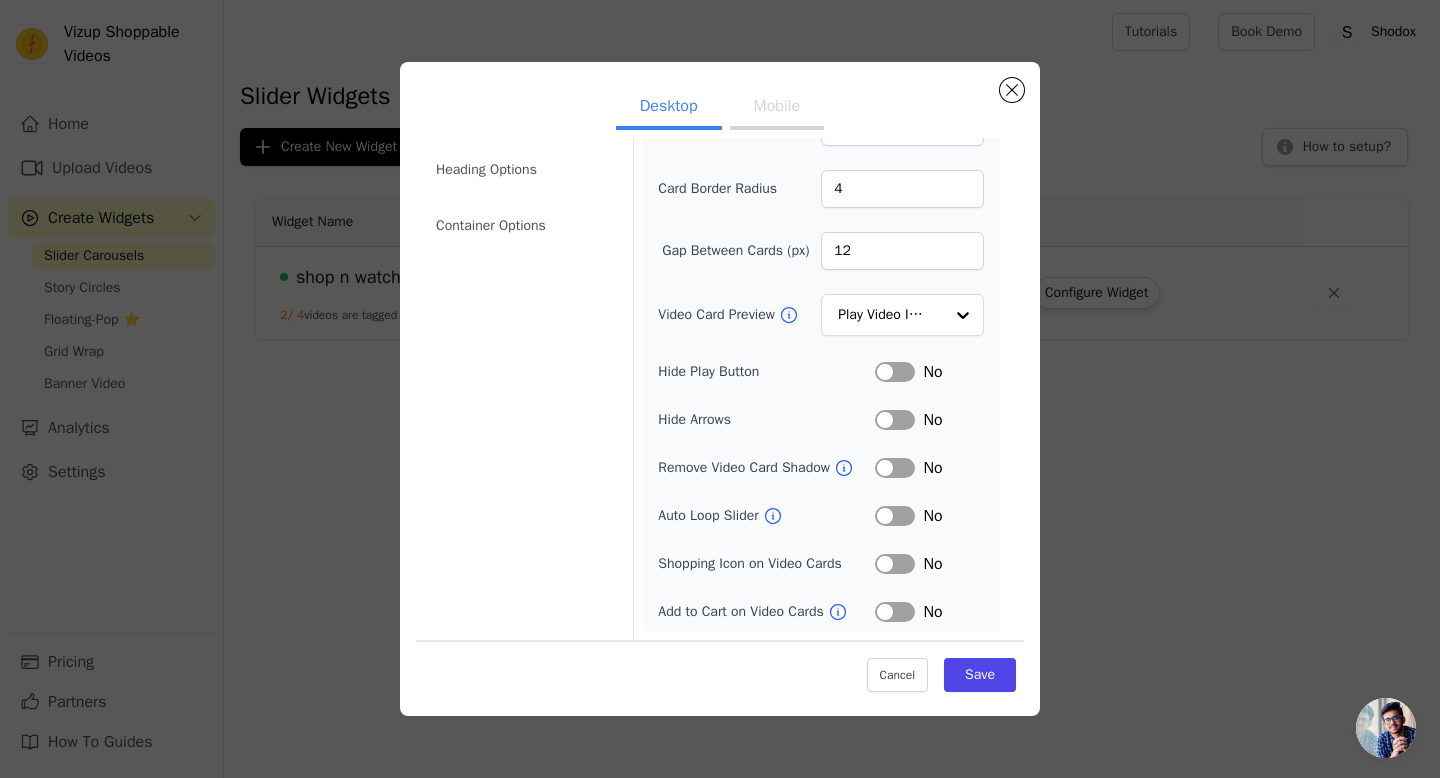 click on "Label" at bounding box center (895, 564) 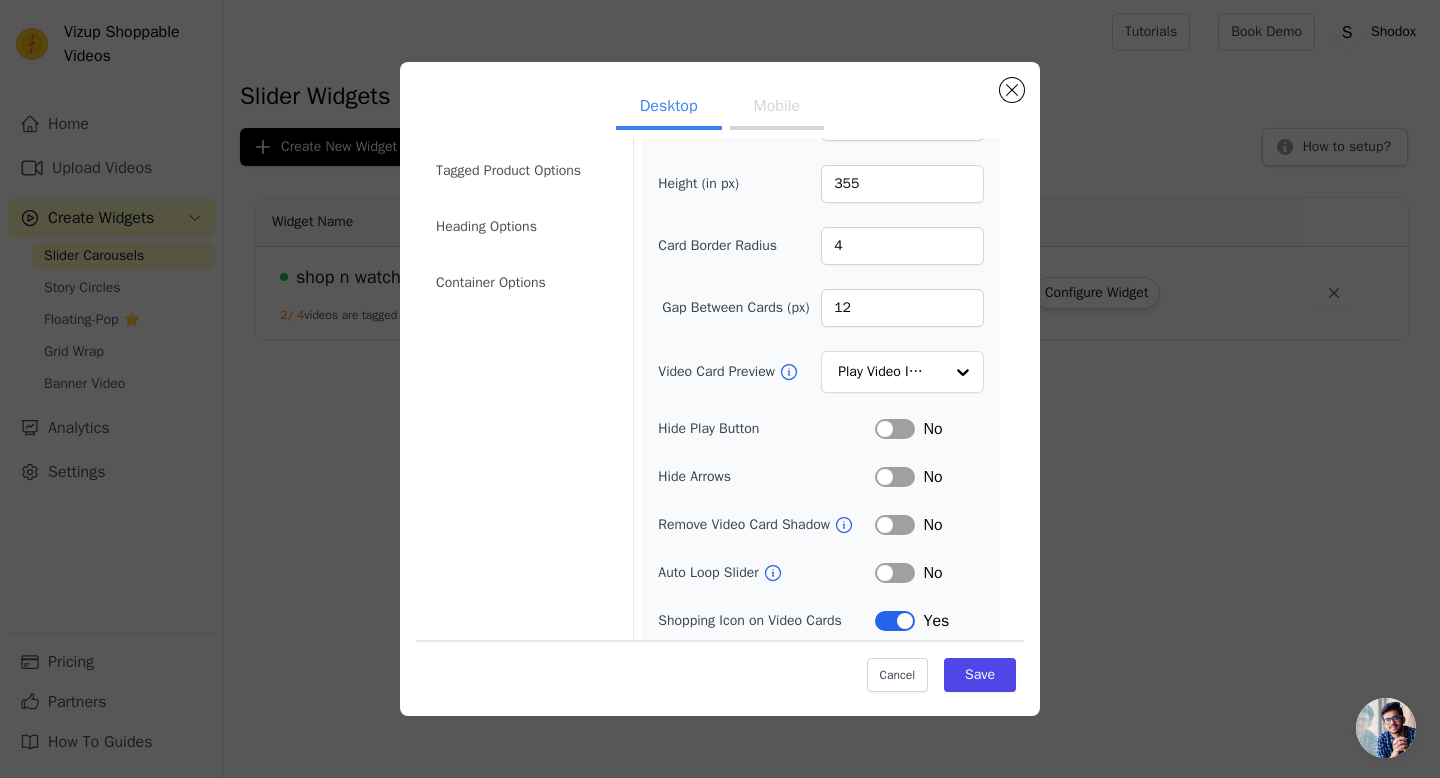 scroll, scrollTop: 0, scrollLeft: 0, axis: both 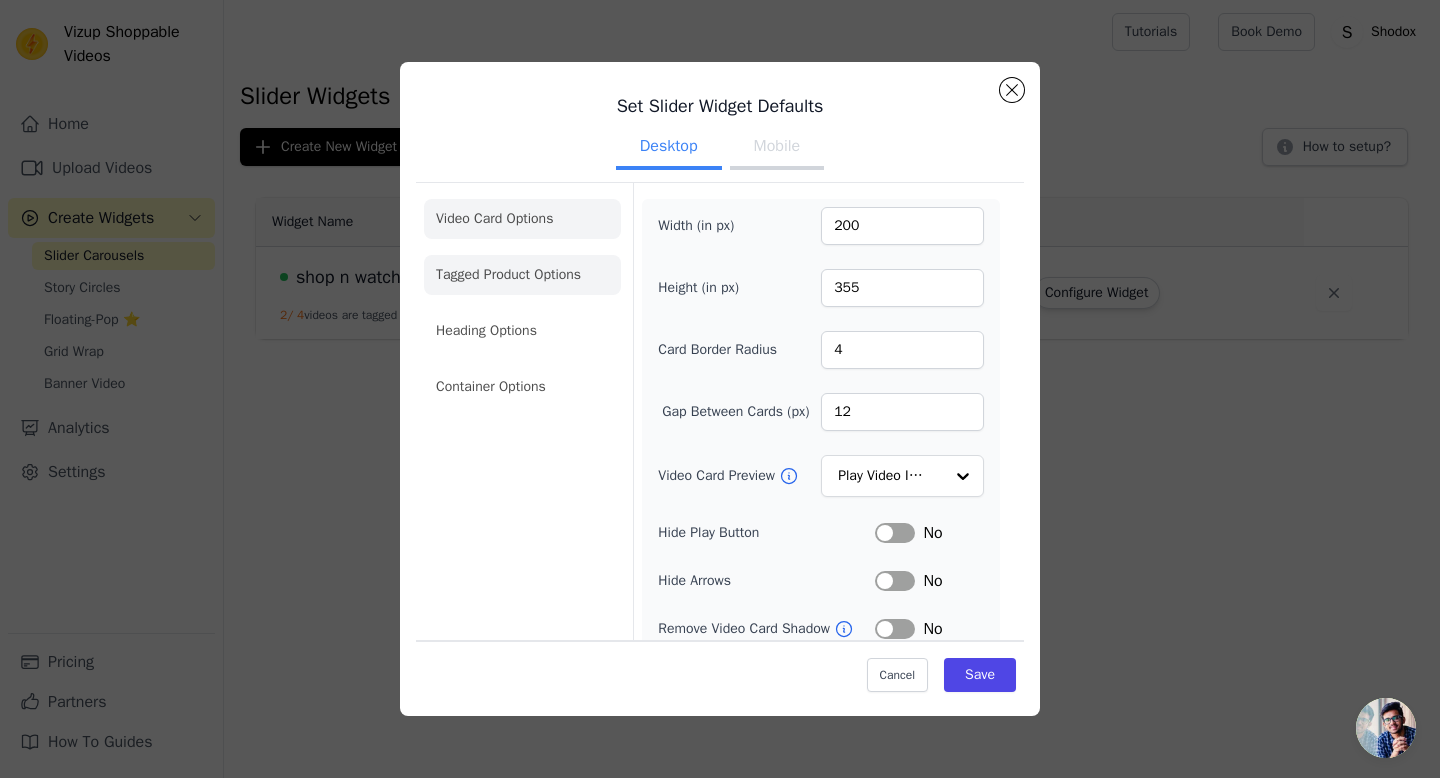 click on "Tagged Product Options" 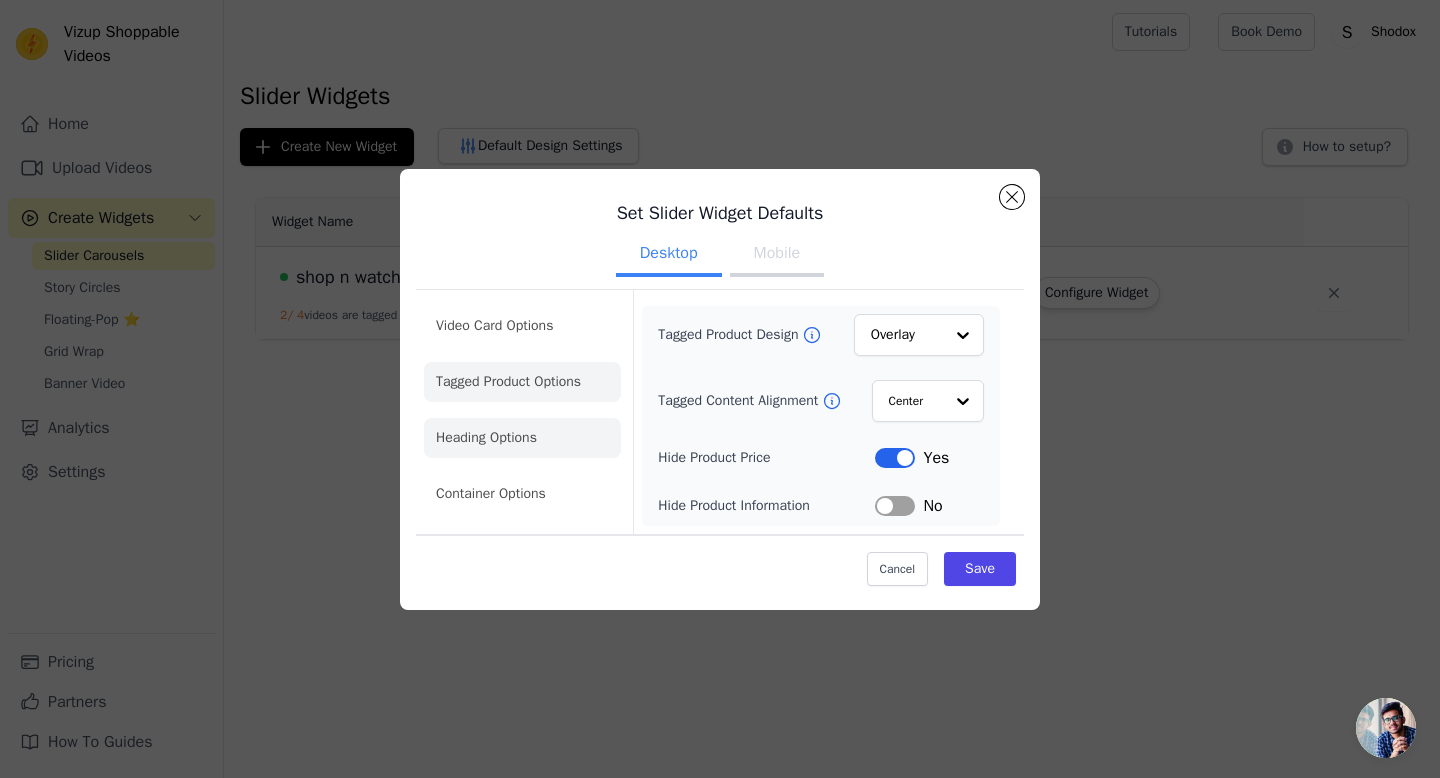 click on "Heading Options" 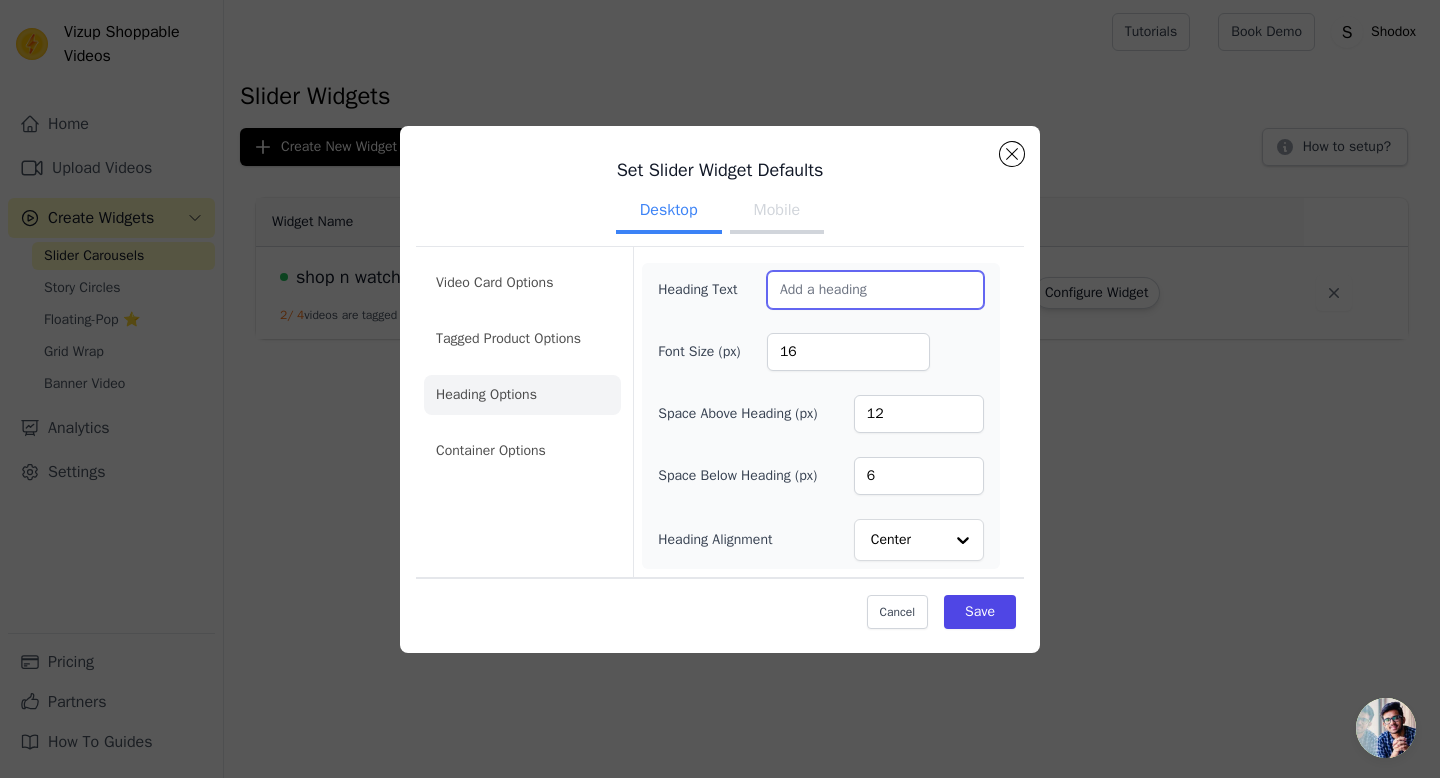 click on "Heading Text" at bounding box center [875, 290] 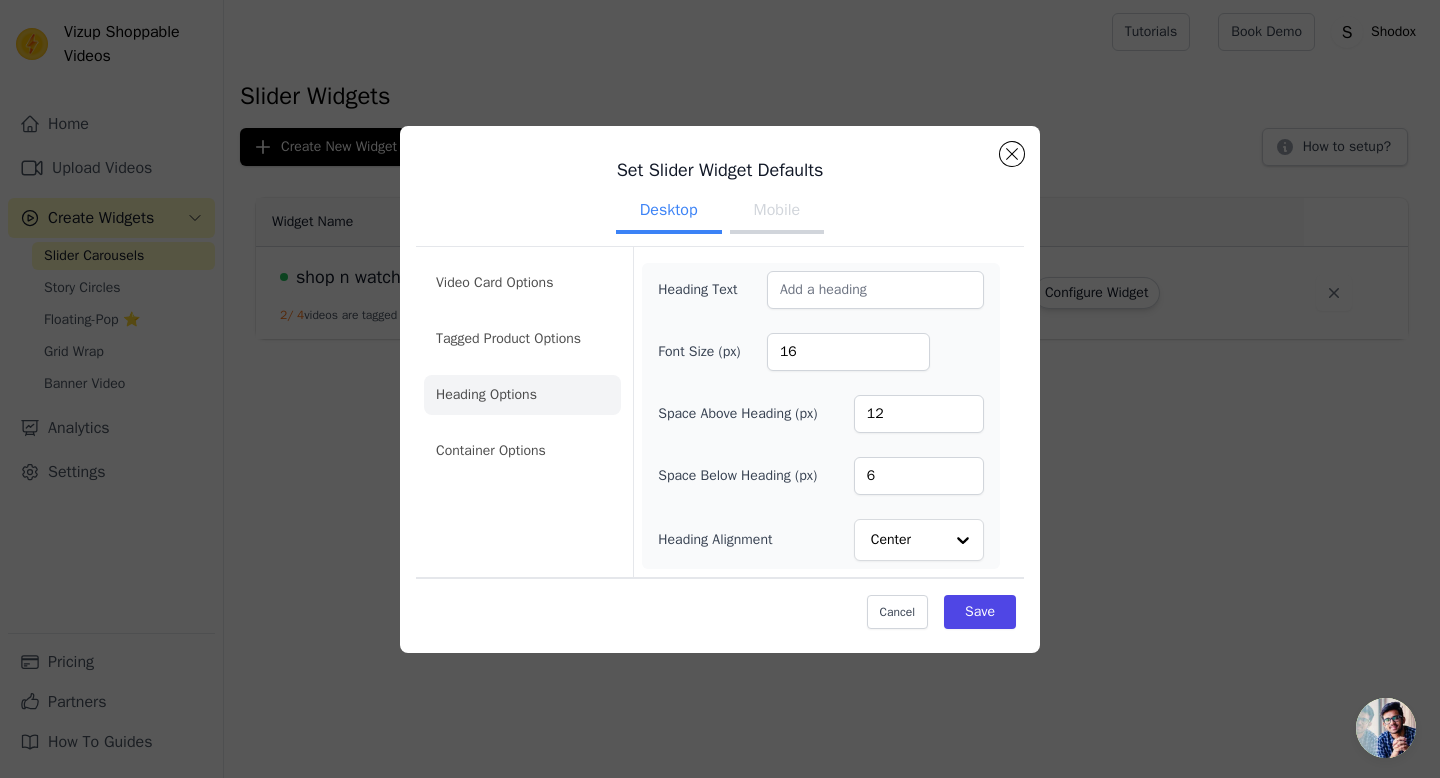 click on "Font Size (px)   16" at bounding box center (821, 352) 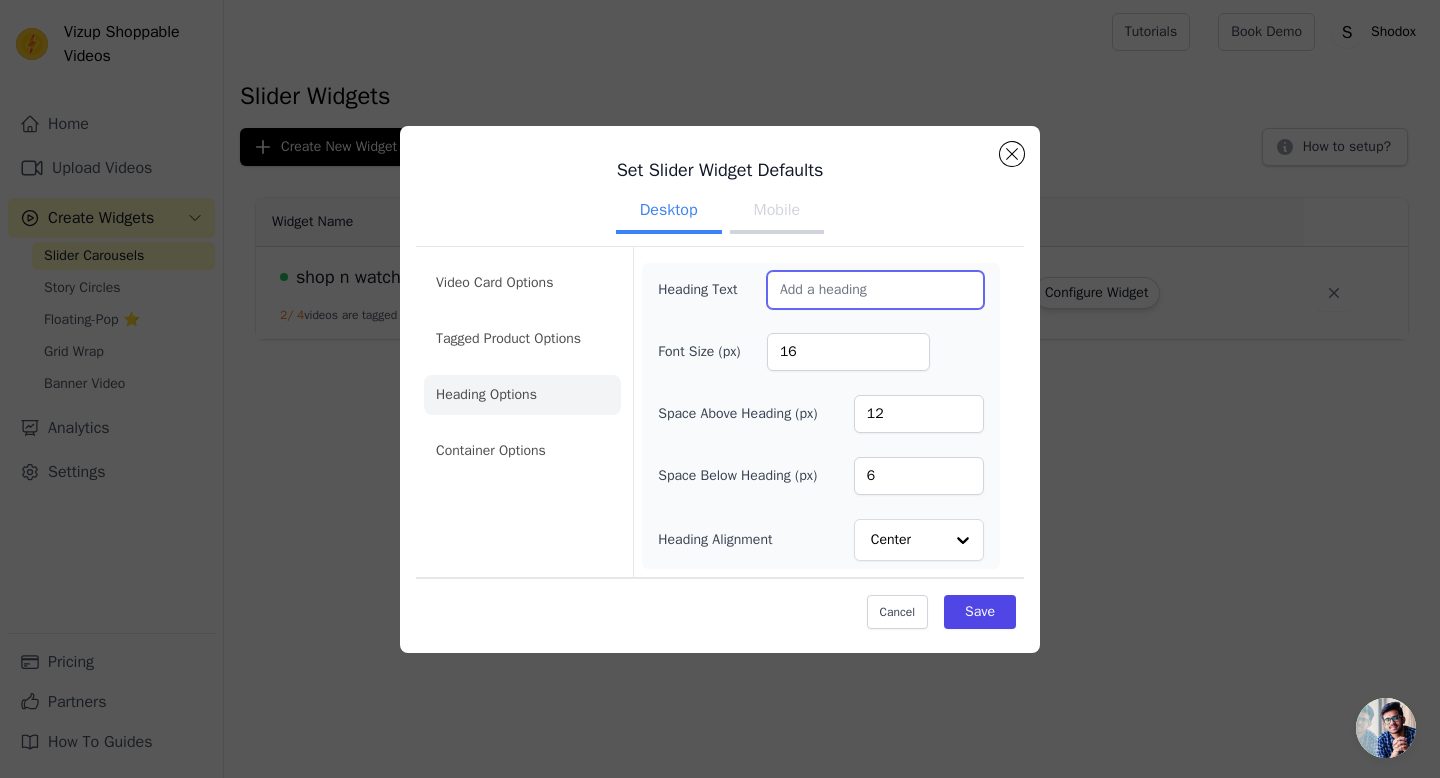 click on "Heading Text" at bounding box center (875, 290) 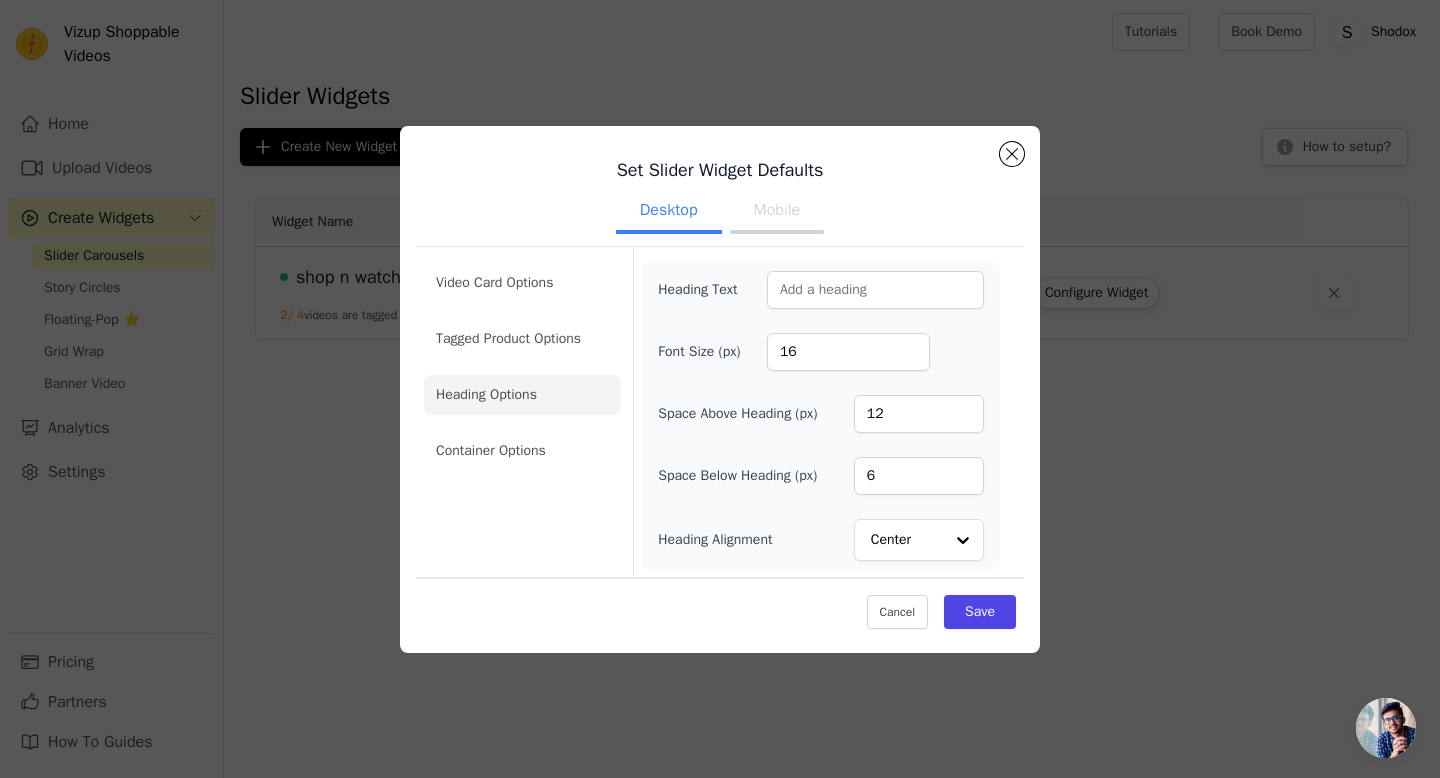 click on "Font Size (px)" at bounding box center [712, 352] 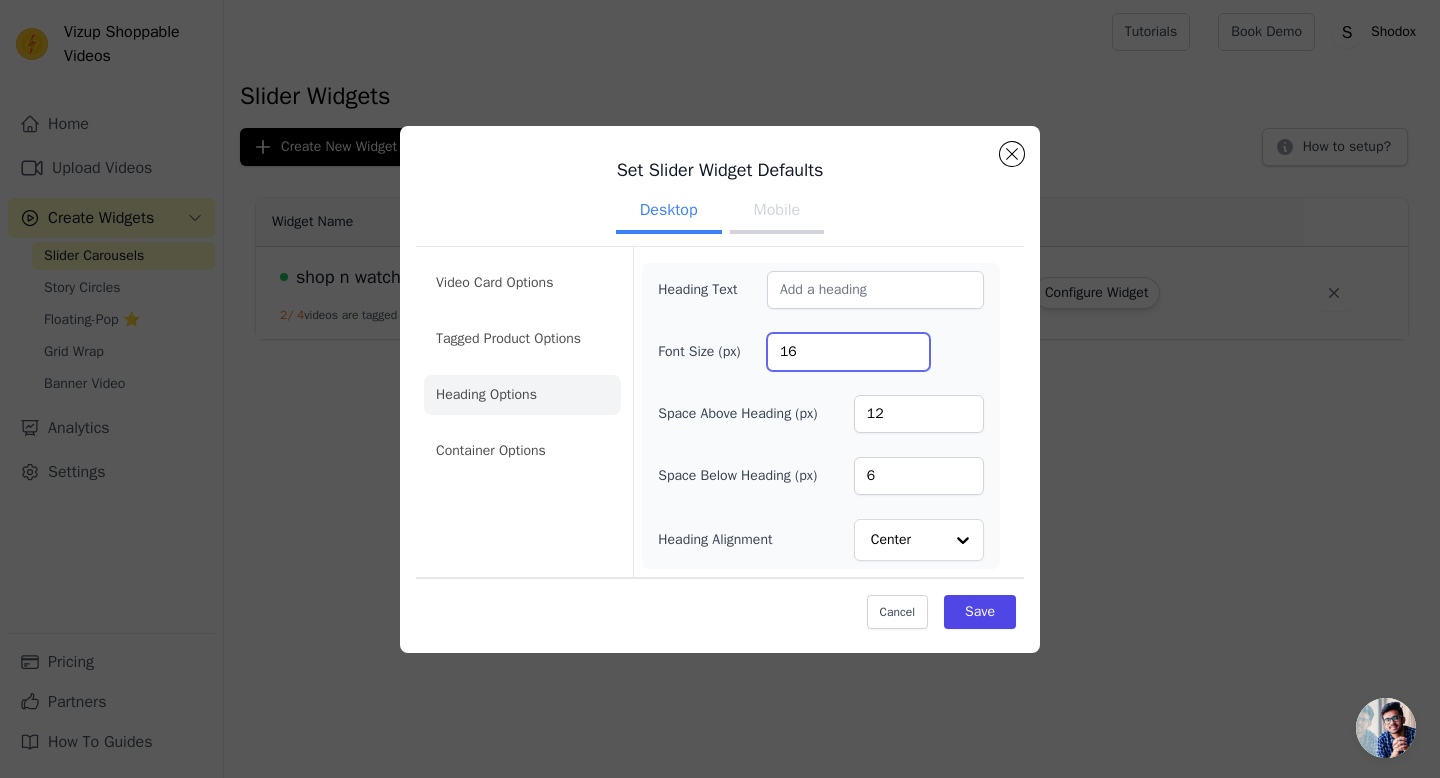 click on "16" at bounding box center (848, 352) 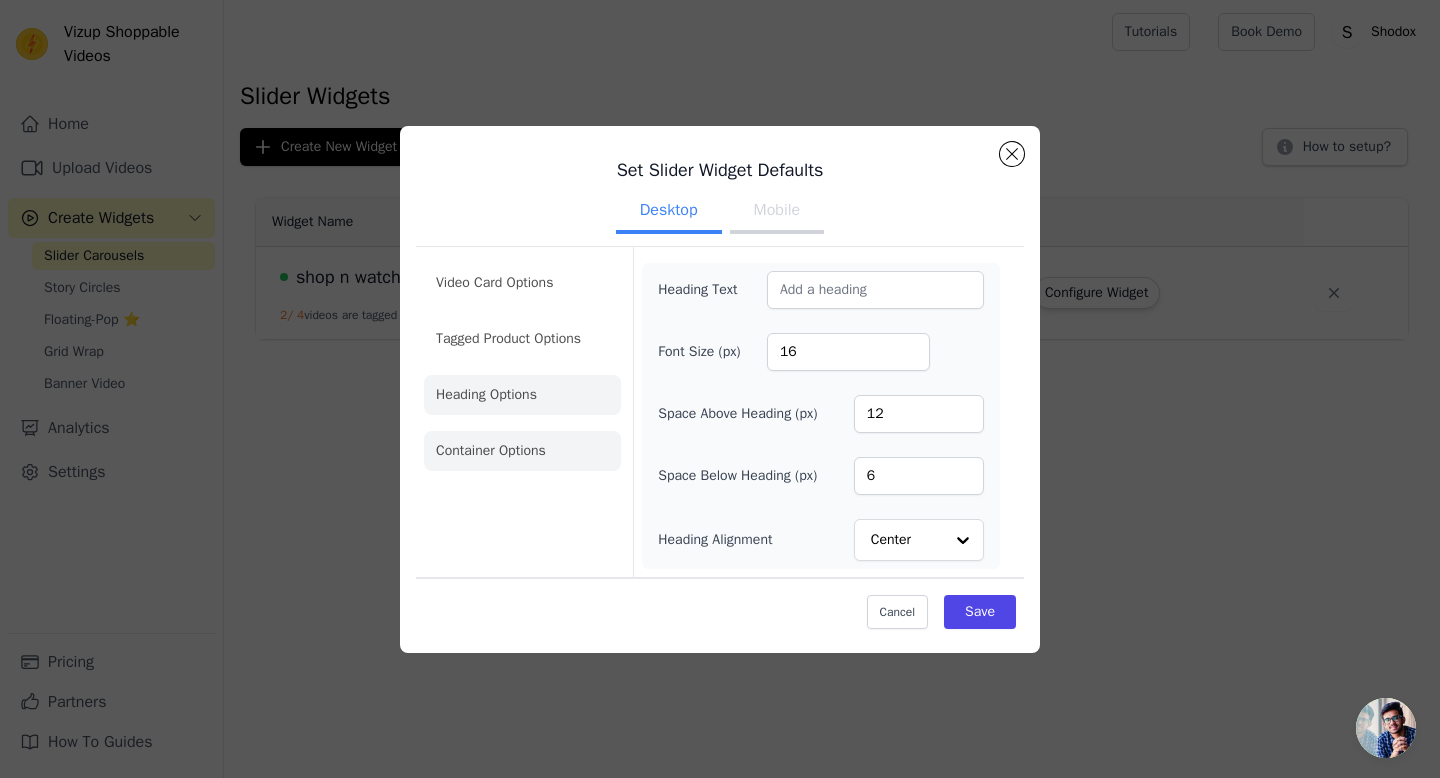 click on "Container Options" 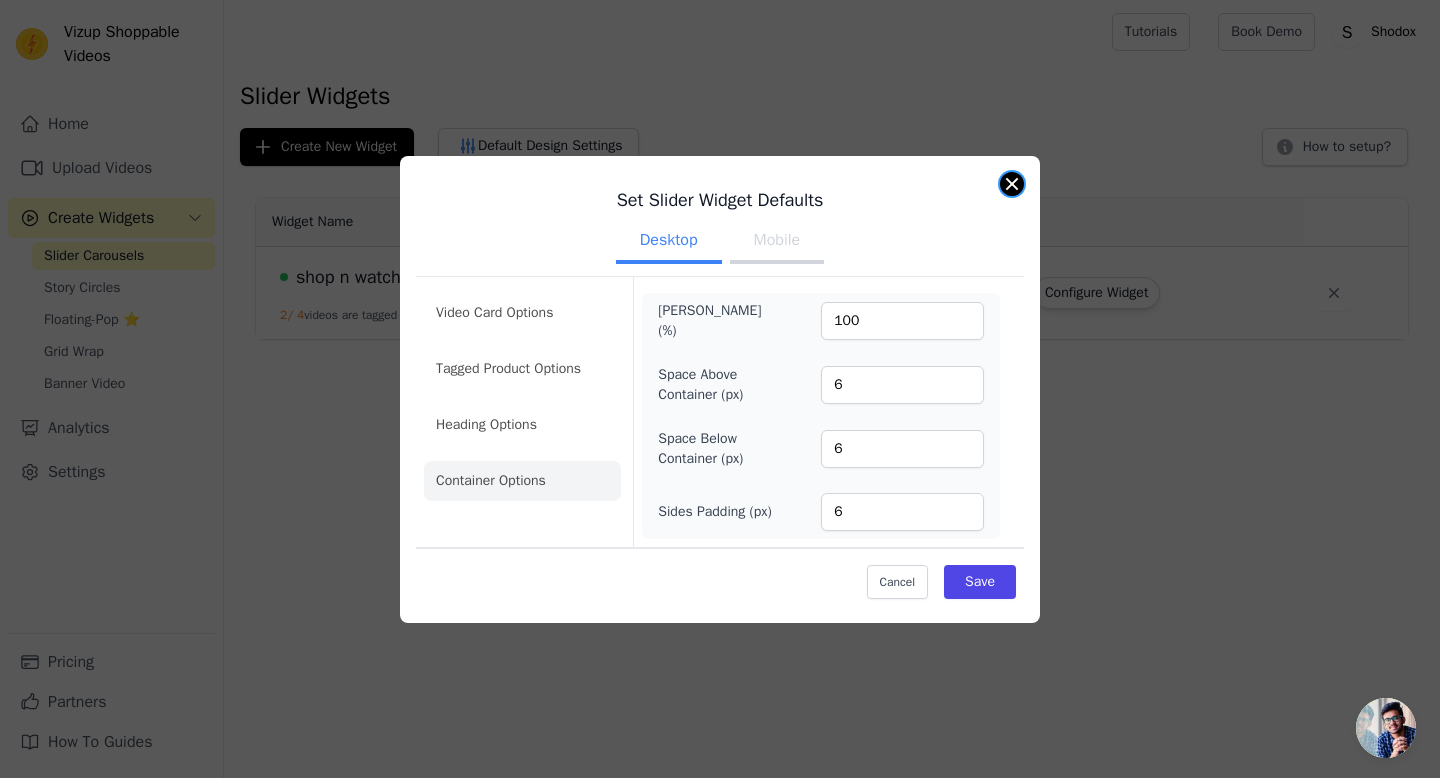 click at bounding box center (1012, 184) 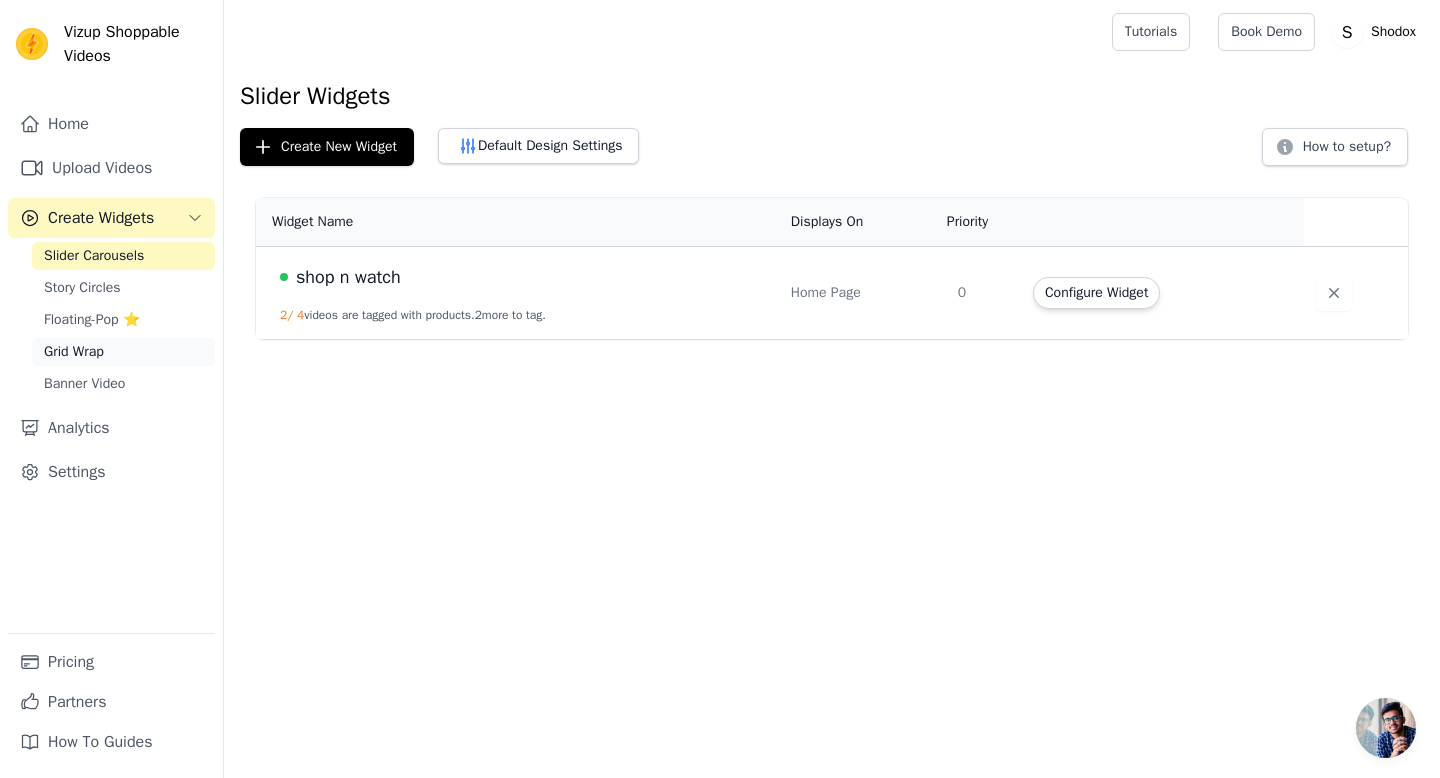 click on "Grid Wrap" at bounding box center (74, 352) 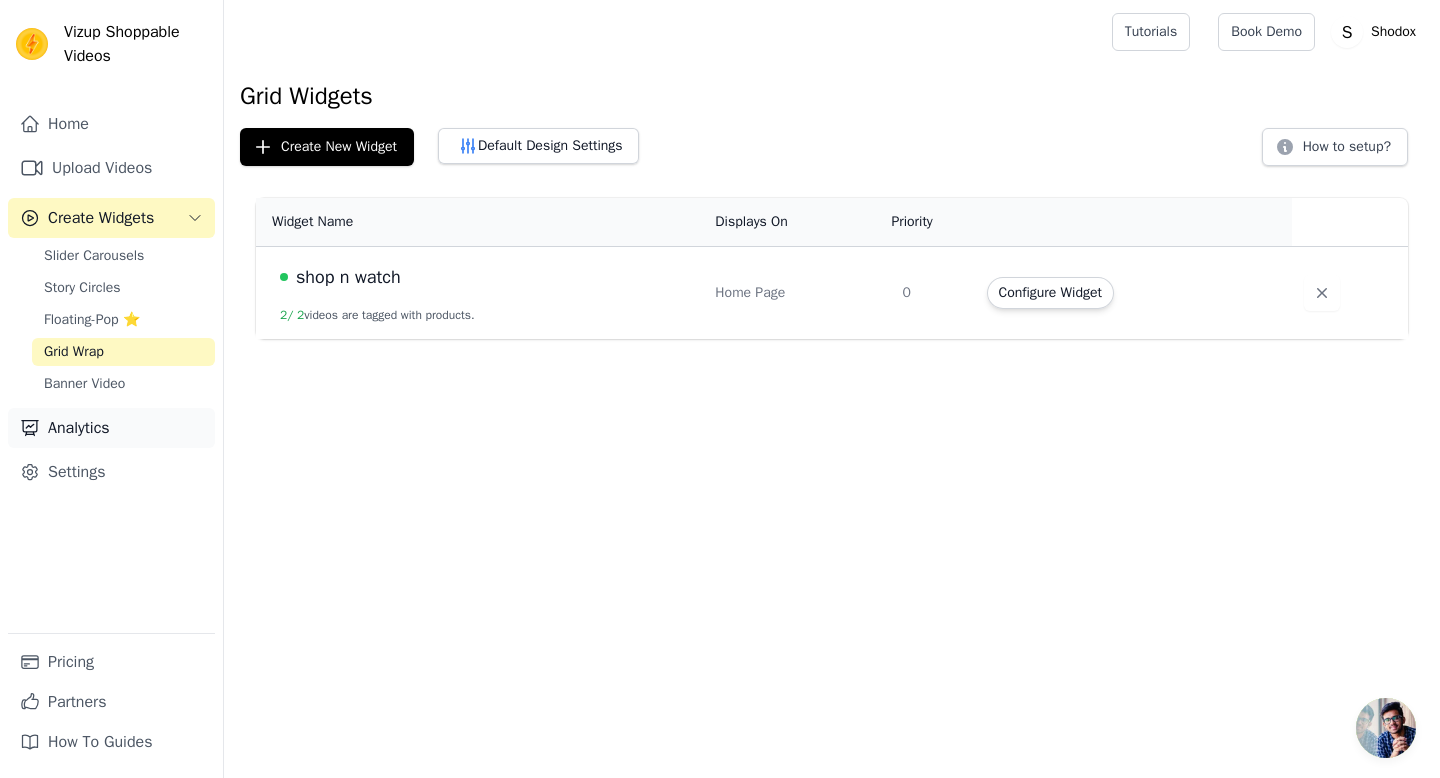 click on "Analytics" at bounding box center [111, 428] 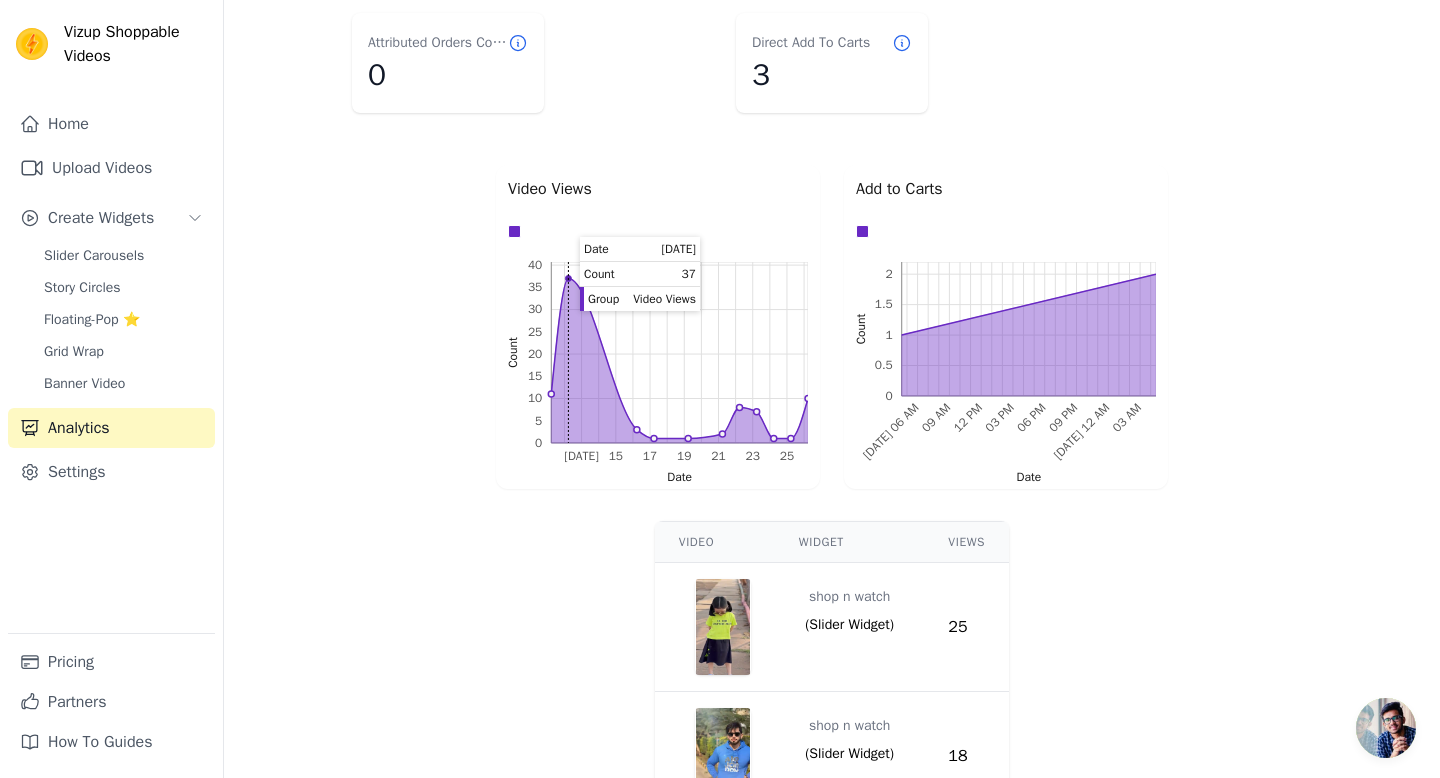 scroll, scrollTop: 490, scrollLeft: 0, axis: vertical 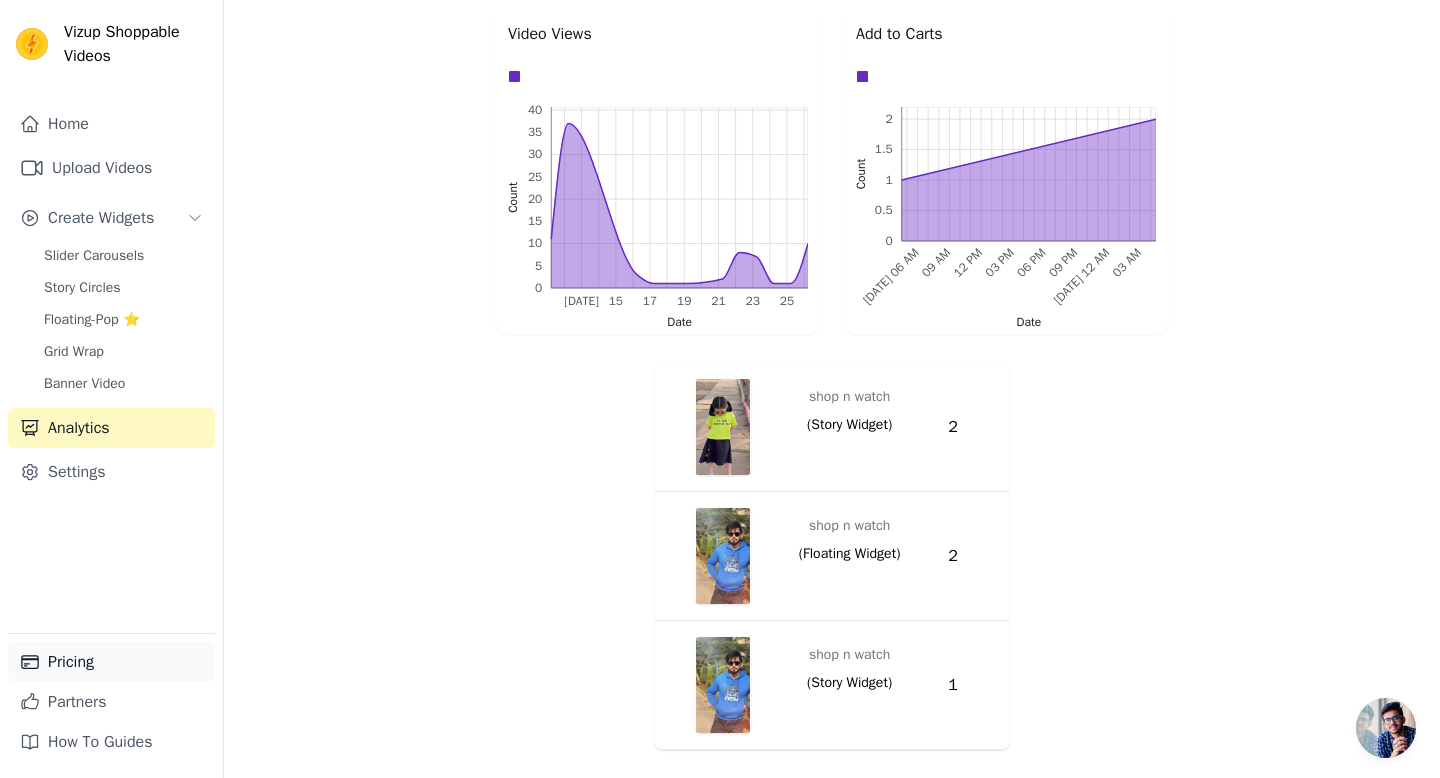 click on "Pricing" at bounding box center (111, 662) 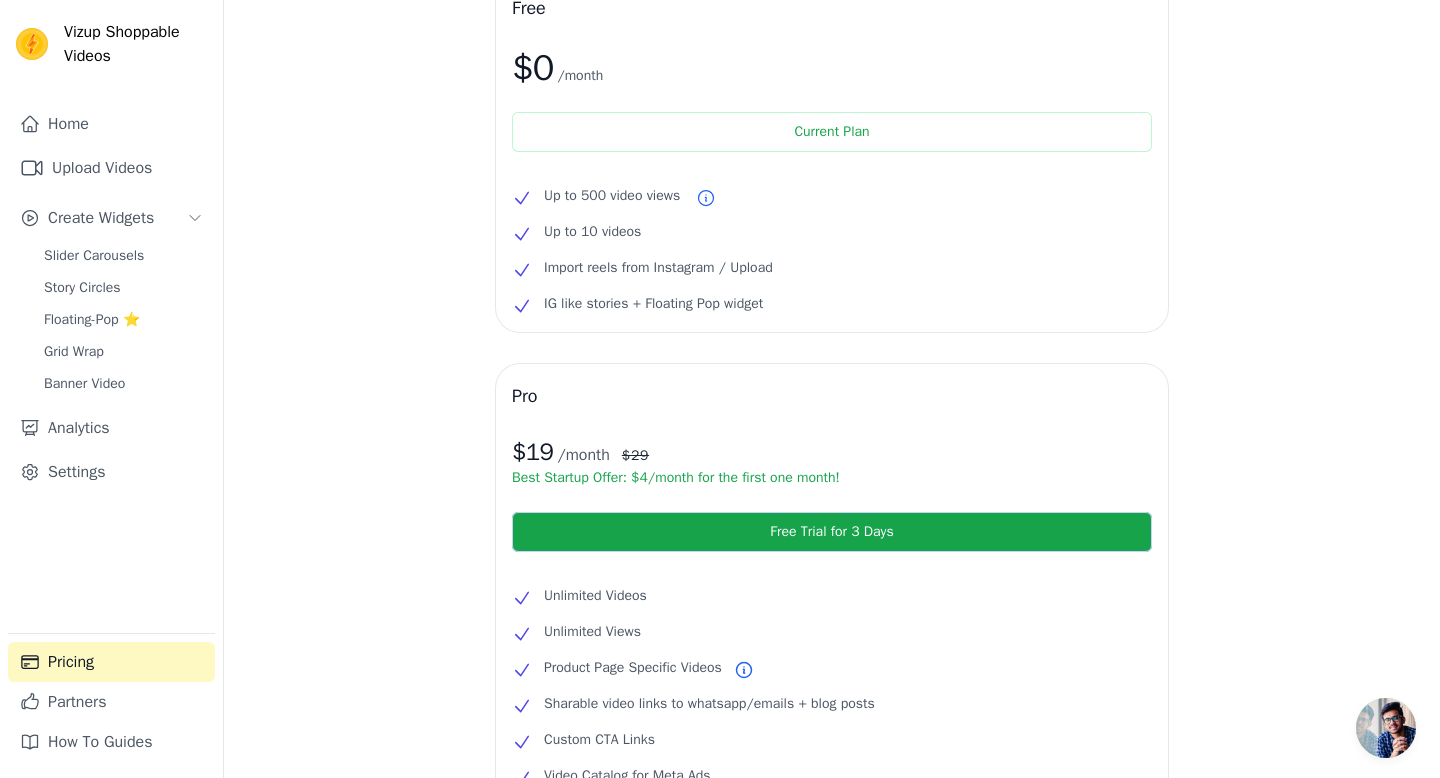 scroll, scrollTop: 0, scrollLeft: 0, axis: both 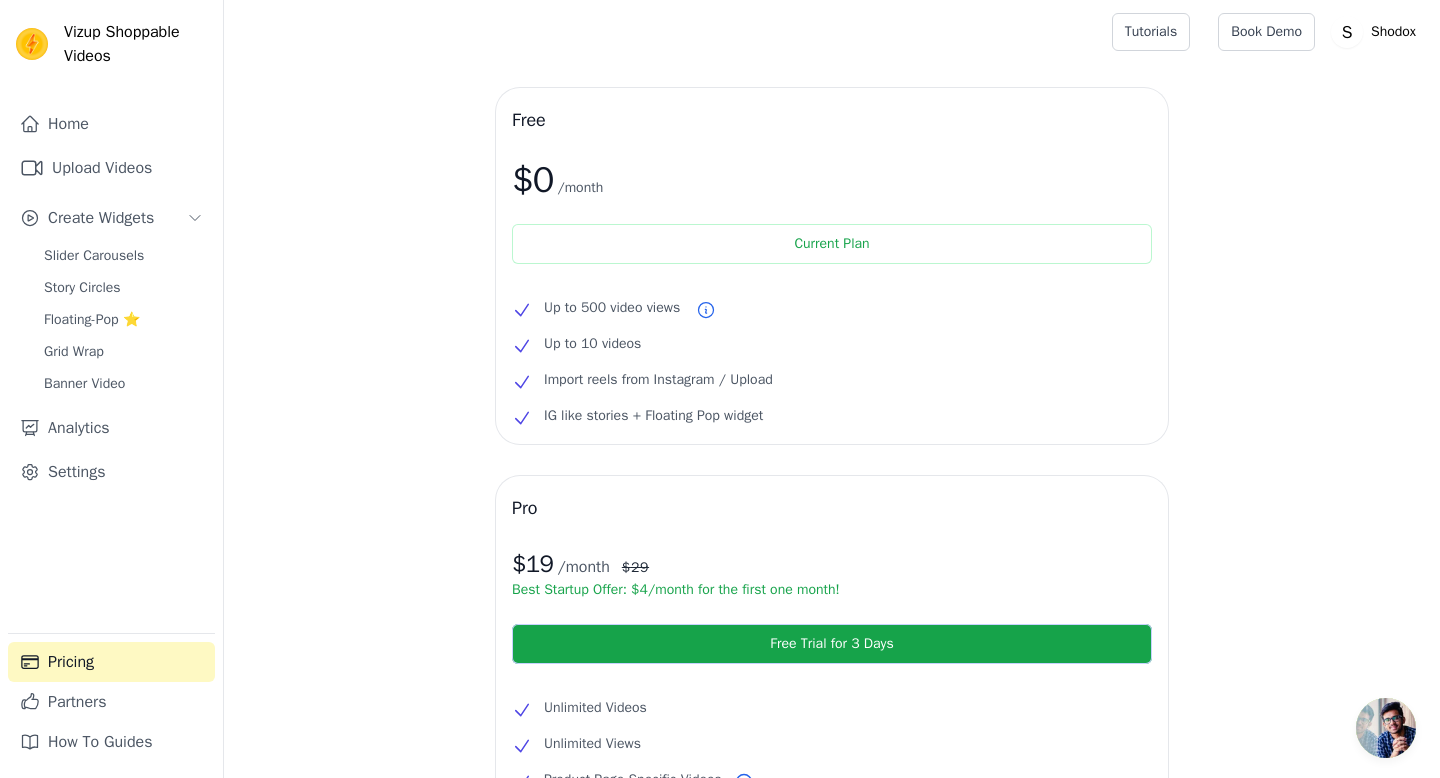 click on "Free   $0   /month   Current Plan     Up to 500 video views       Up to 10 videos     Import reels from Instagram / Upload     IG like stories + Floating Pop widget   Pro   $ 19   /month   $ 29   Best Startup Offer: $ 4 /month for the first one month!   Free Trial for 3 Days     Unlimited Videos     Unlimited Views     Product Page Specific Videos       Sharable video links to whatsapp/emails + blog posts
Custom CTA Links
Video Catalog for Meta Ads     Analytics Dashboard             Over 150 brands use our videos to boost site's conversion rate and sales.    Book a call with founder for 1:1 onboarding  →" at bounding box center (832, 642) 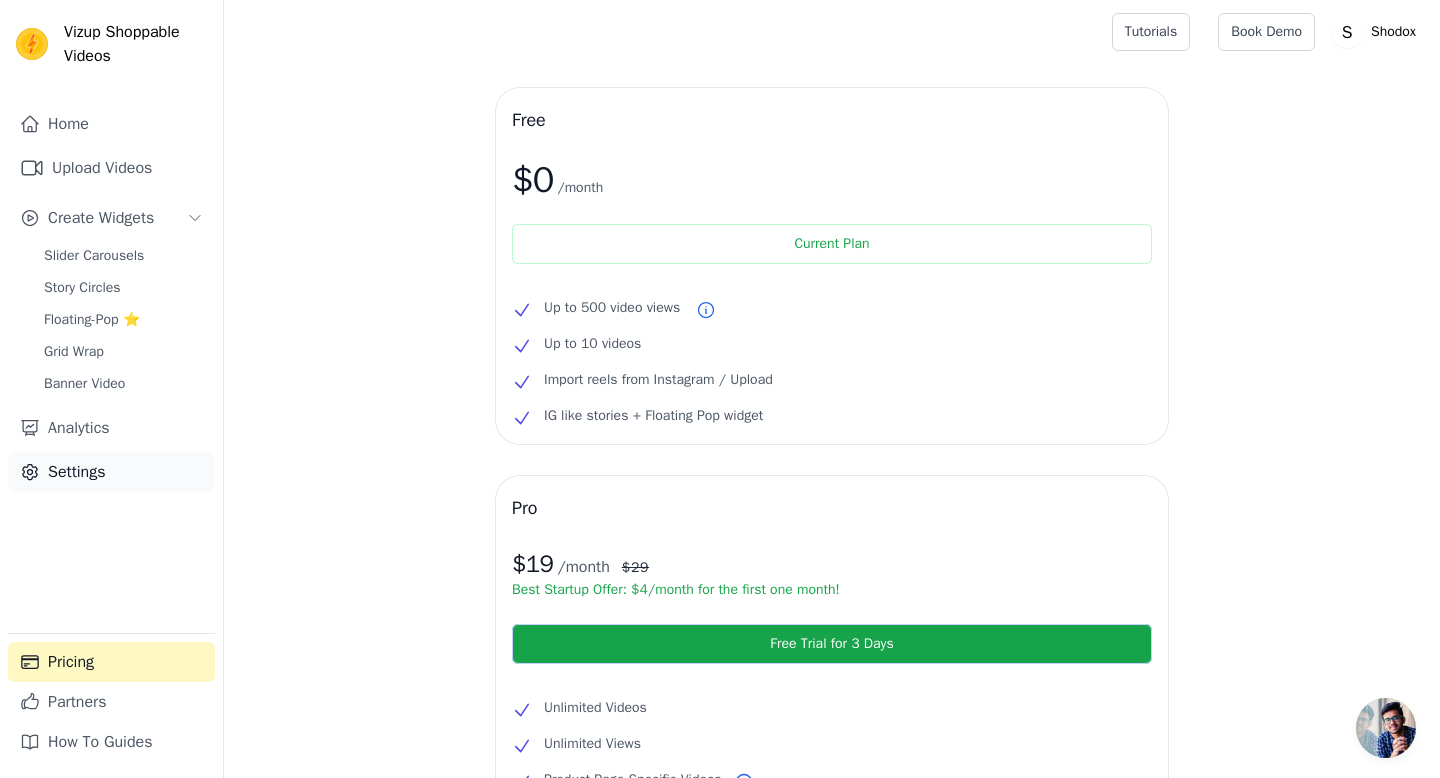 click on "Settings" at bounding box center [111, 472] 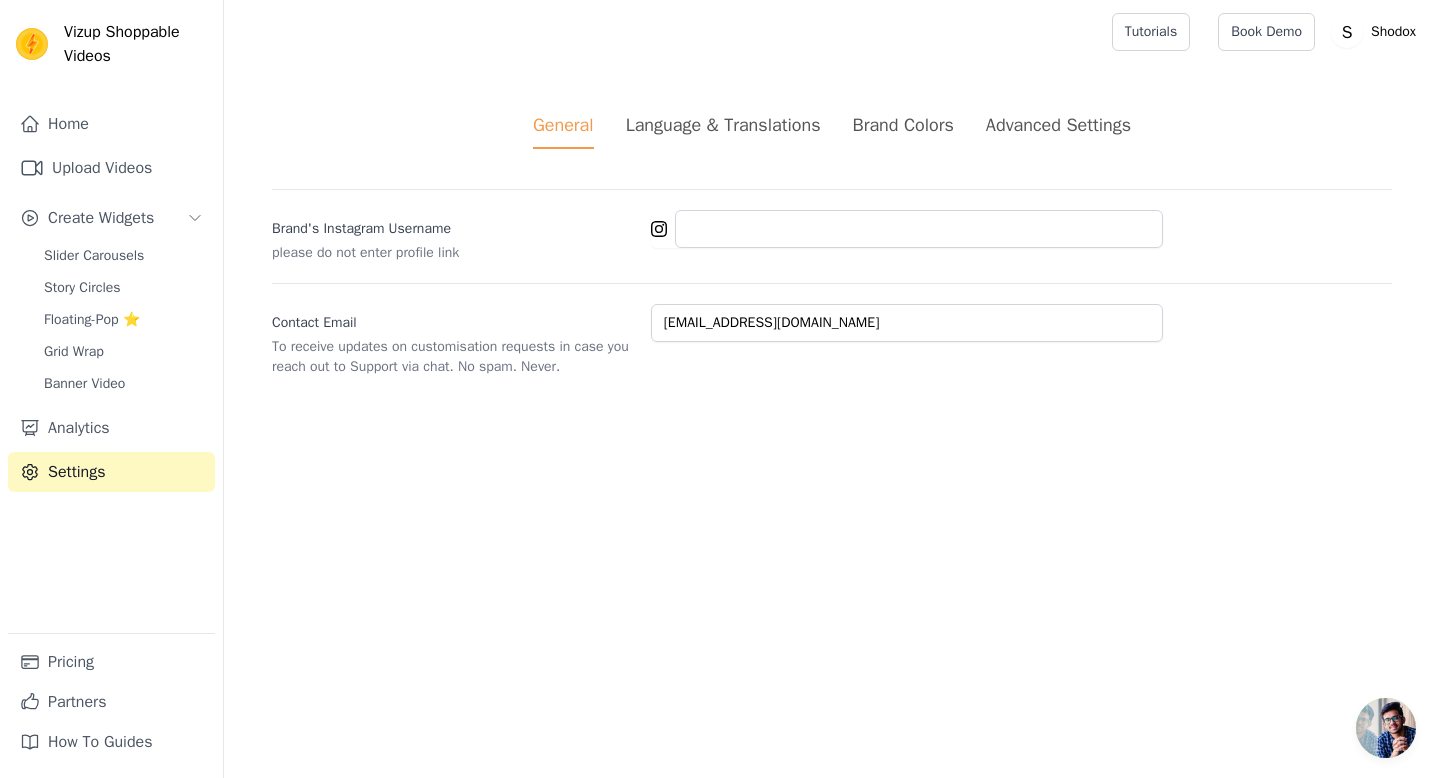click on "Language & Translations" at bounding box center (723, 125) 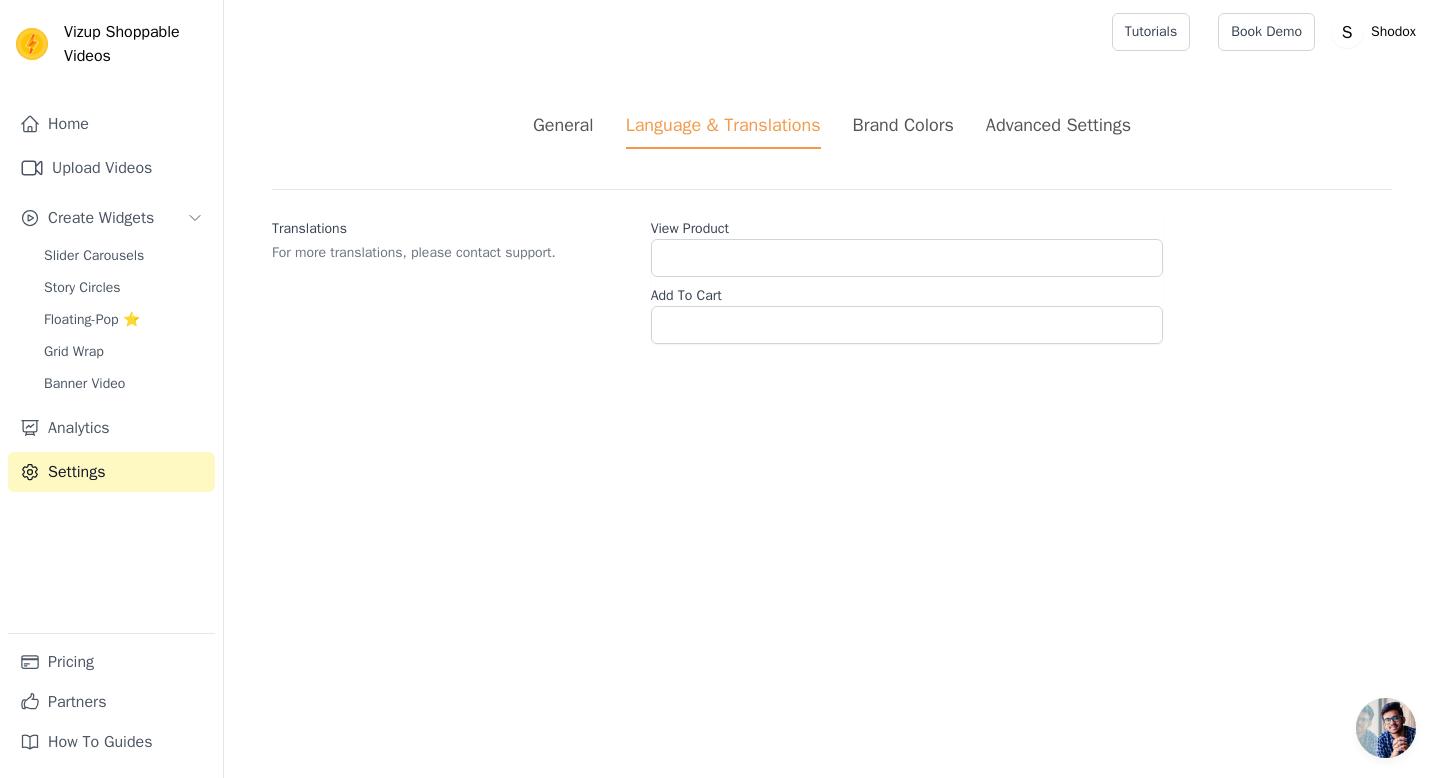 click on "Brand Colors" at bounding box center (903, 125) 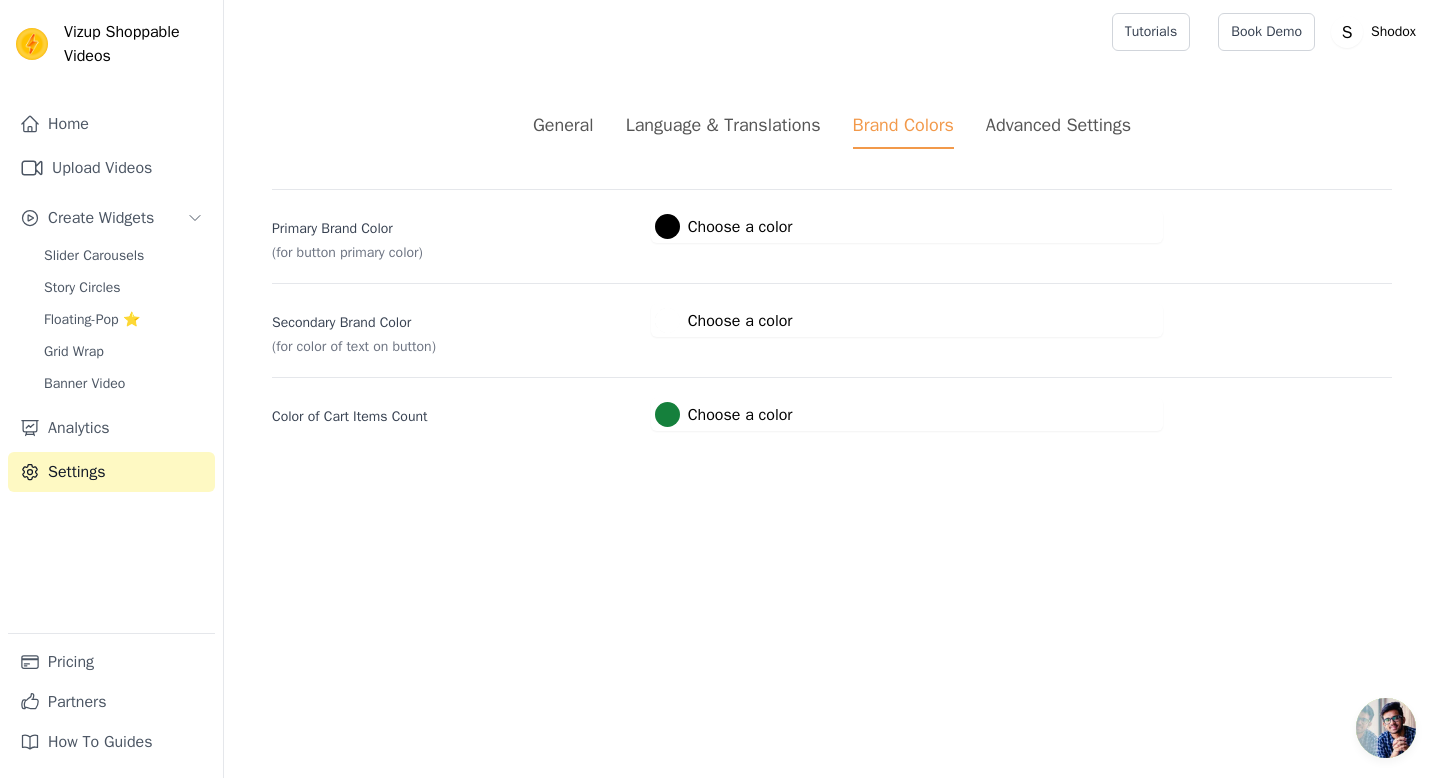 click on "Advanced Settings" at bounding box center (1058, 125) 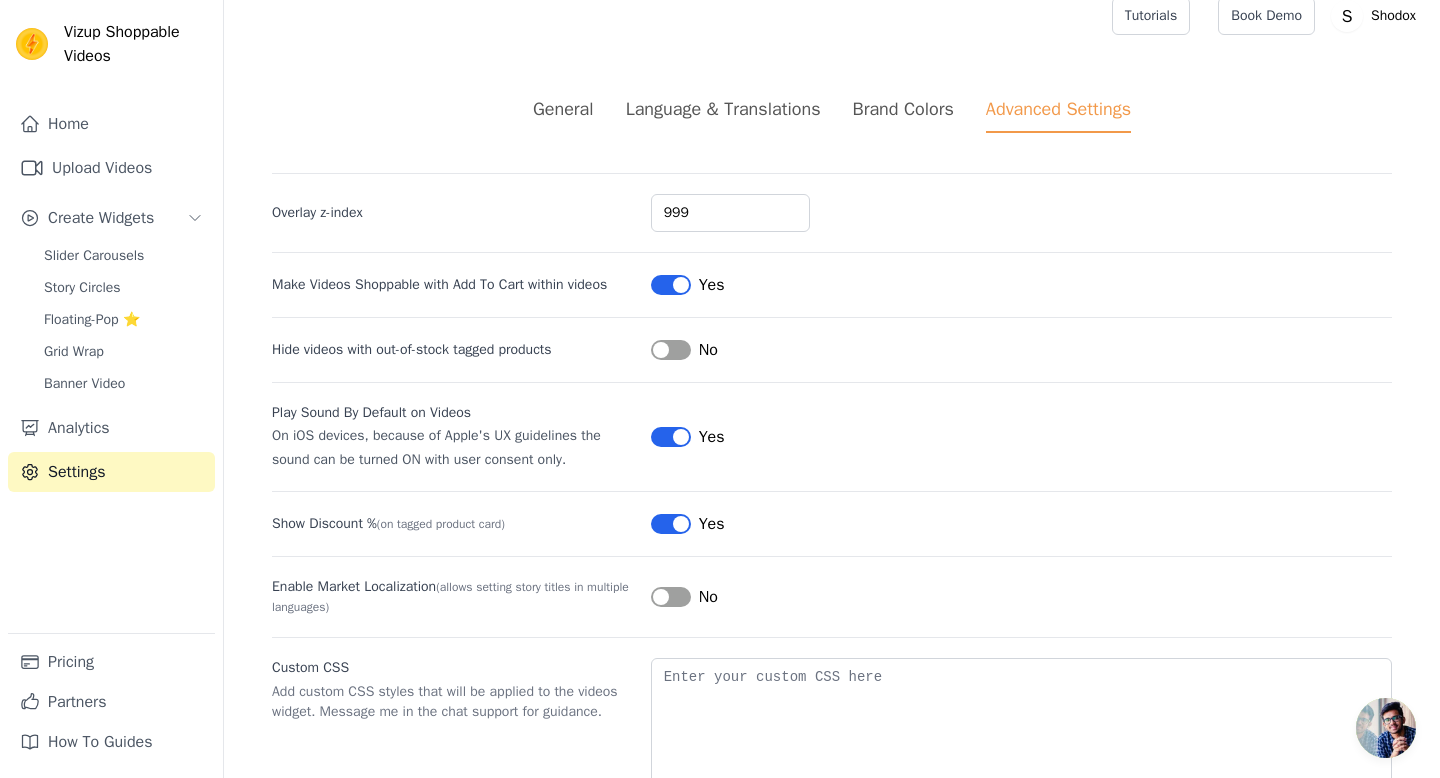 scroll, scrollTop: 15, scrollLeft: 0, axis: vertical 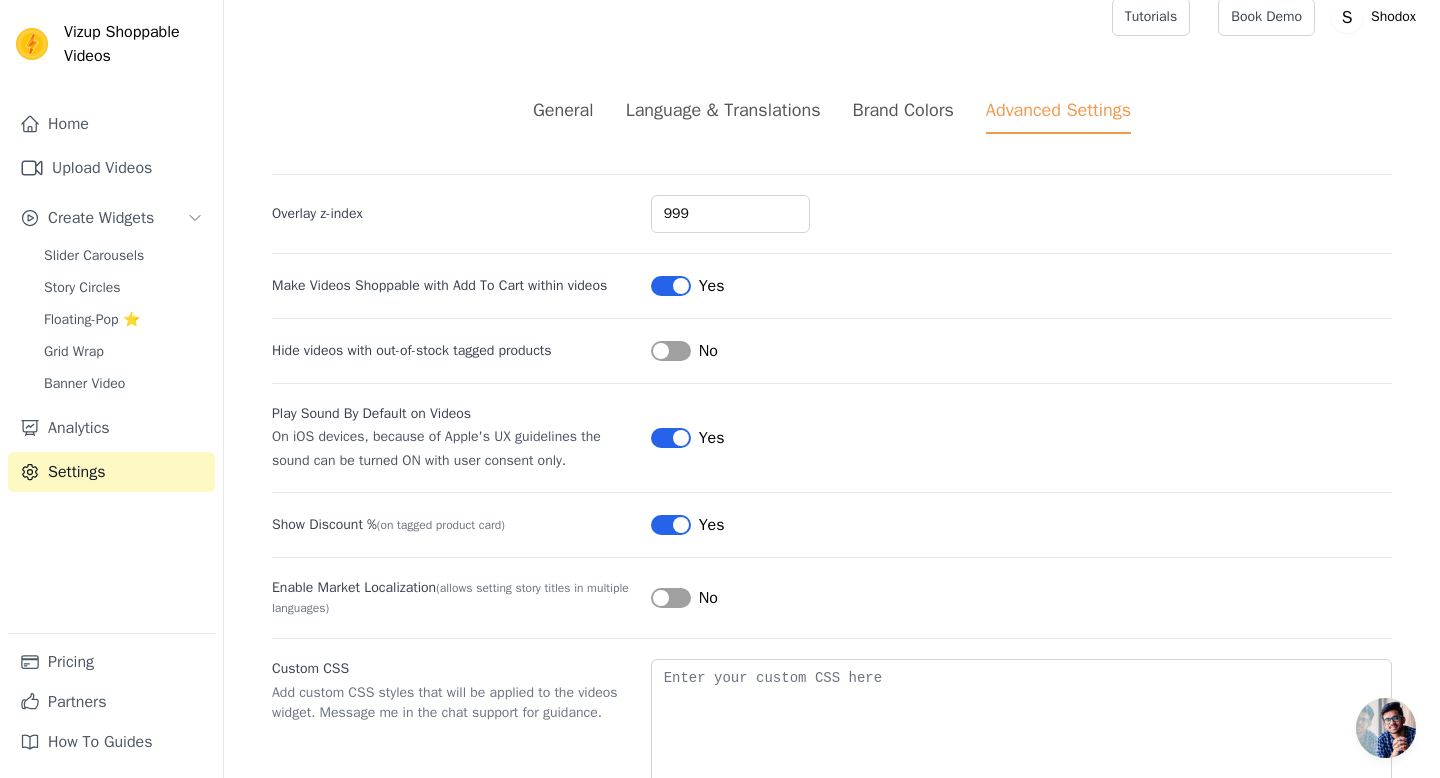 click on "Brand Colors" at bounding box center [903, 110] 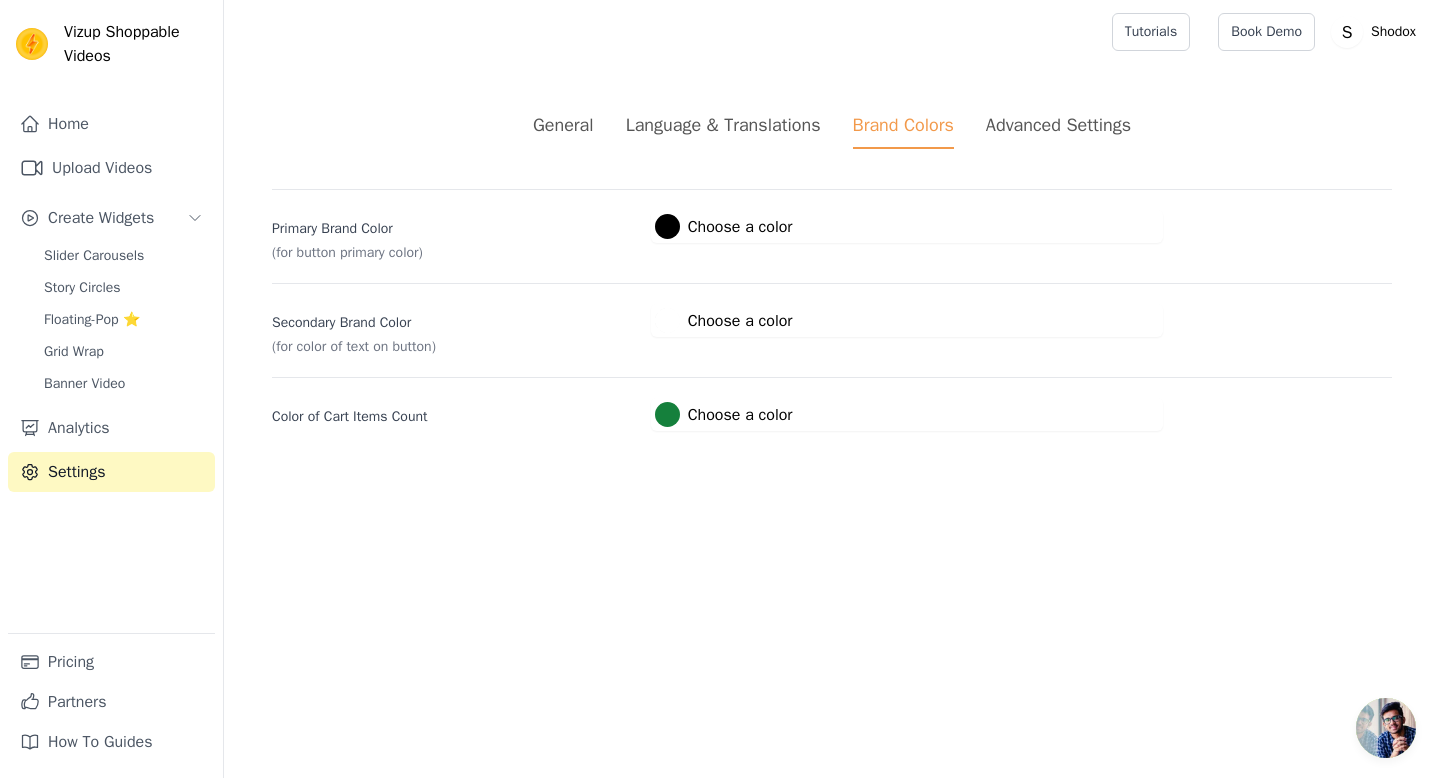 click on "Language & Translations" at bounding box center [723, 125] 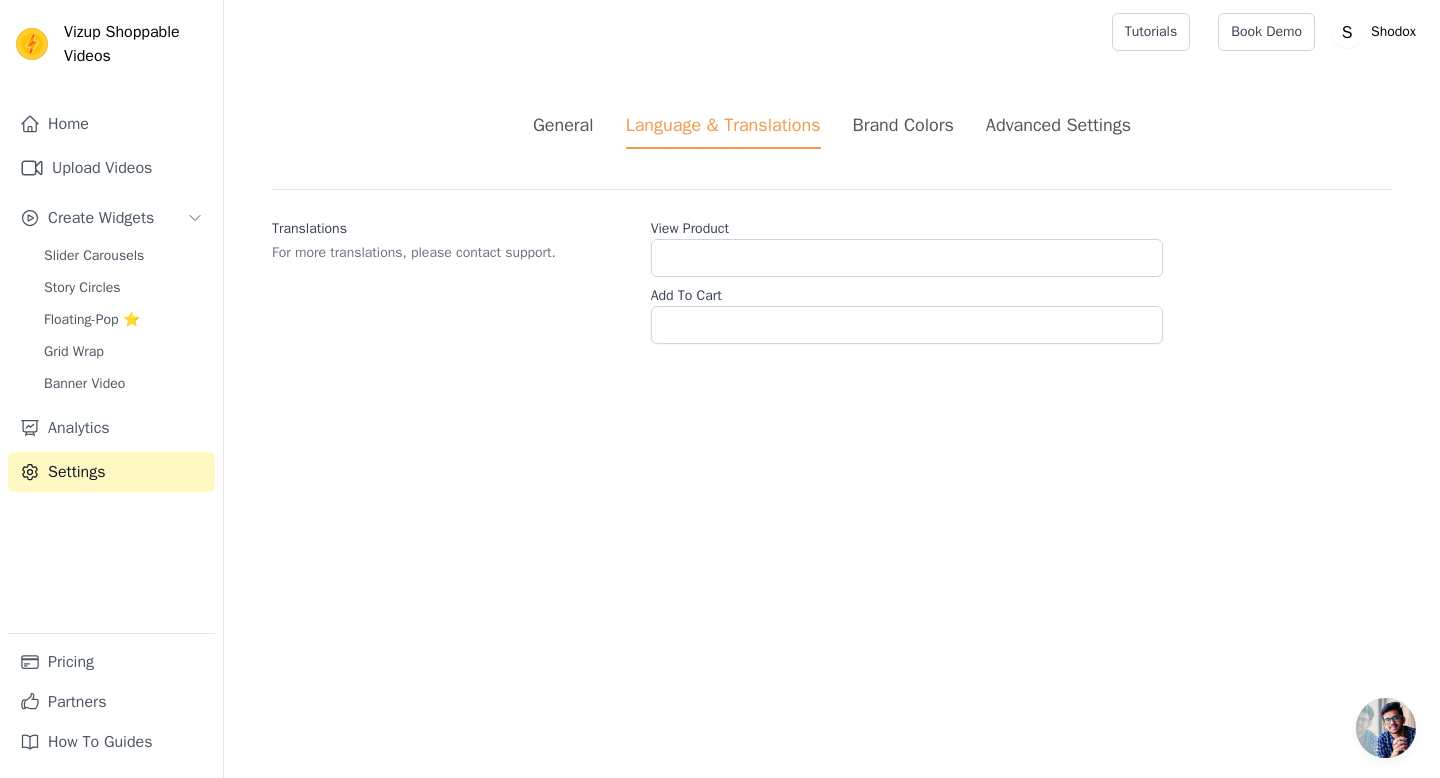 click on "General" at bounding box center (563, 125) 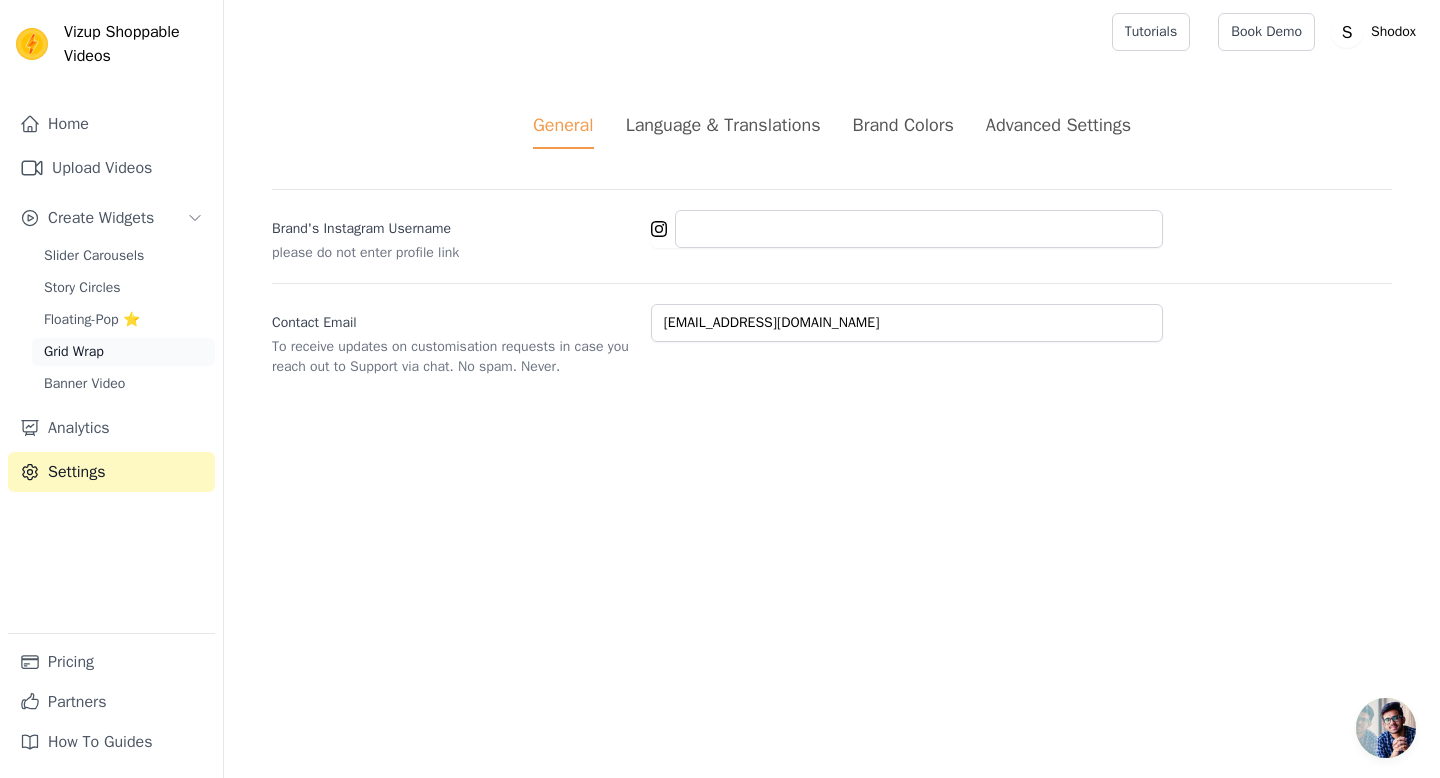 click on "Grid Wrap" at bounding box center [74, 352] 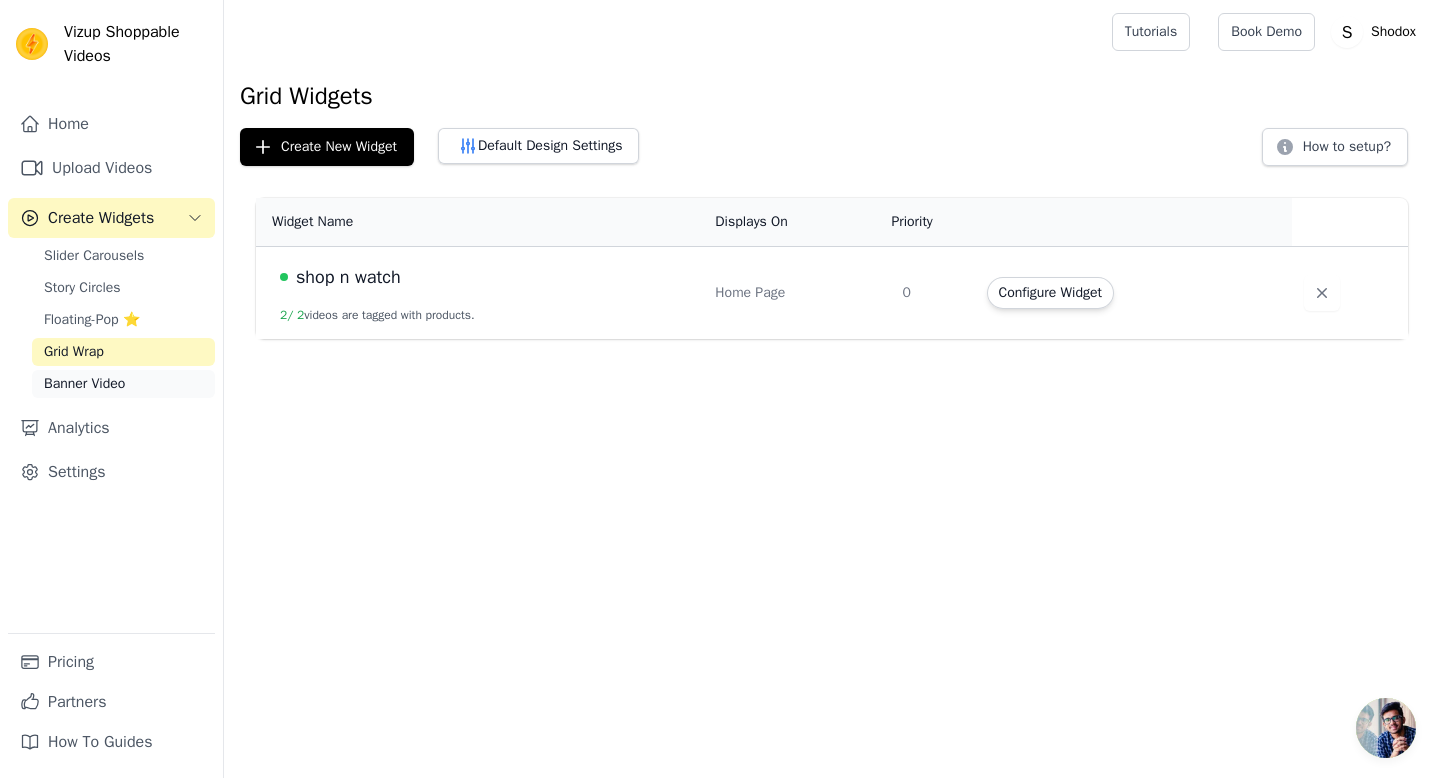 click on "Banner Video" at bounding box center (84, 384) 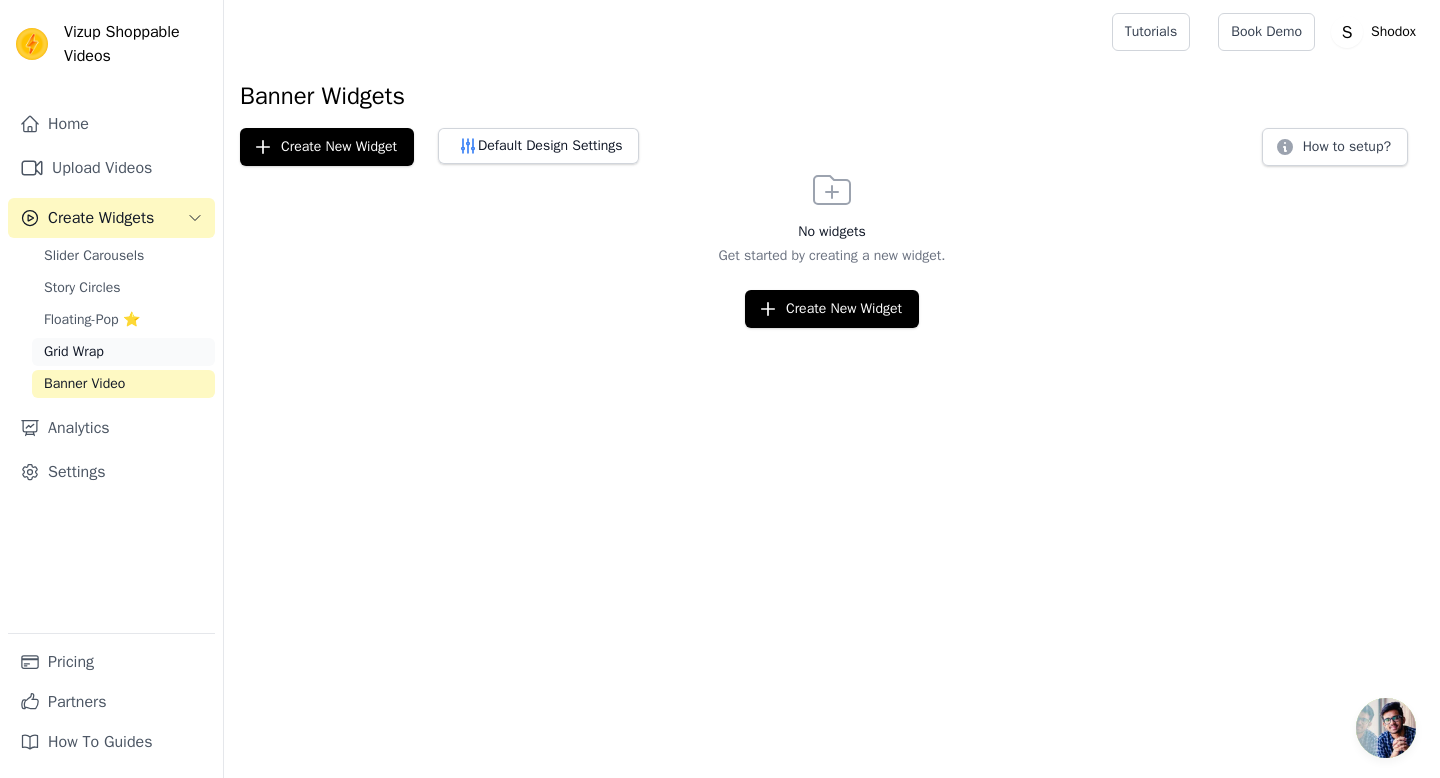 click on "Grid Wrap" at bounding box center [123, 352] 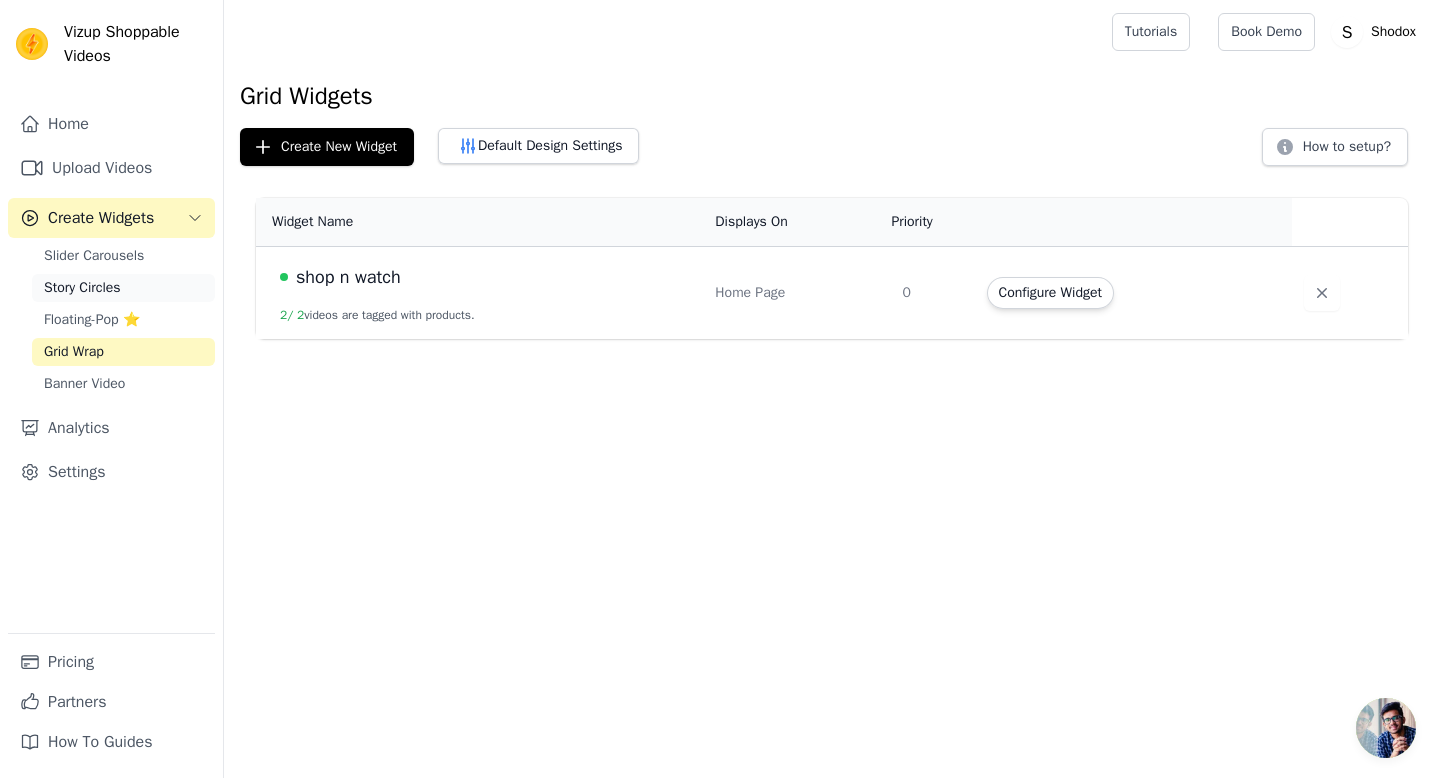 click on "Story Circles" at bounding box center (82, 288) 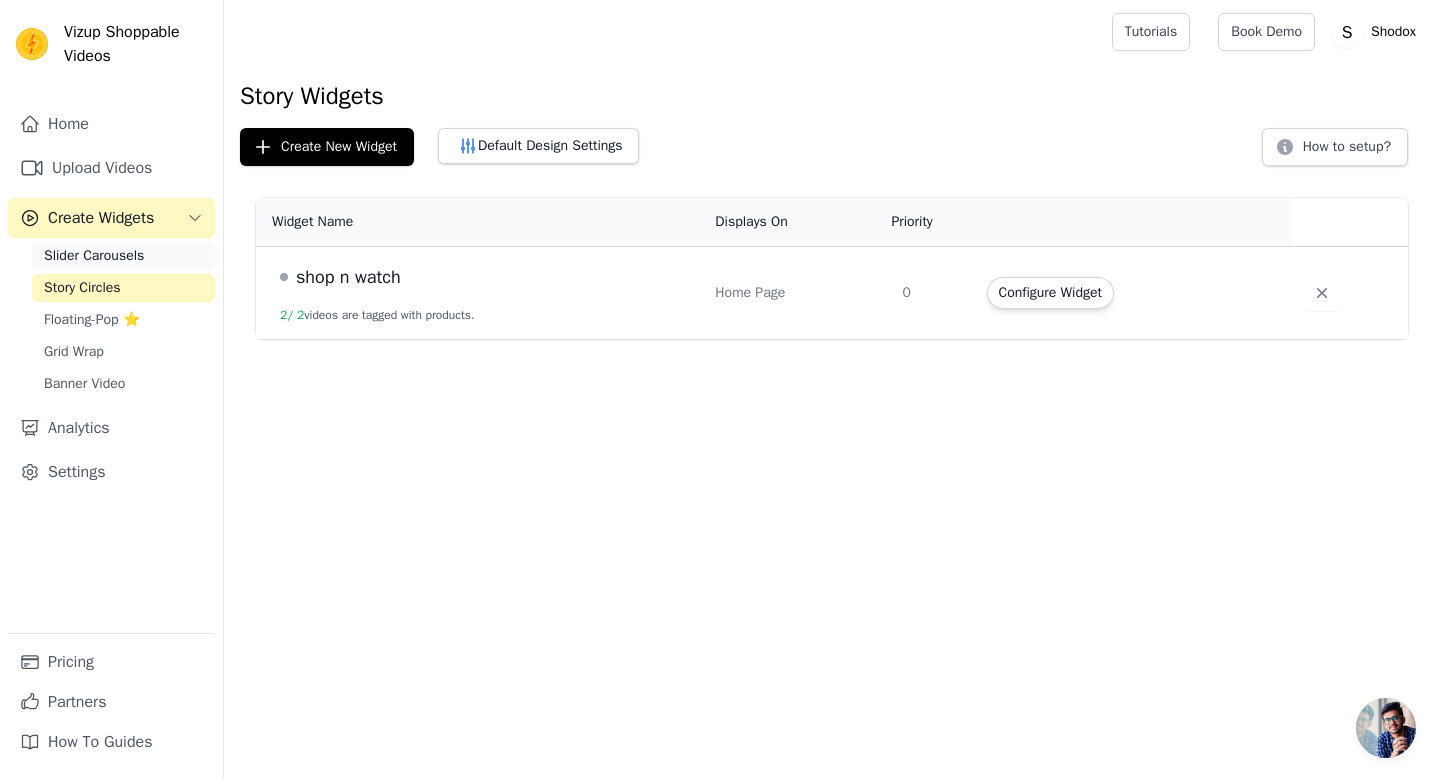 click on "Slider Carousels" at bounding box center [94, 256] 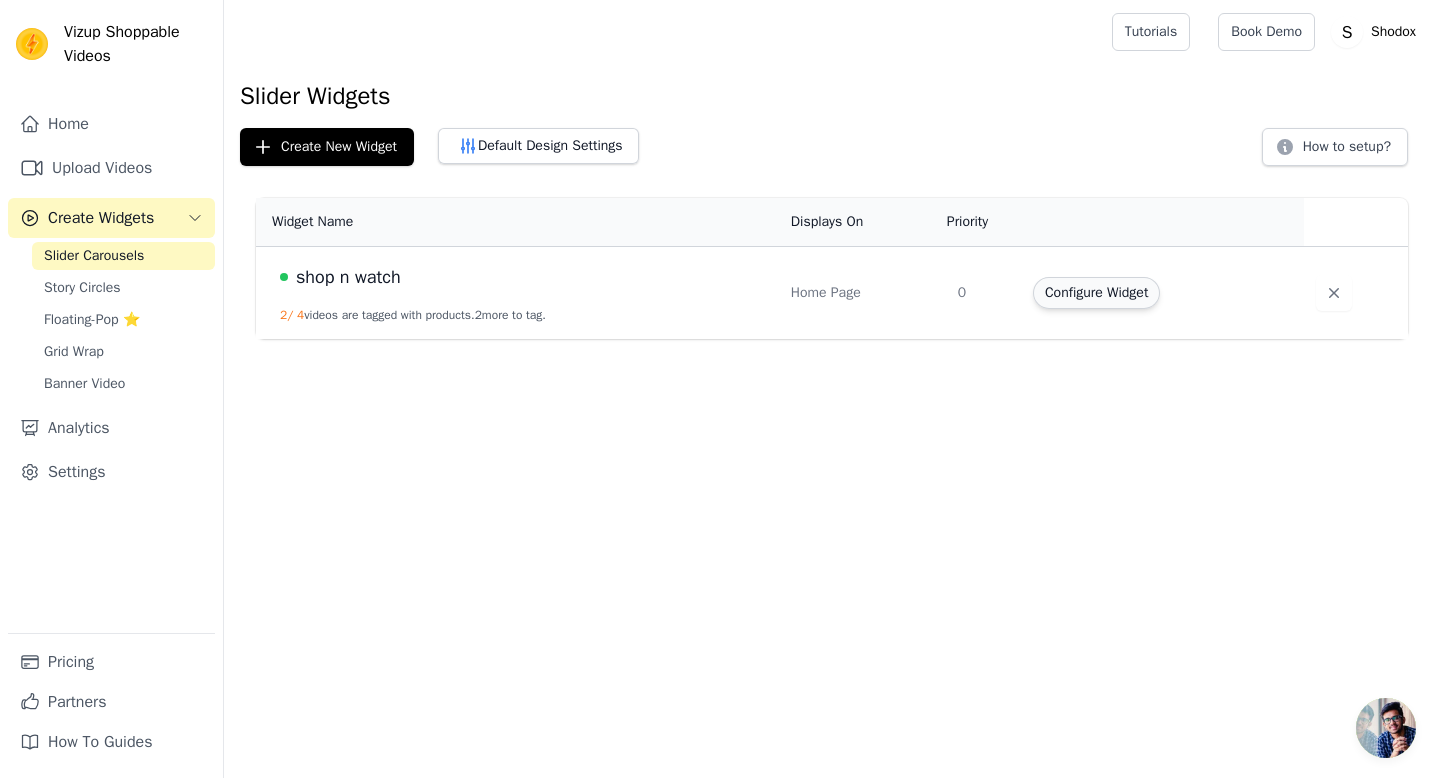 click on "Configure Widget" at bounding box center (1096, 293) 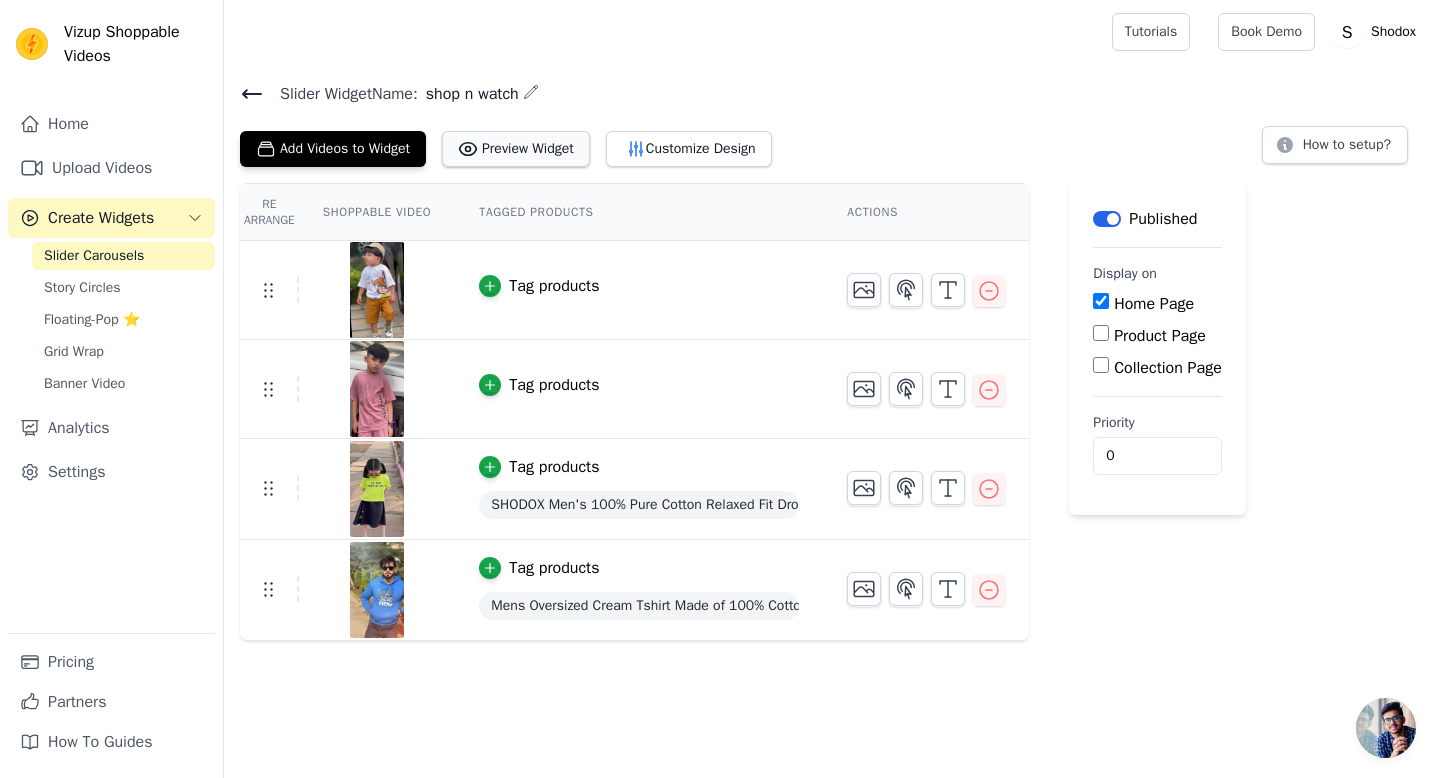 click on "Preview Widget" at bounding box center [516, 149] 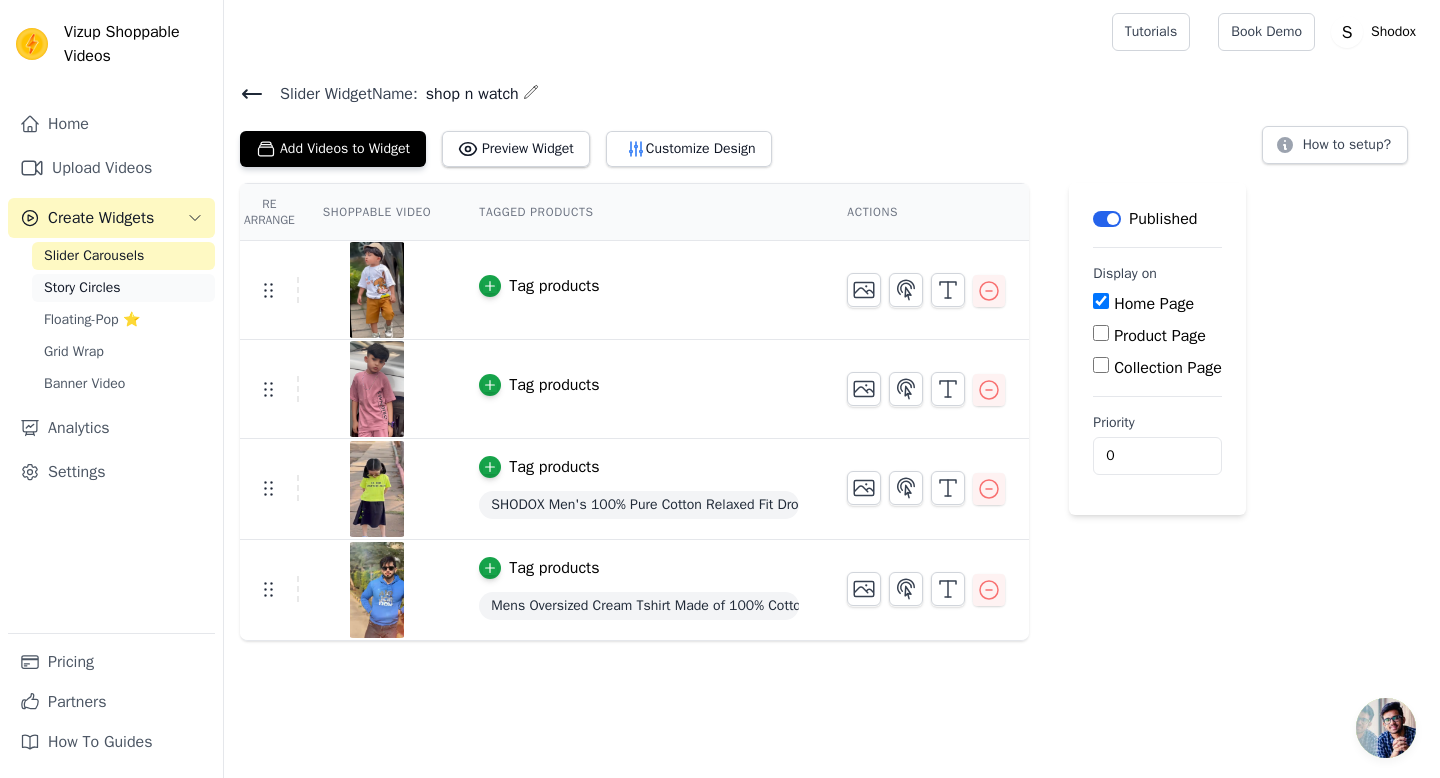 click on "Story Circles" at bounding box center (82, 288) 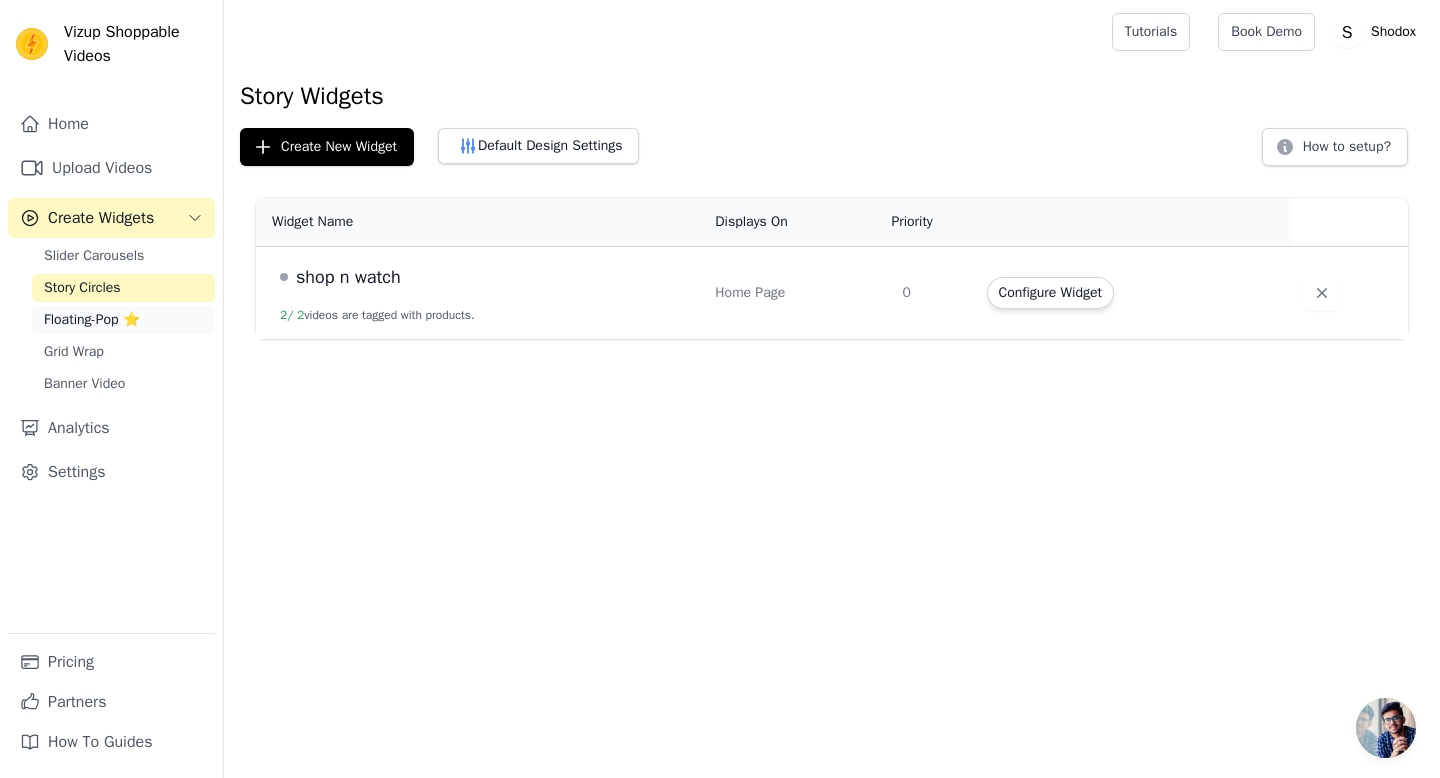 click on "Floating-Pop ⭐" at bounding box center (92, 320) 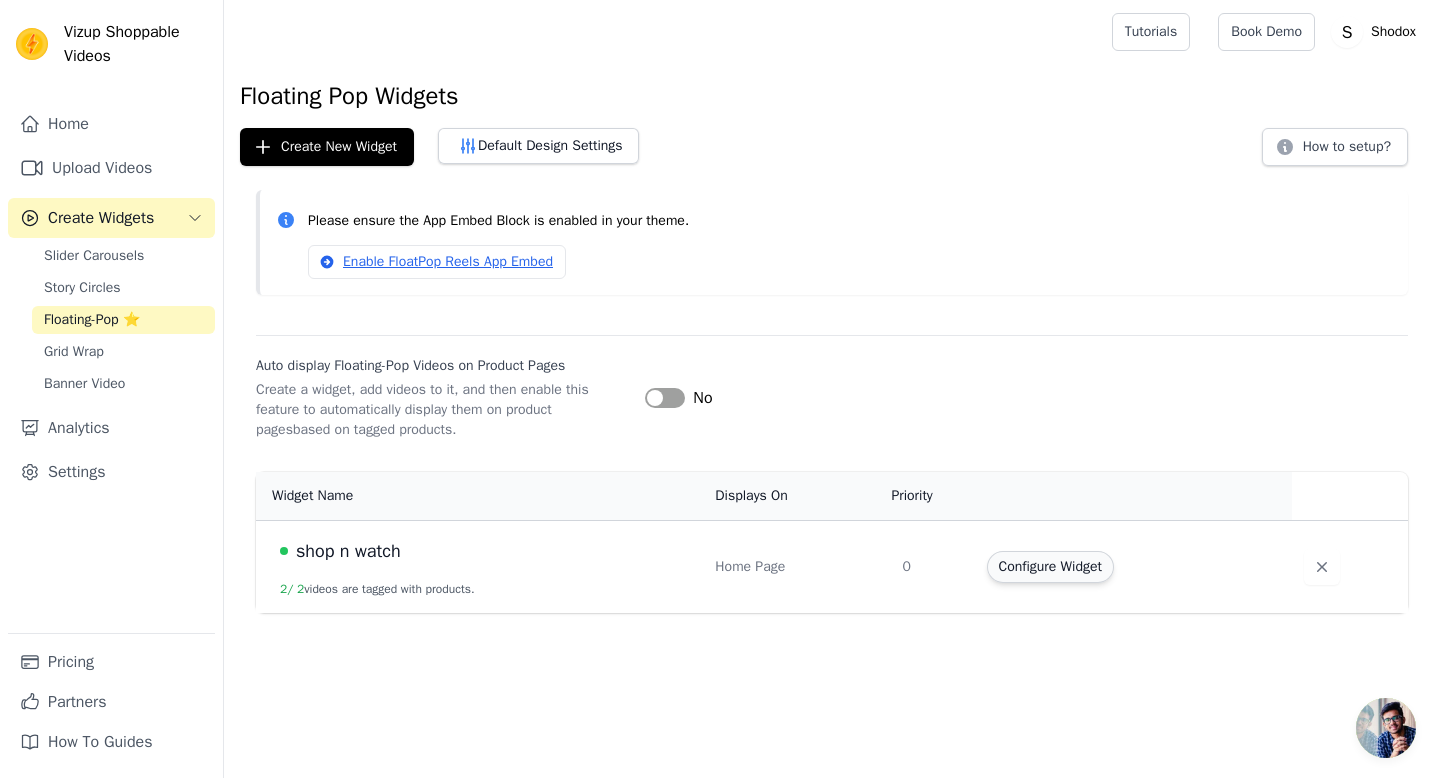 click on "Configure Widget" at bounding box center (1050, 567) 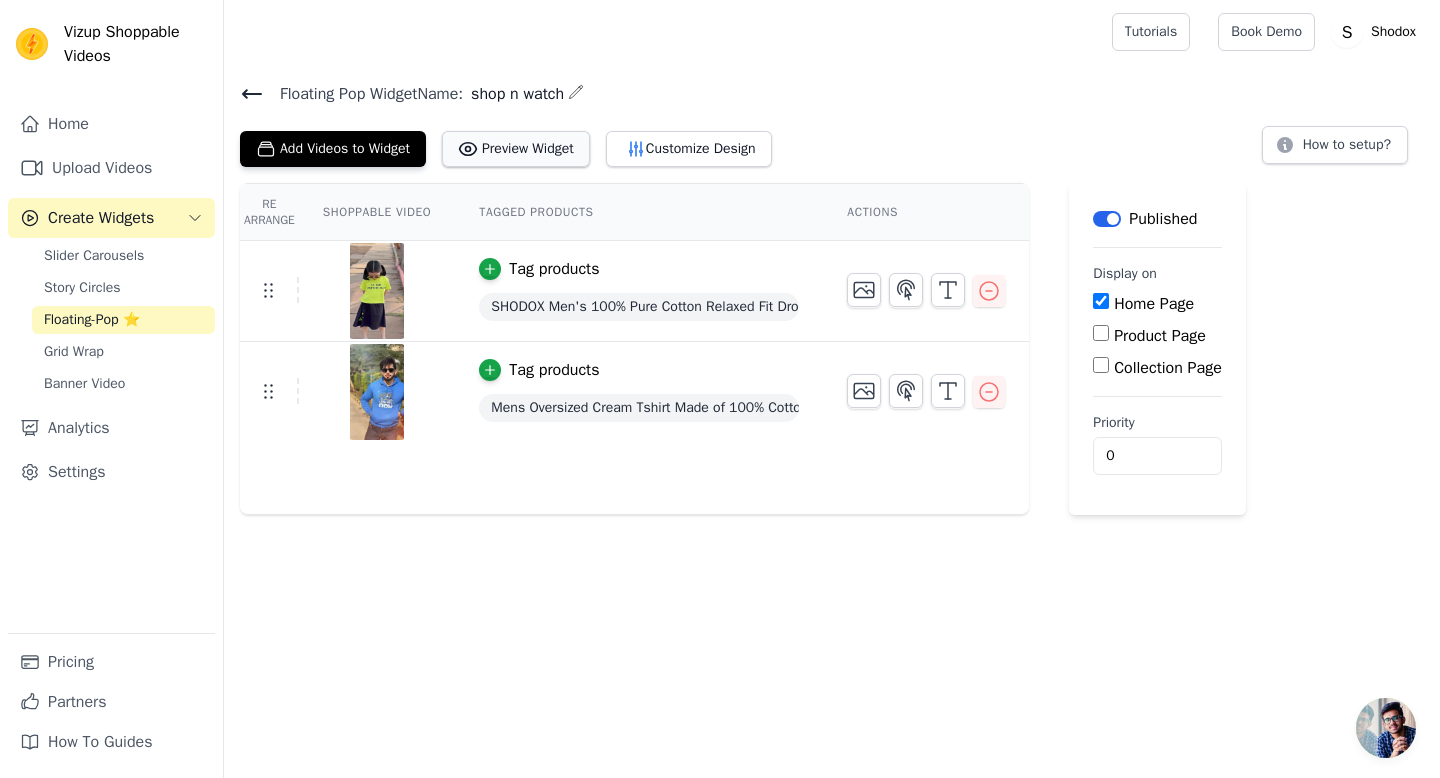 click on "Preview Widget" at bounding box center (516, 149) 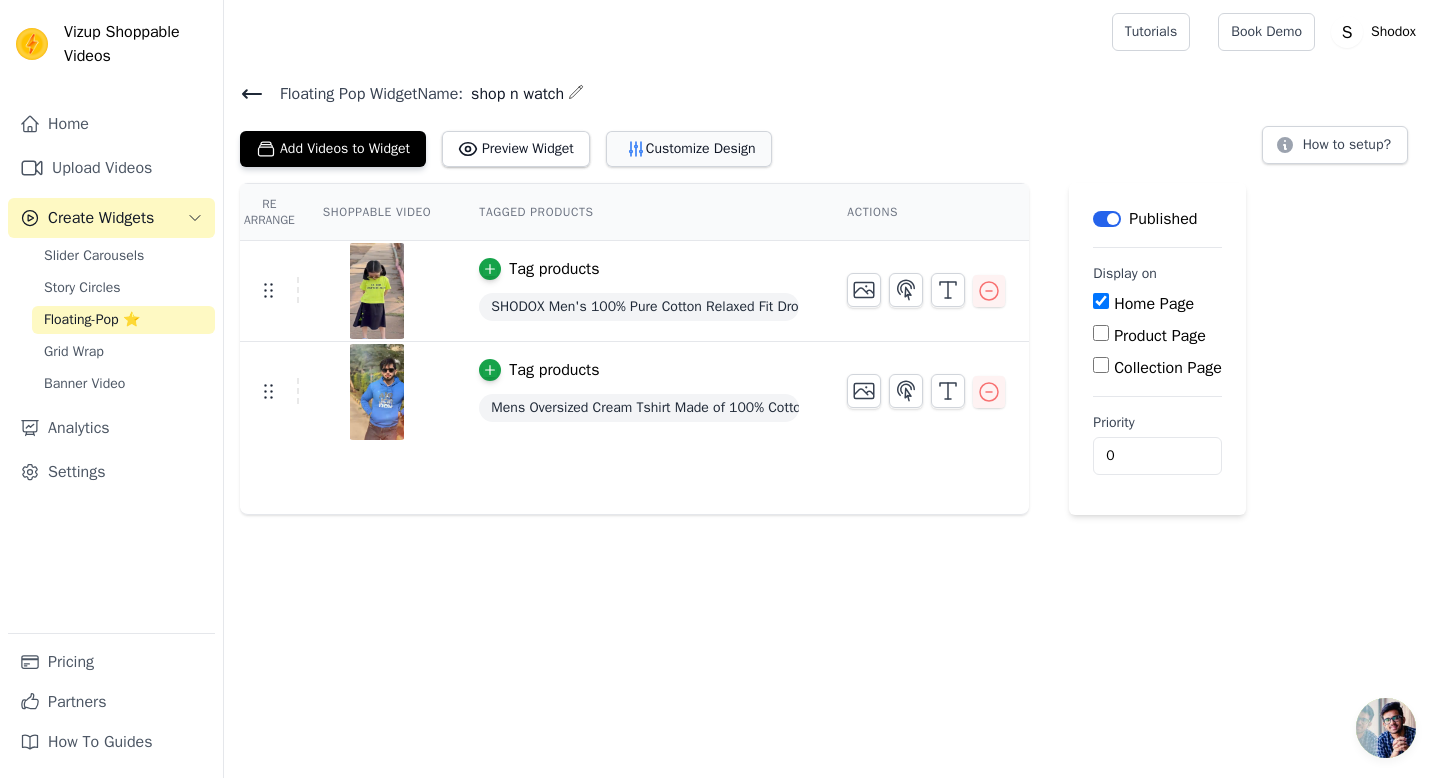 click on "Customize Design" at bounding box center [689, 149] 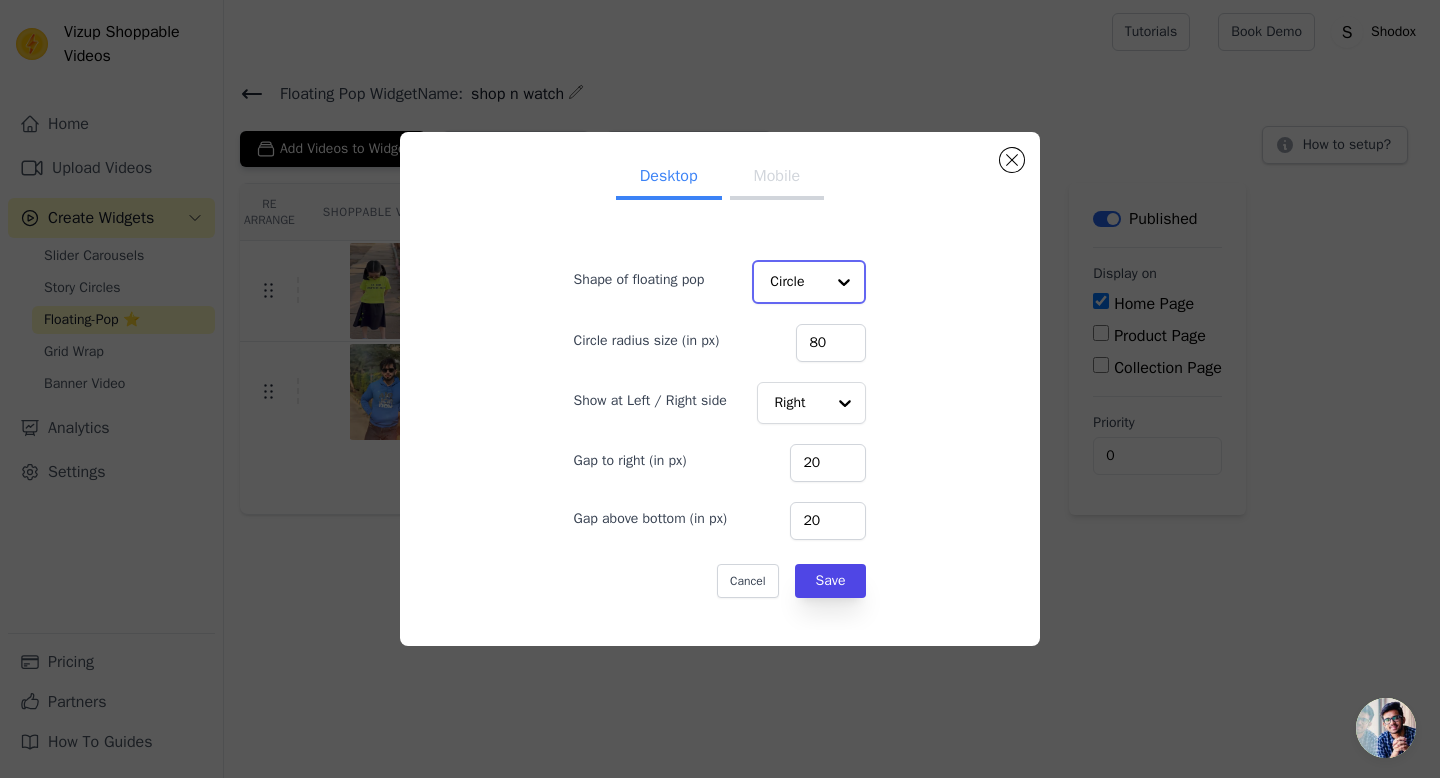 click on "Shape of floating pop" 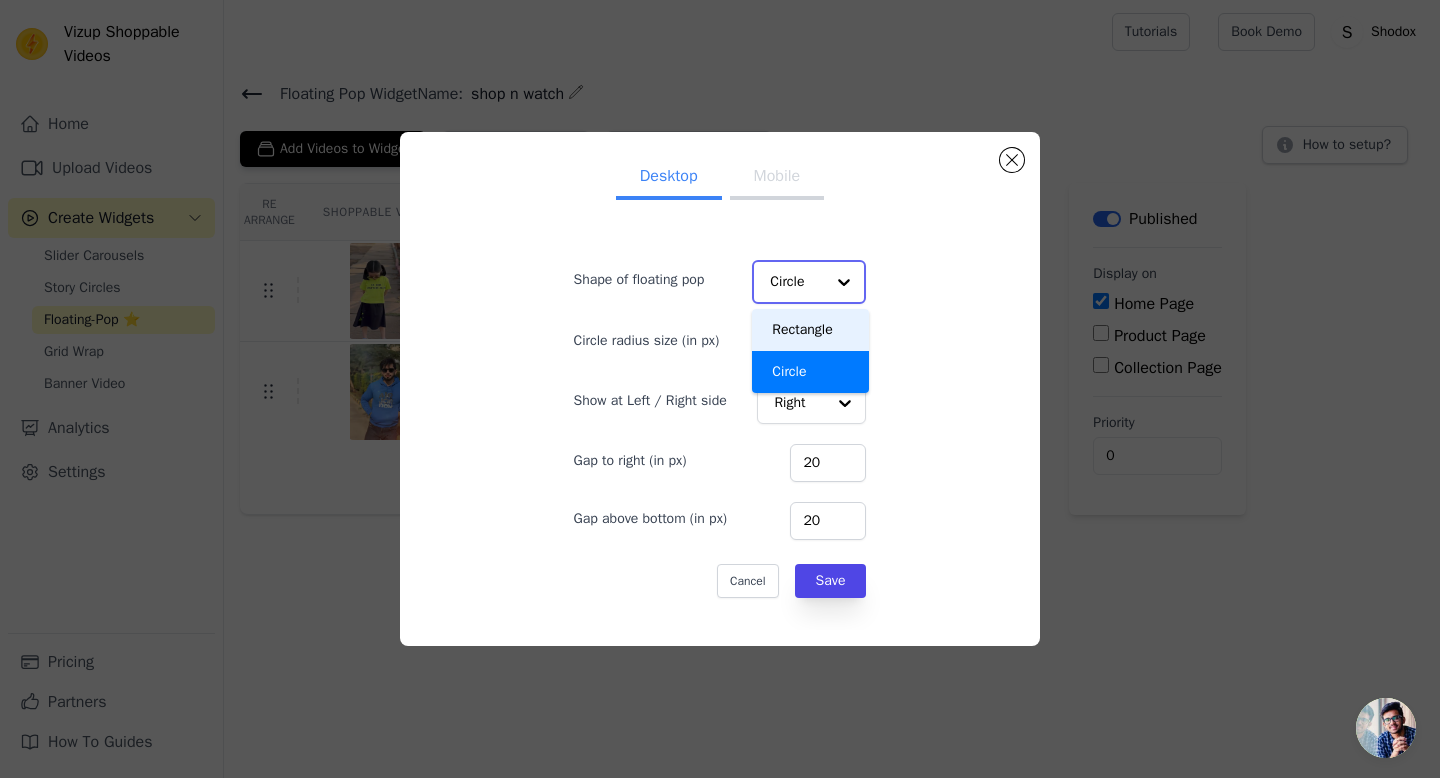 click on "Rectangle" at bounding box center (810, 330) 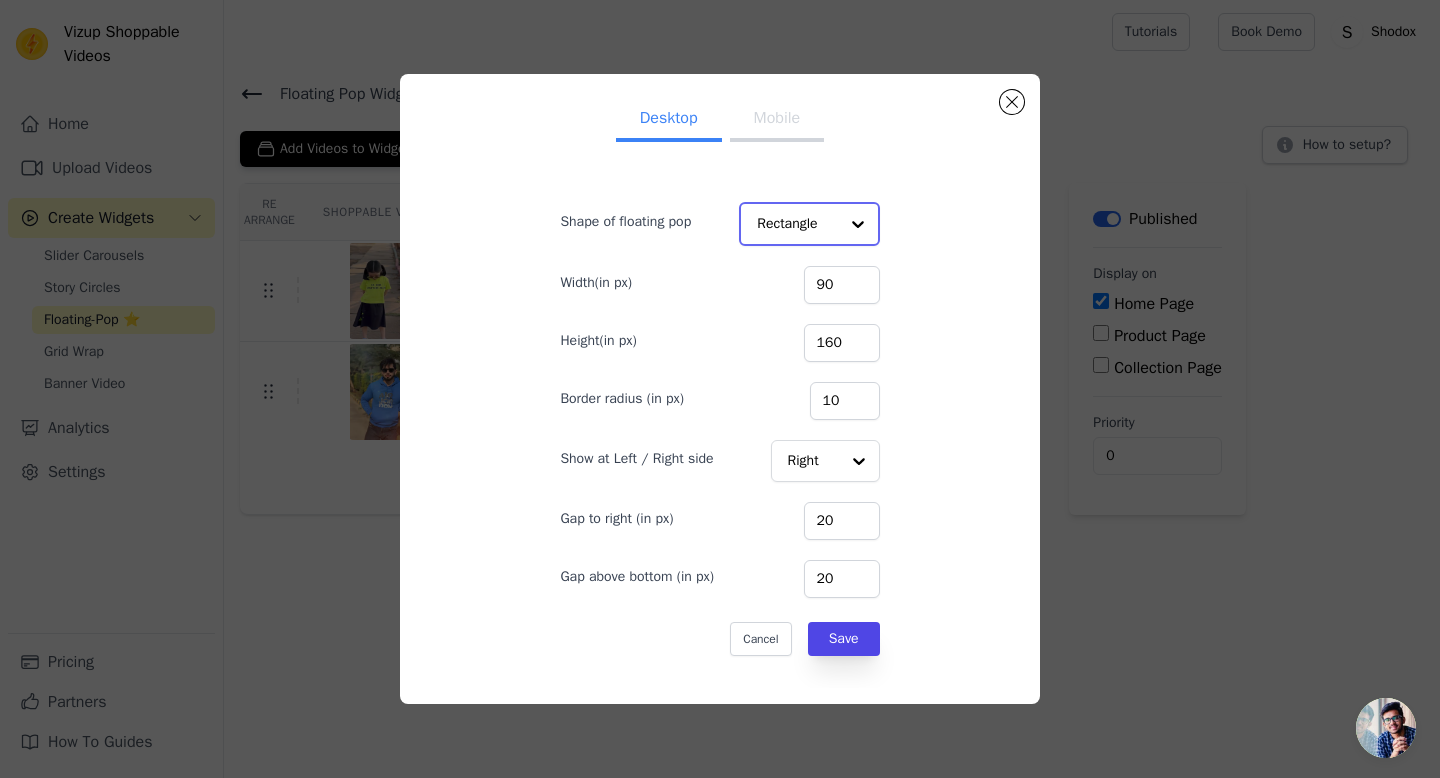 click on "Shape of floating pop" 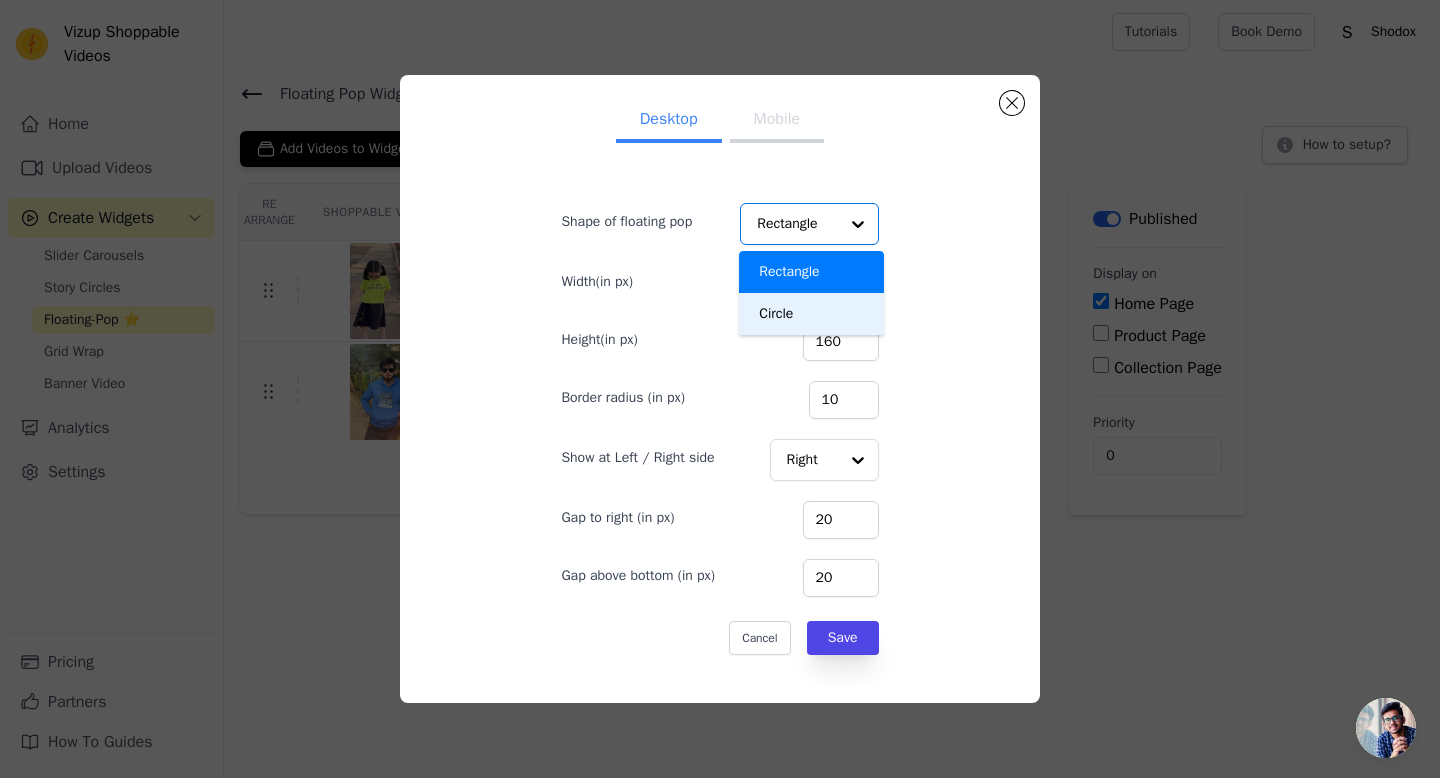 click on "Shape of floating pop" at bounding box center (626, 222) 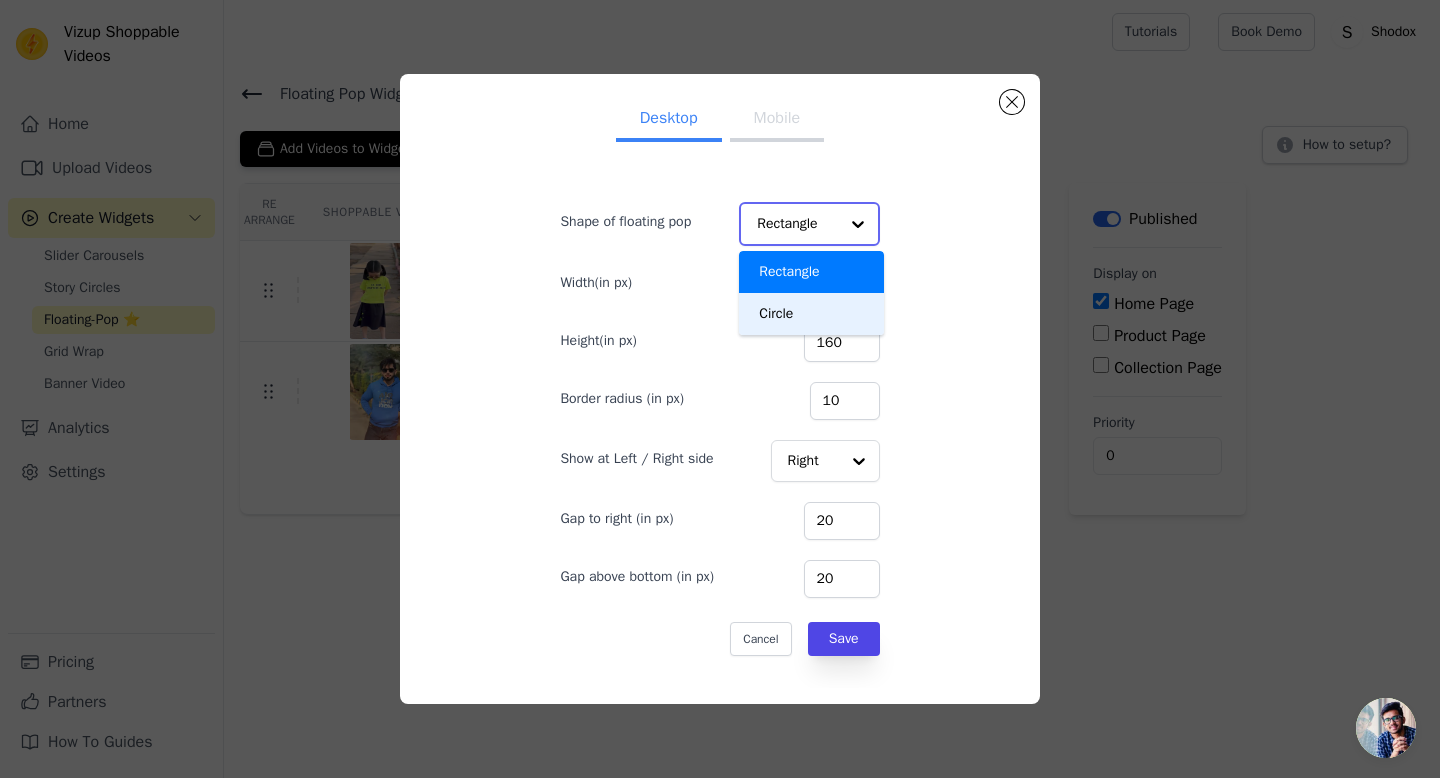 click on "Shape of floating pop" 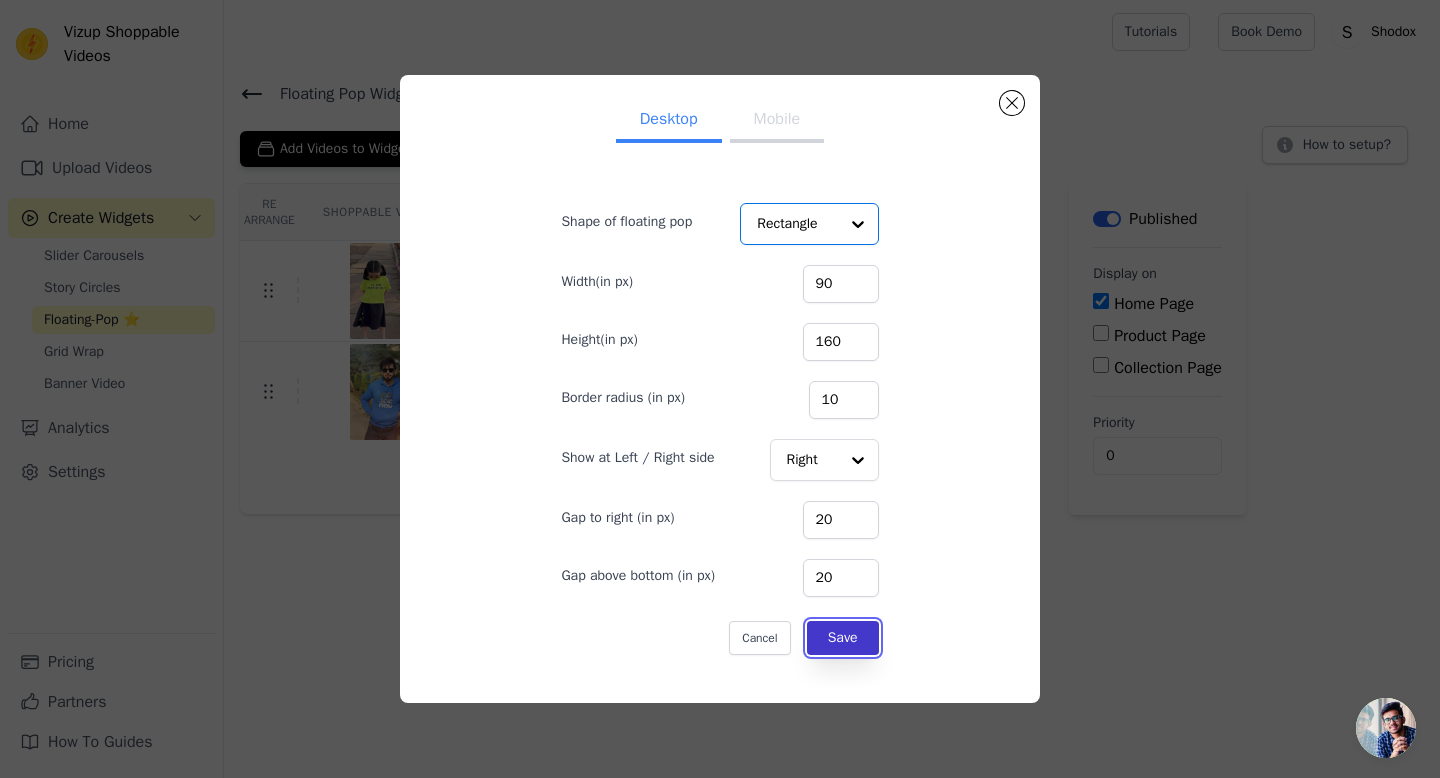 click on "Save" at bounding box center (843, 638) 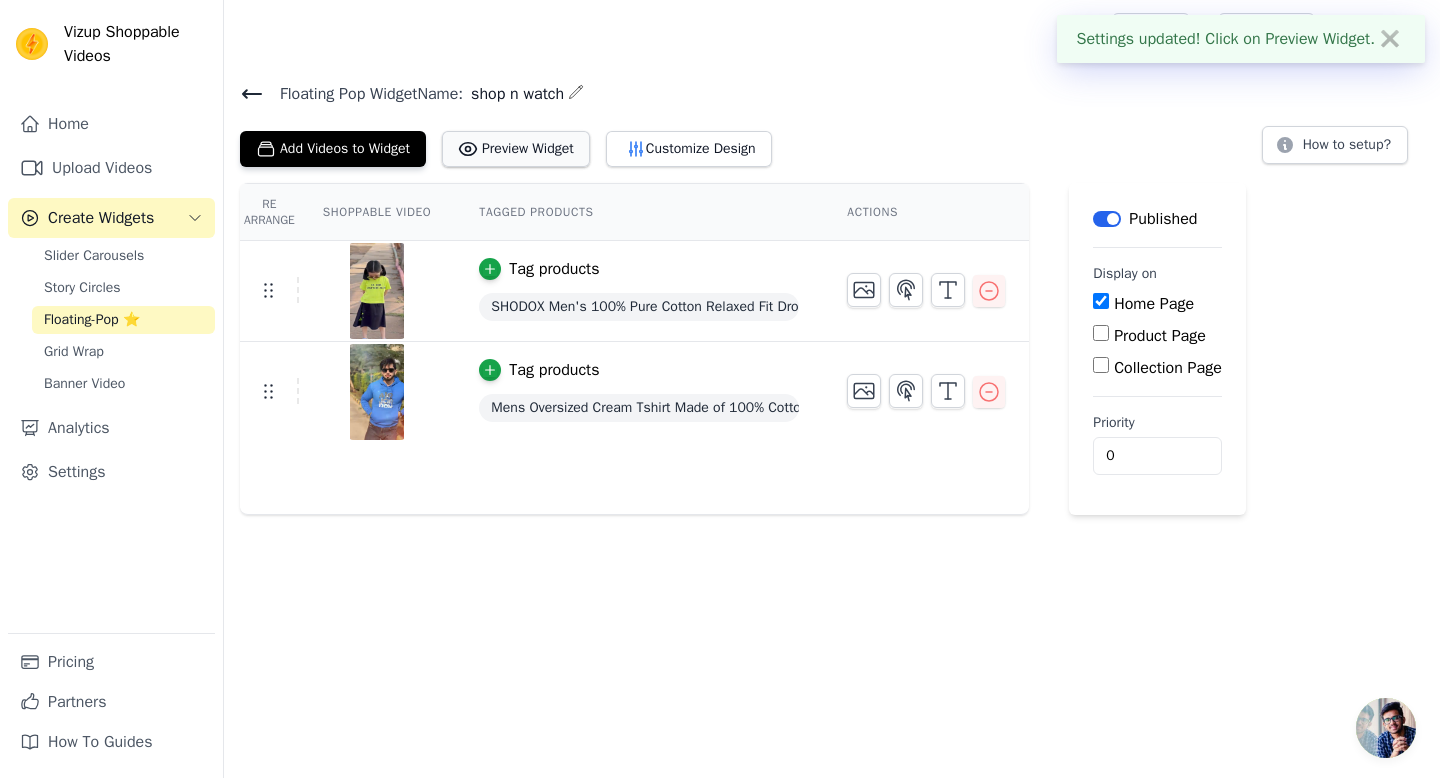 click on "Preview Widget" at bounding box center [516, 149] 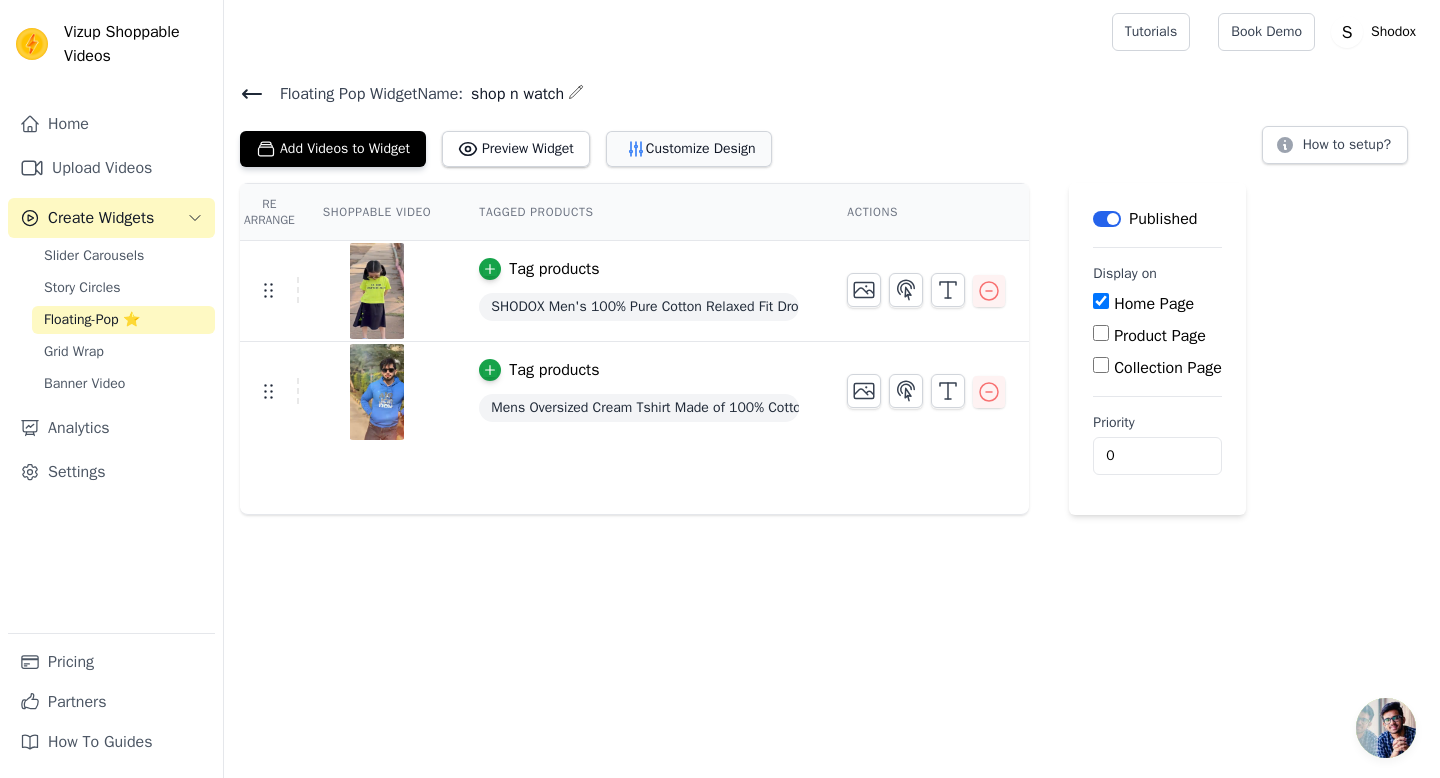 click on "Customize Design" at bounding box center (689, 149) 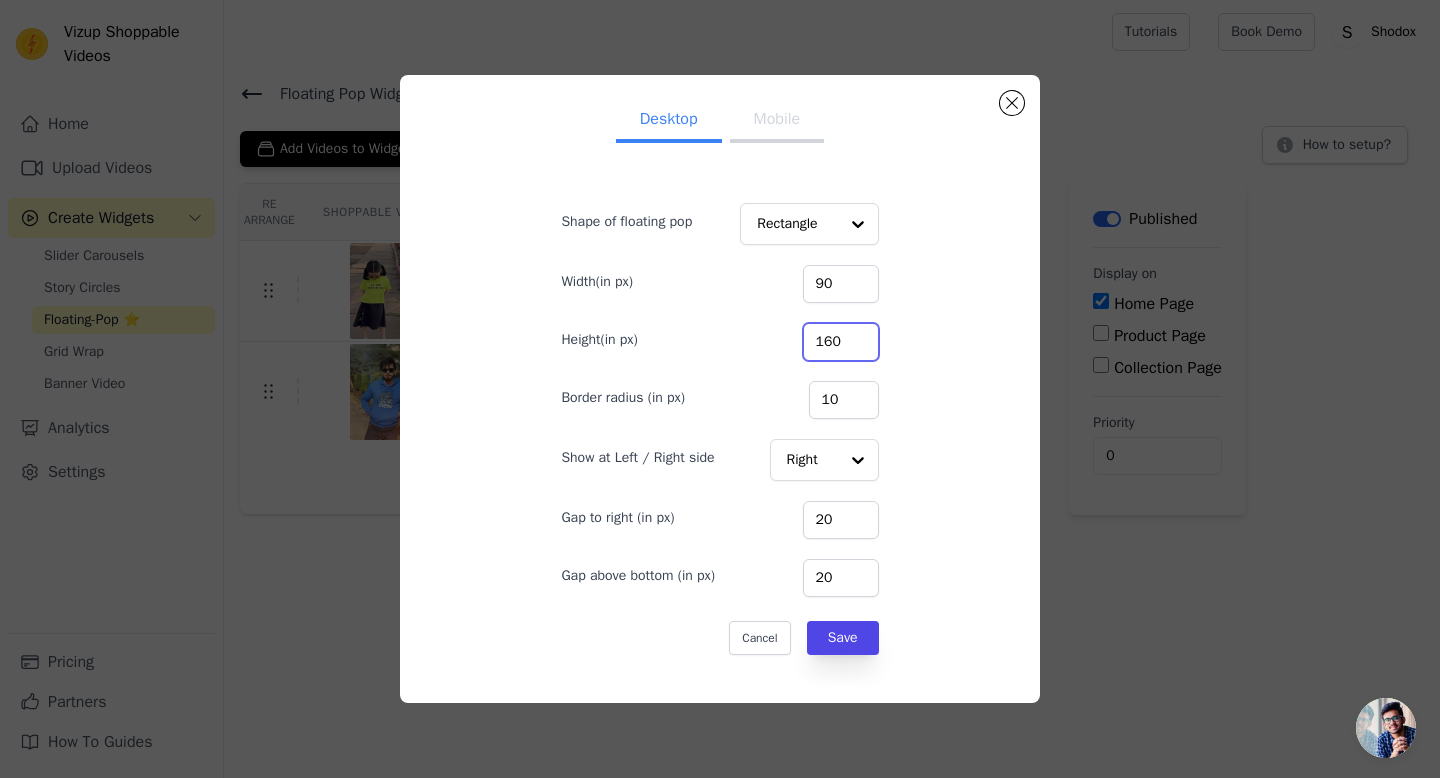 click on "160" at bounding box center [841, 342] 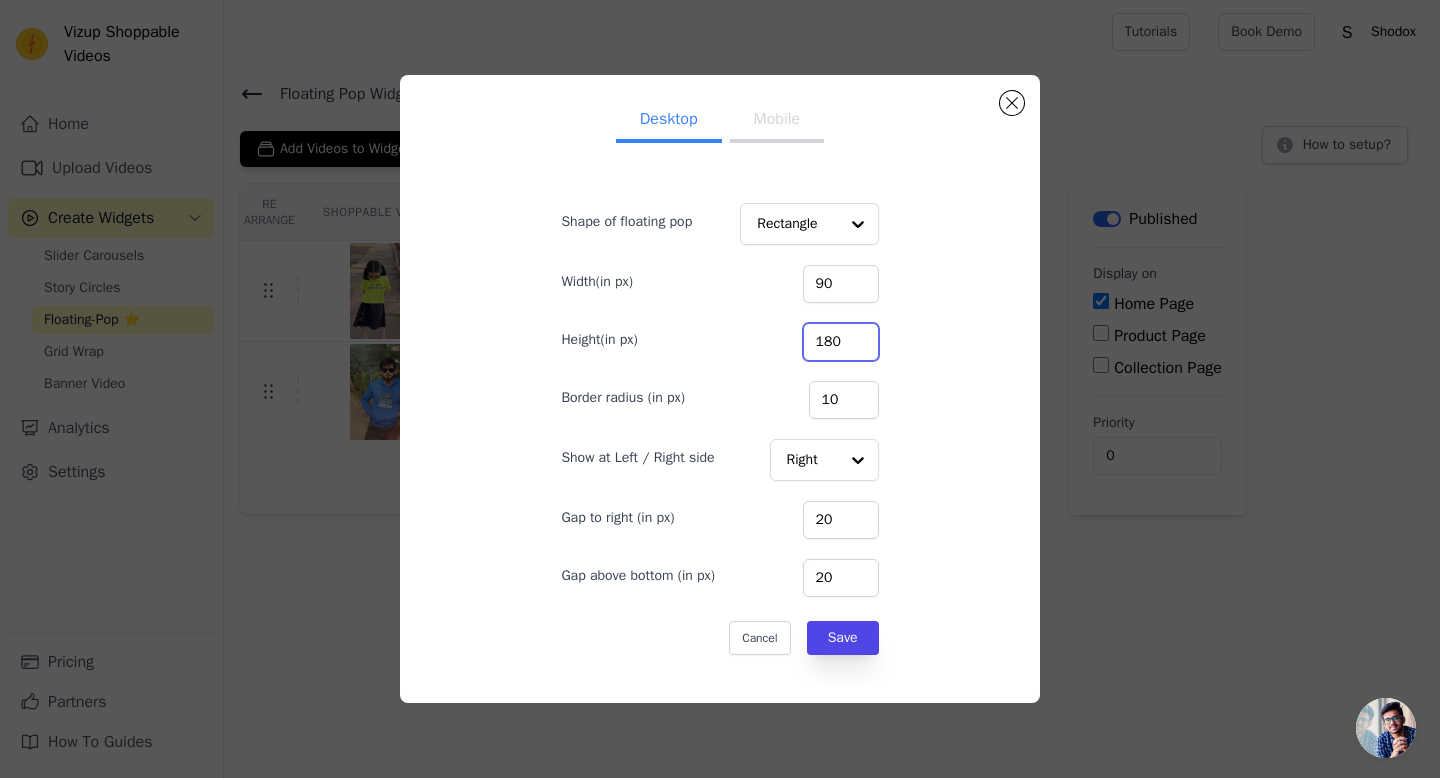 type on "180" 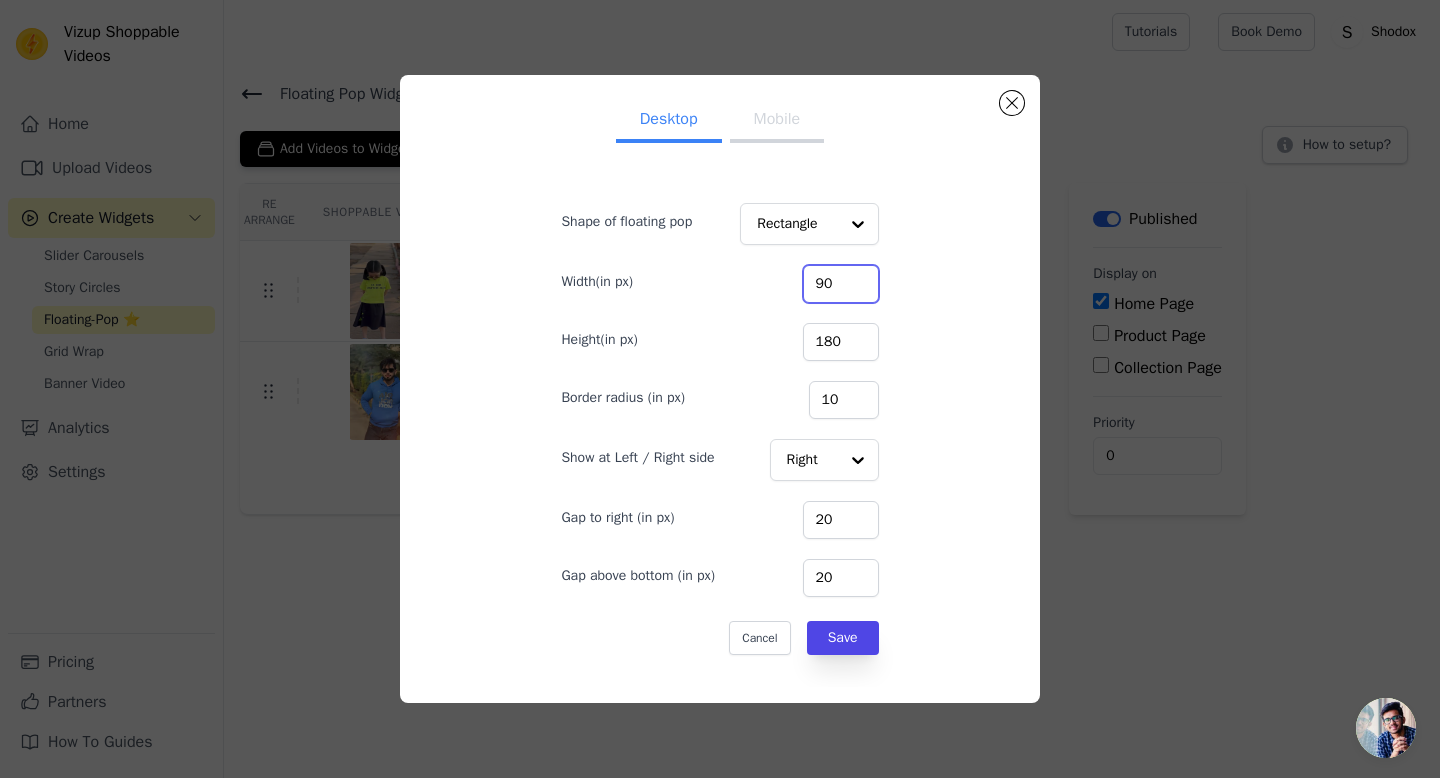 click on "90" at bounding box center (841, 284) 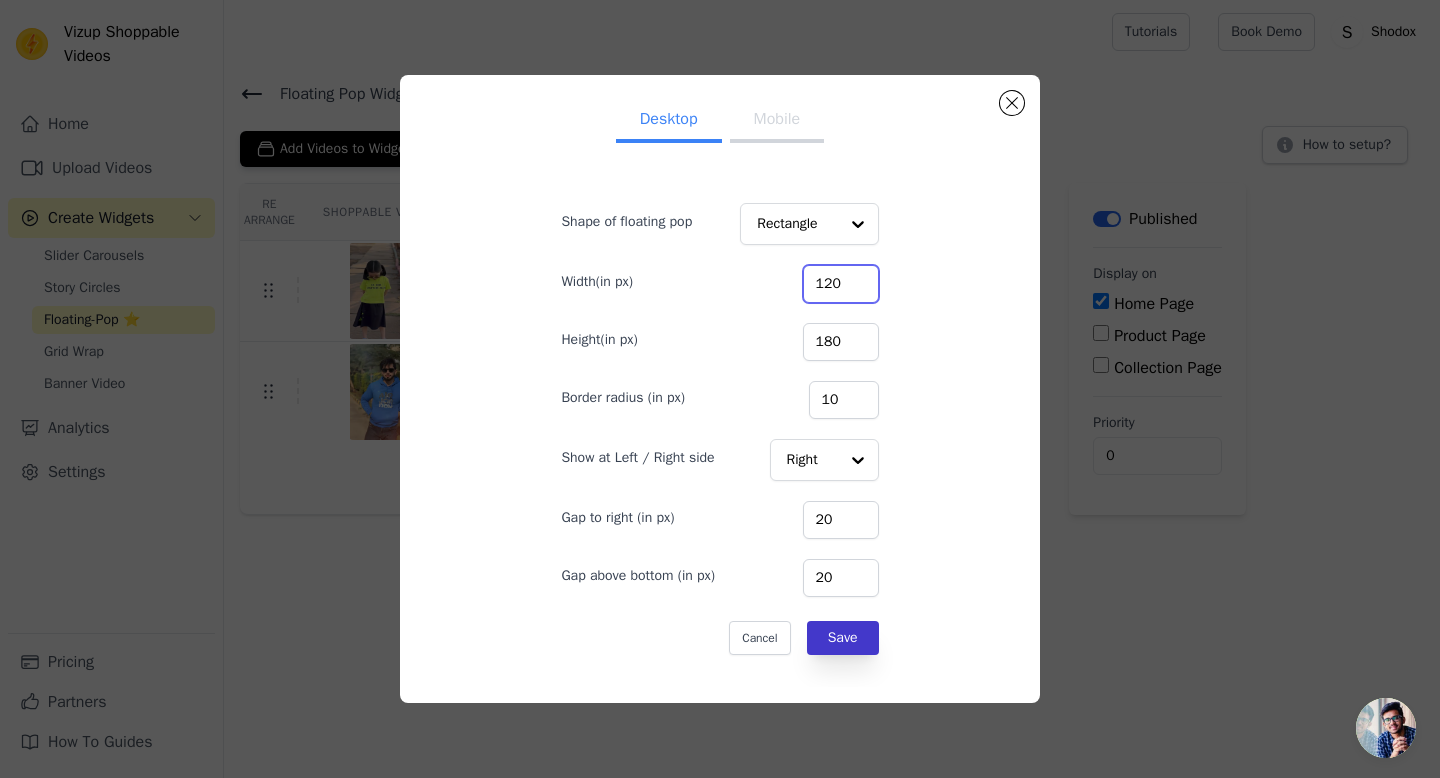type on "120" 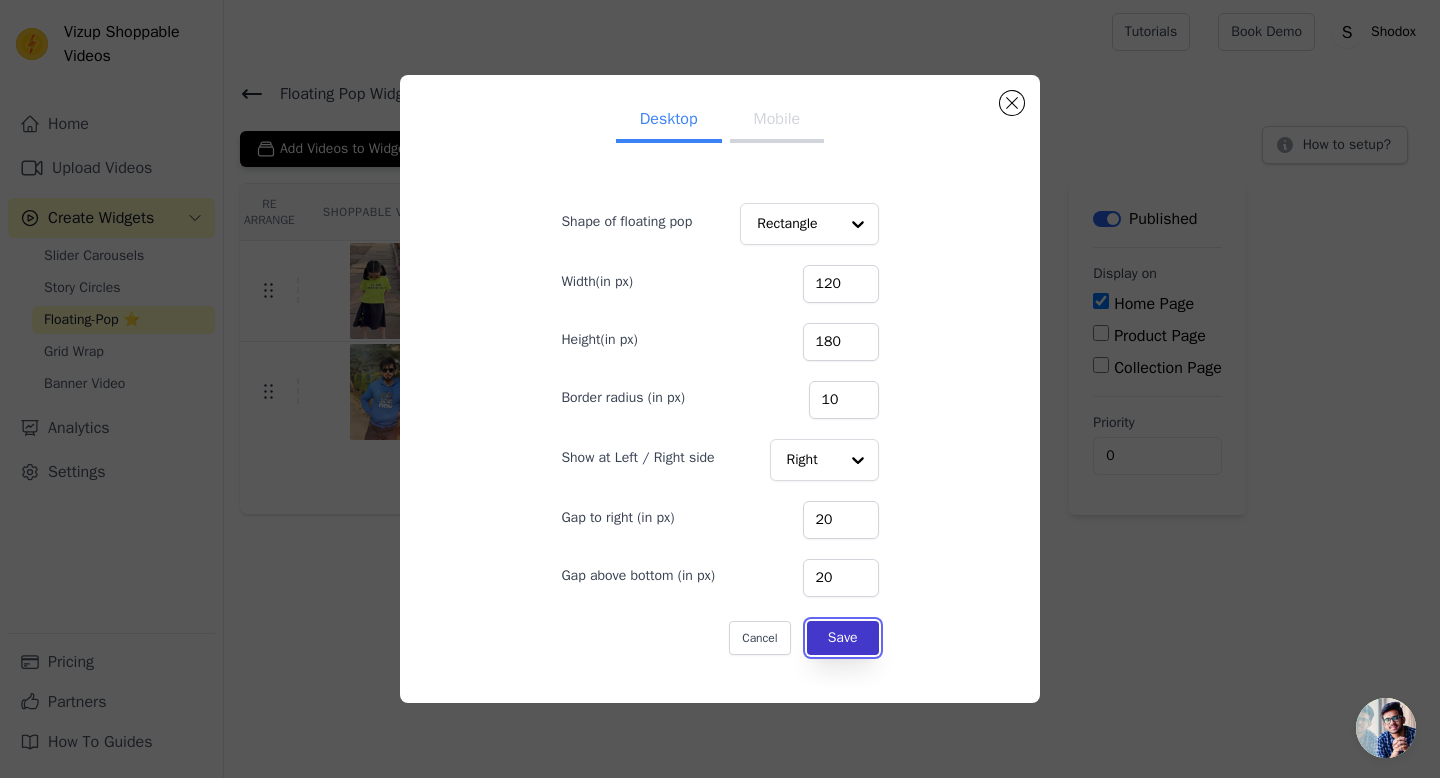 click on "Save" at bounding box center [843, 638] 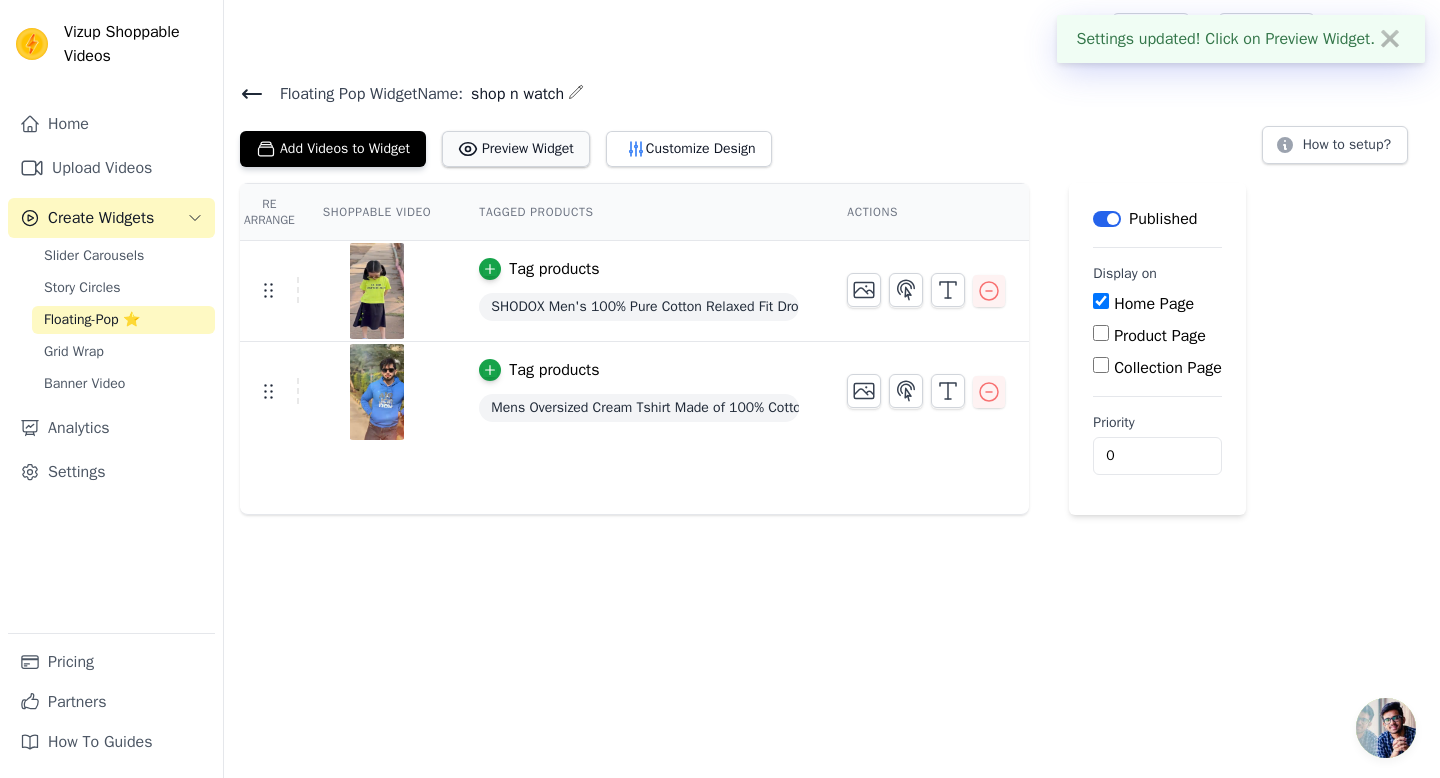 click on "Preview Widget" at bounding box center (516, 149) 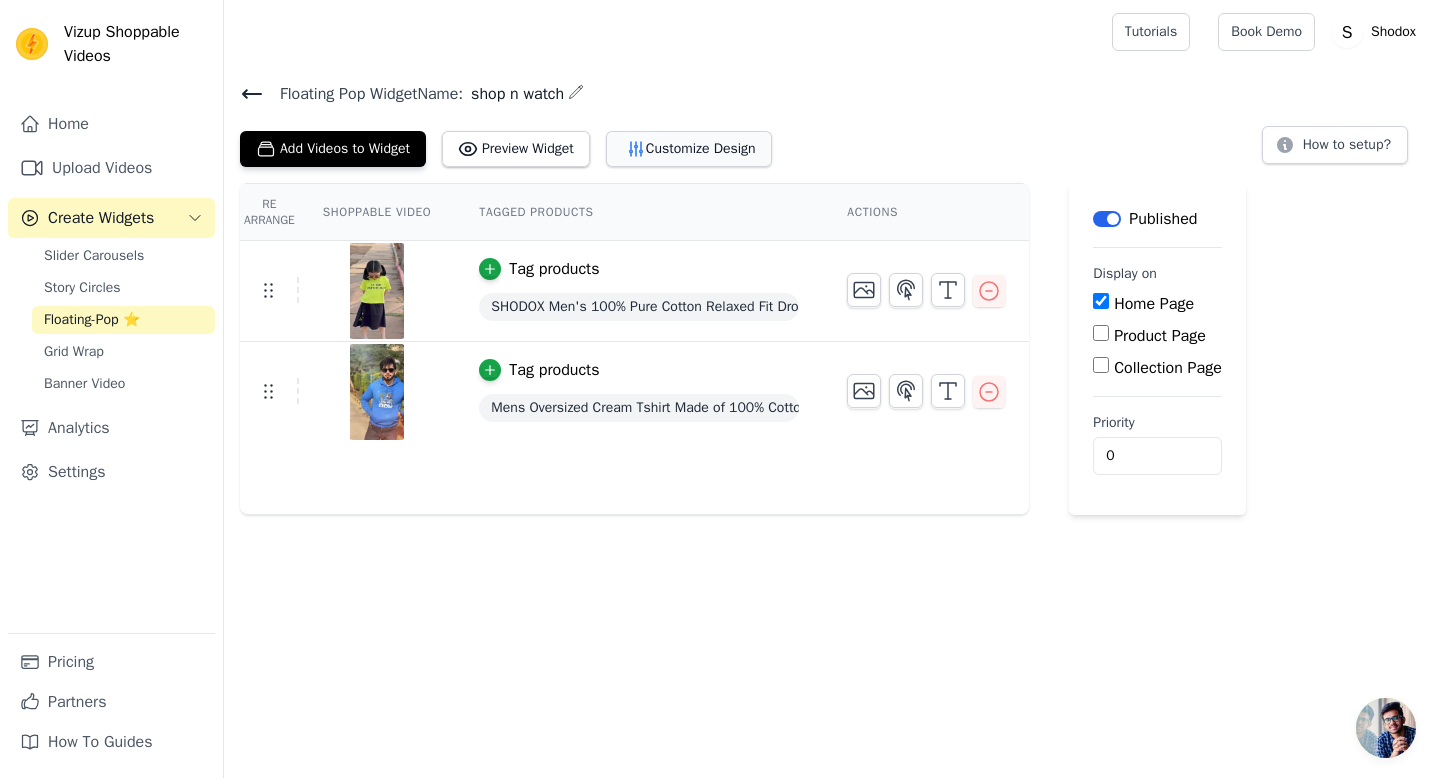 click on "Customize Design" at bounding box center [689, 149] 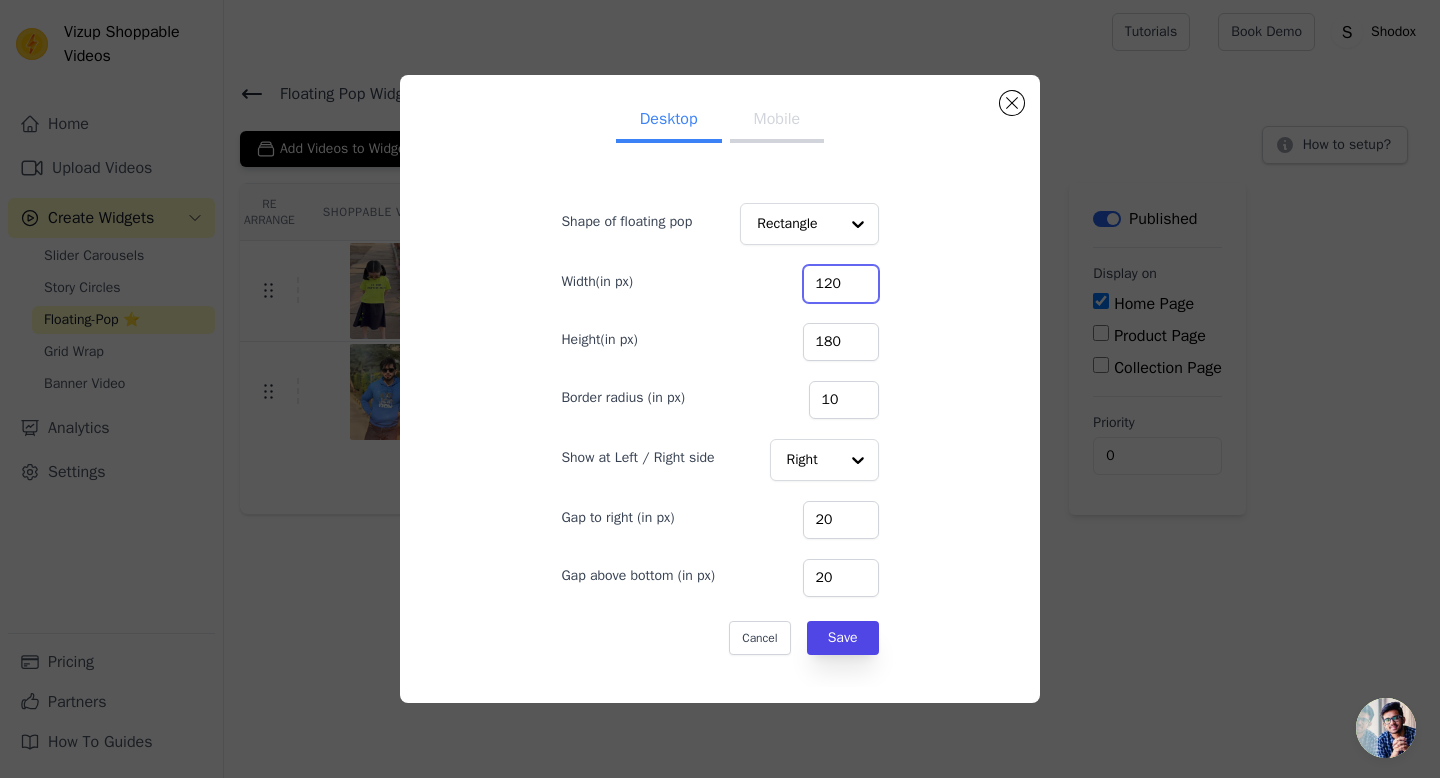 drag, startPoint x: 836, startPoint y: 288, endPoint x: 868, endPoint y: 361, distance: 79.70571 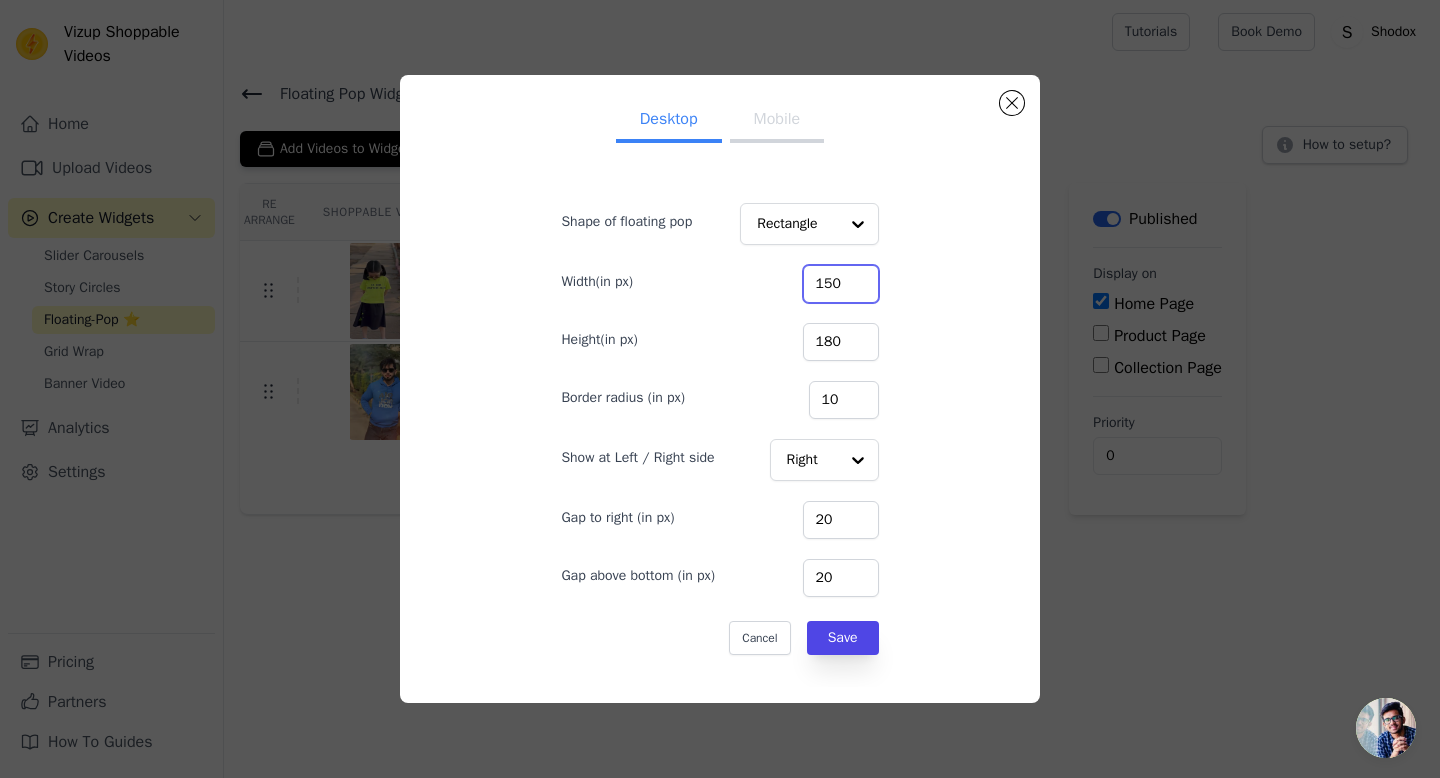 type on "150" 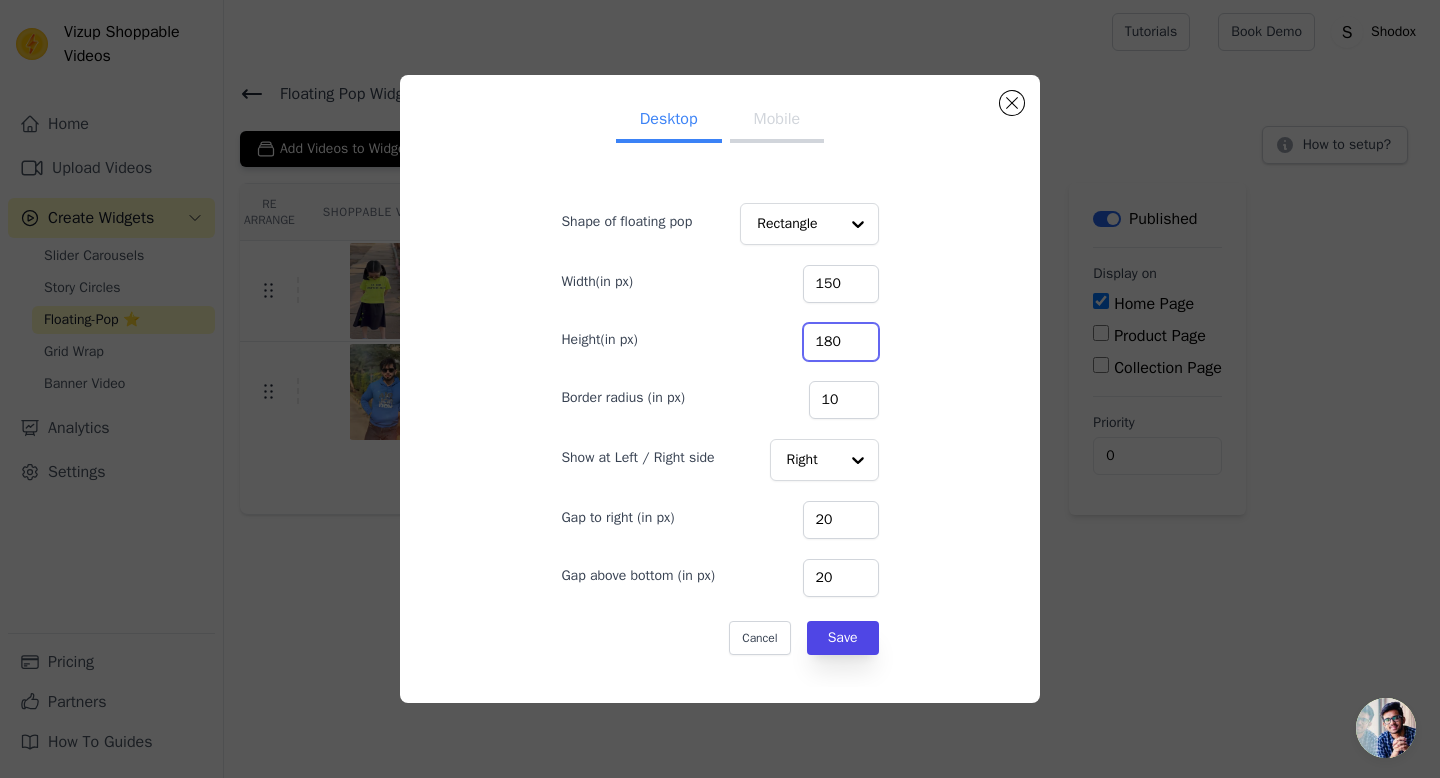 drag, startPoint x: 837, startPoint y: 338, endPoint x: 840, endPoint y: 350, distance: 12.369317 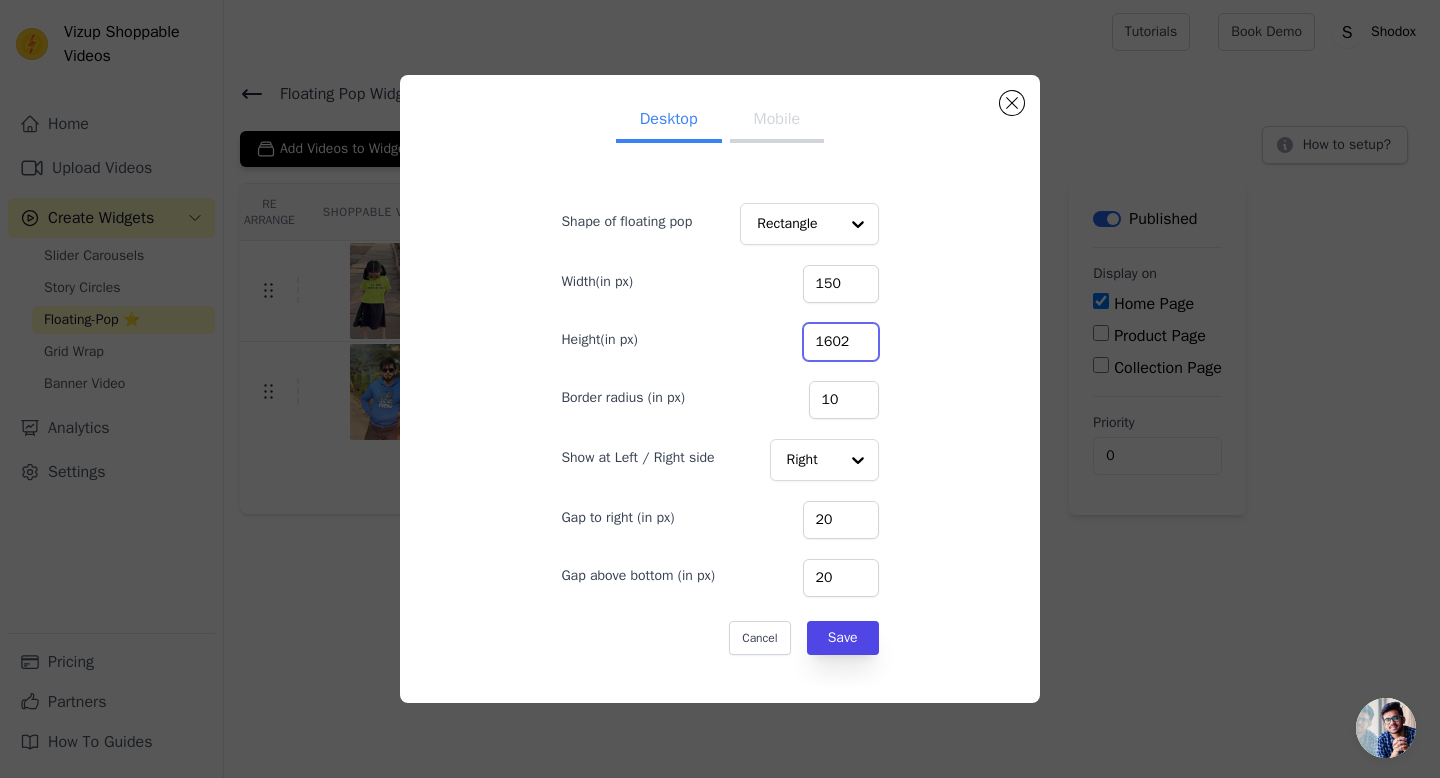 scroll, scrollTop: 0, scrollLeft: 0, axis: both 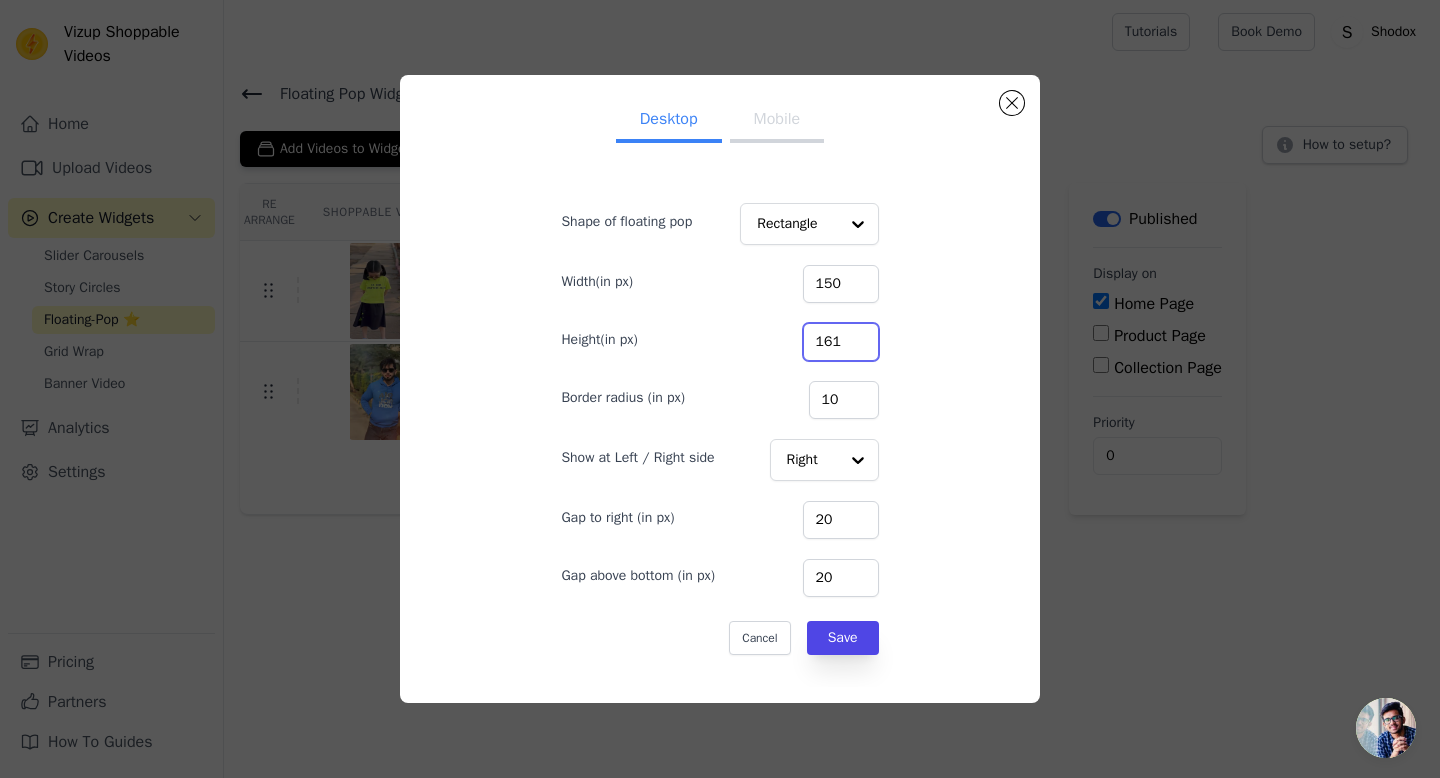 click on "161" at bounding box center [841, 342] 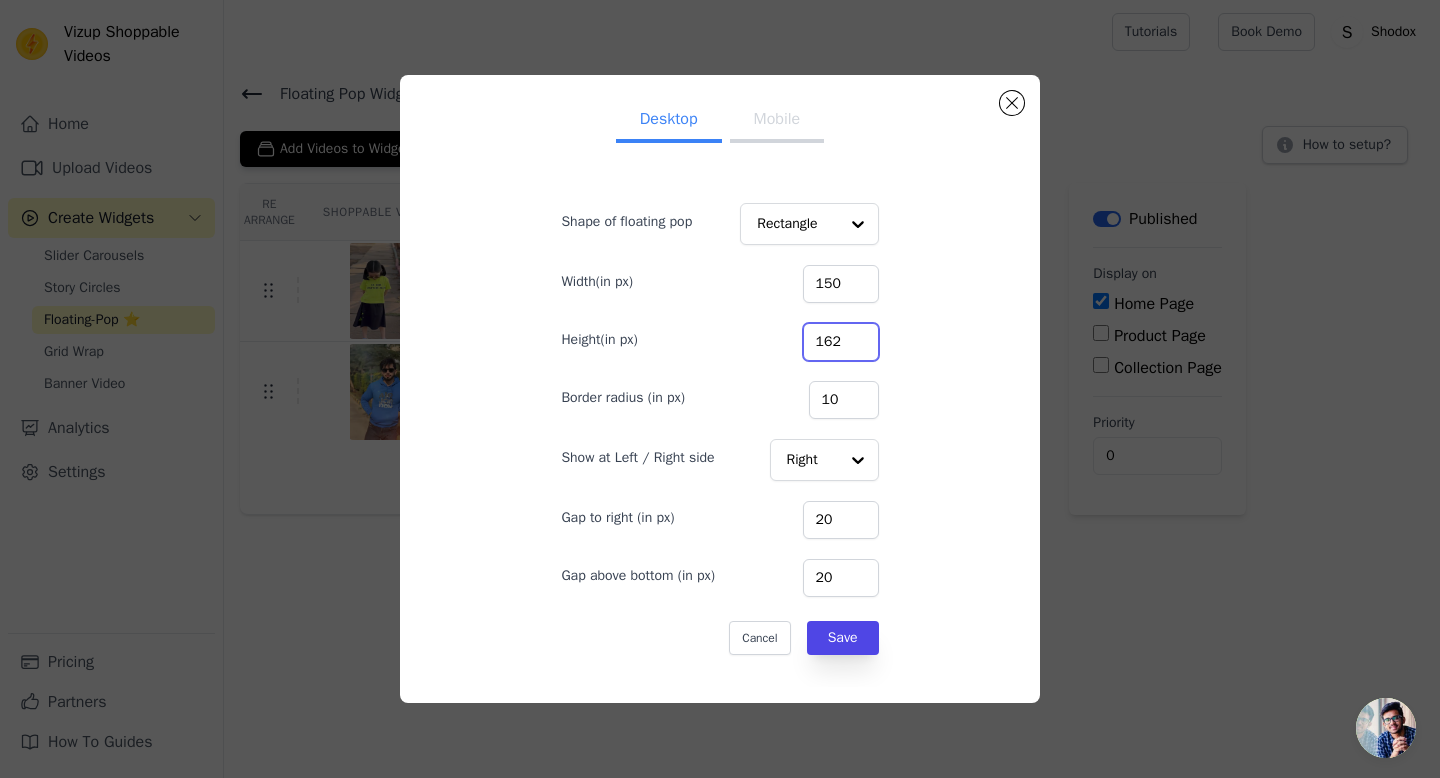 click on "162" at bounding box center (841, 342) 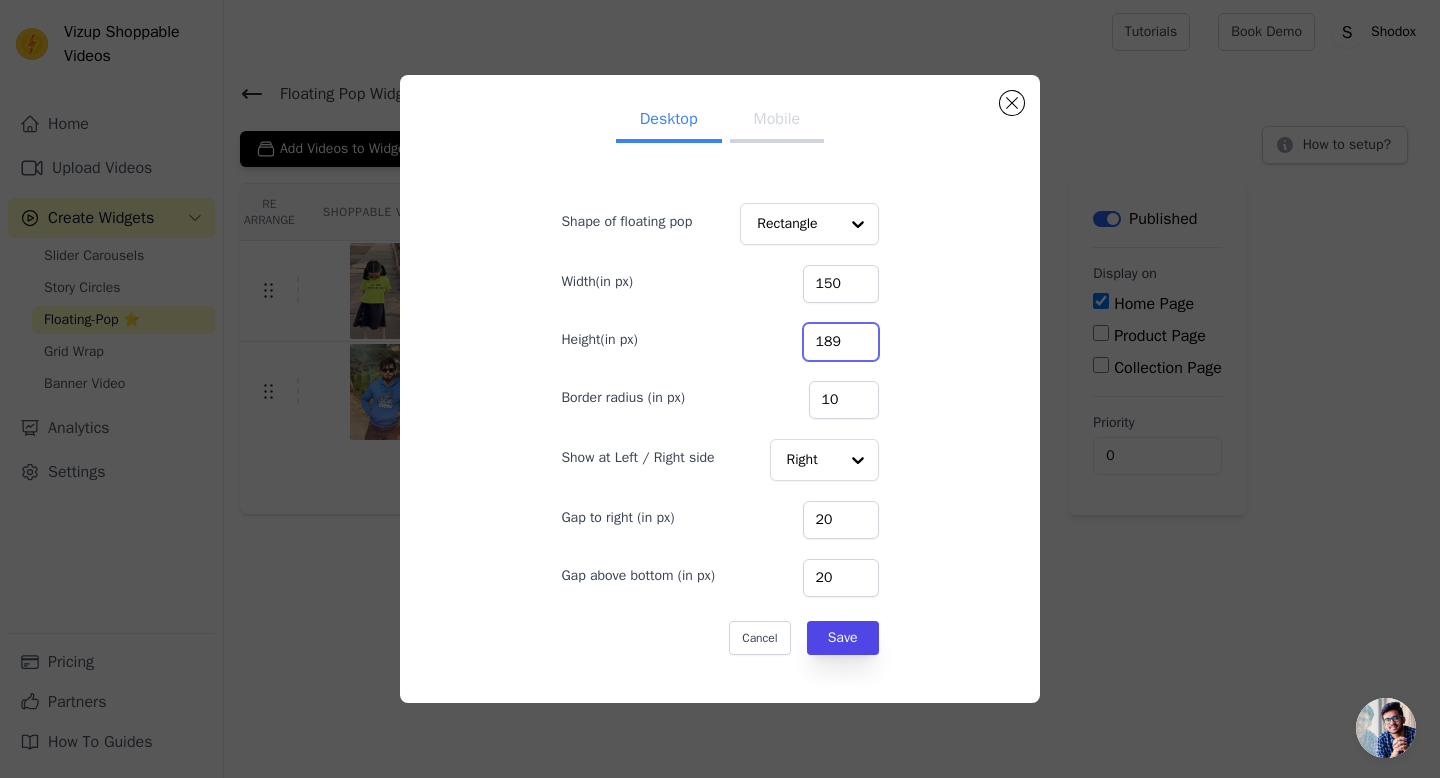 click on "189" at bounding box center (841, 342) 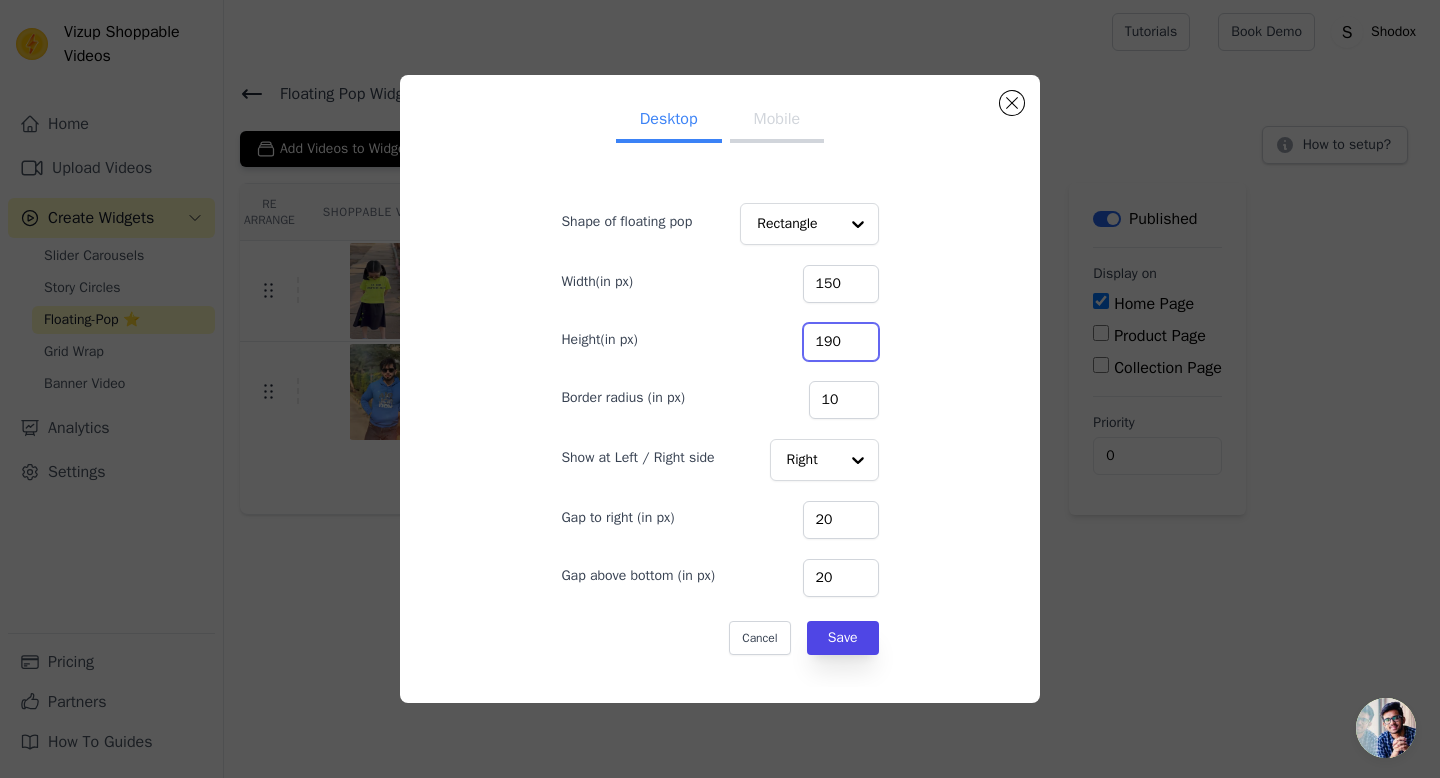 click on "190" at bounding box center (841, 342) 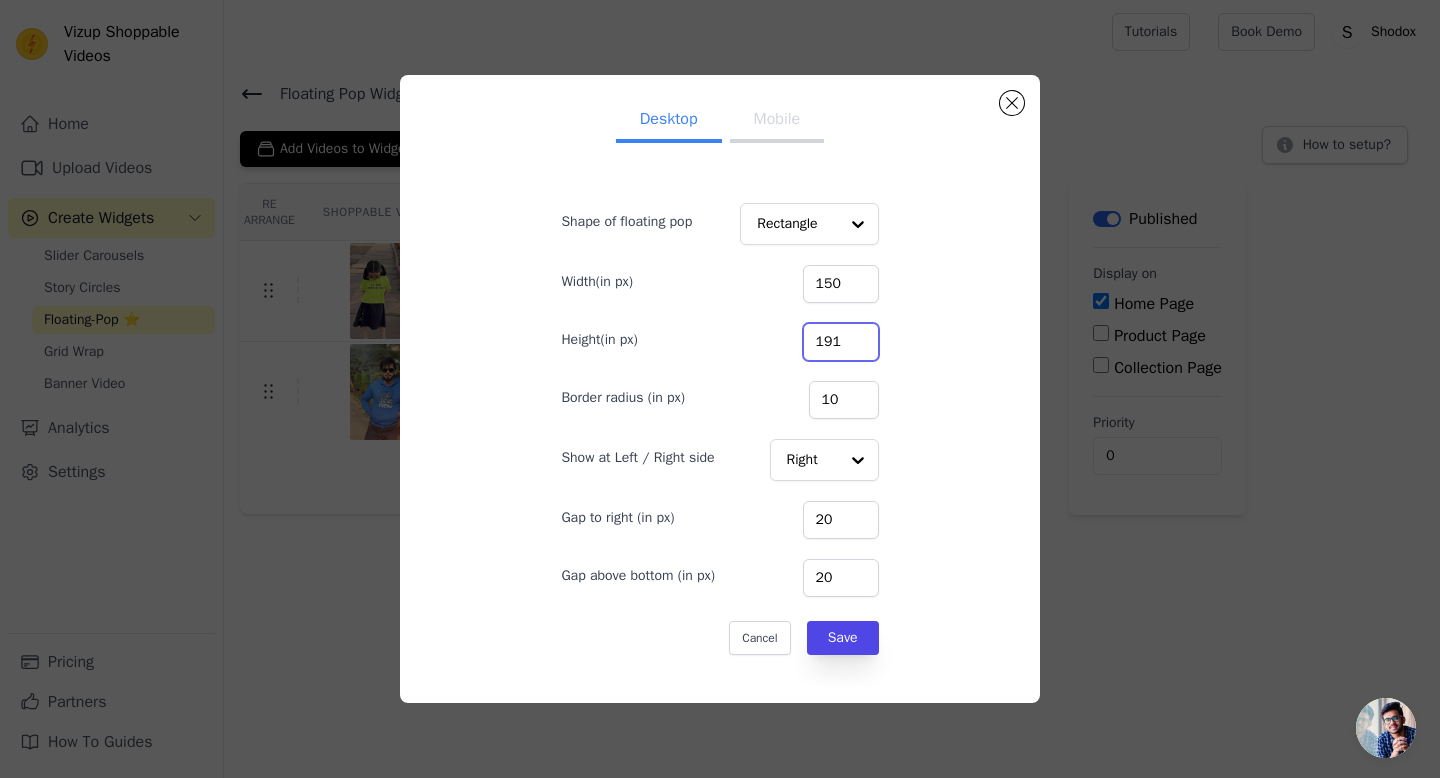 click on "191" at bounding box center [841, 342] 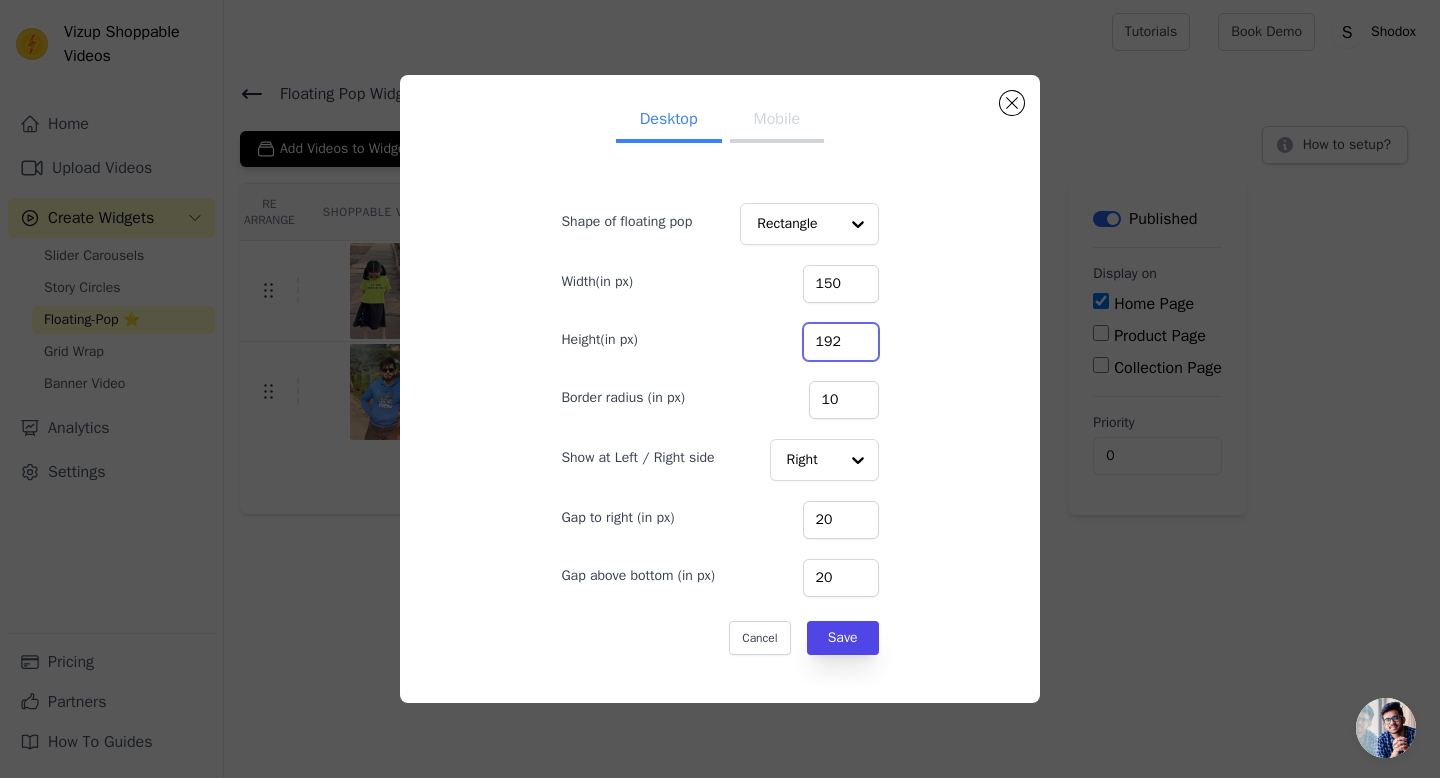 click on "192" at bounding box center [841, 342] 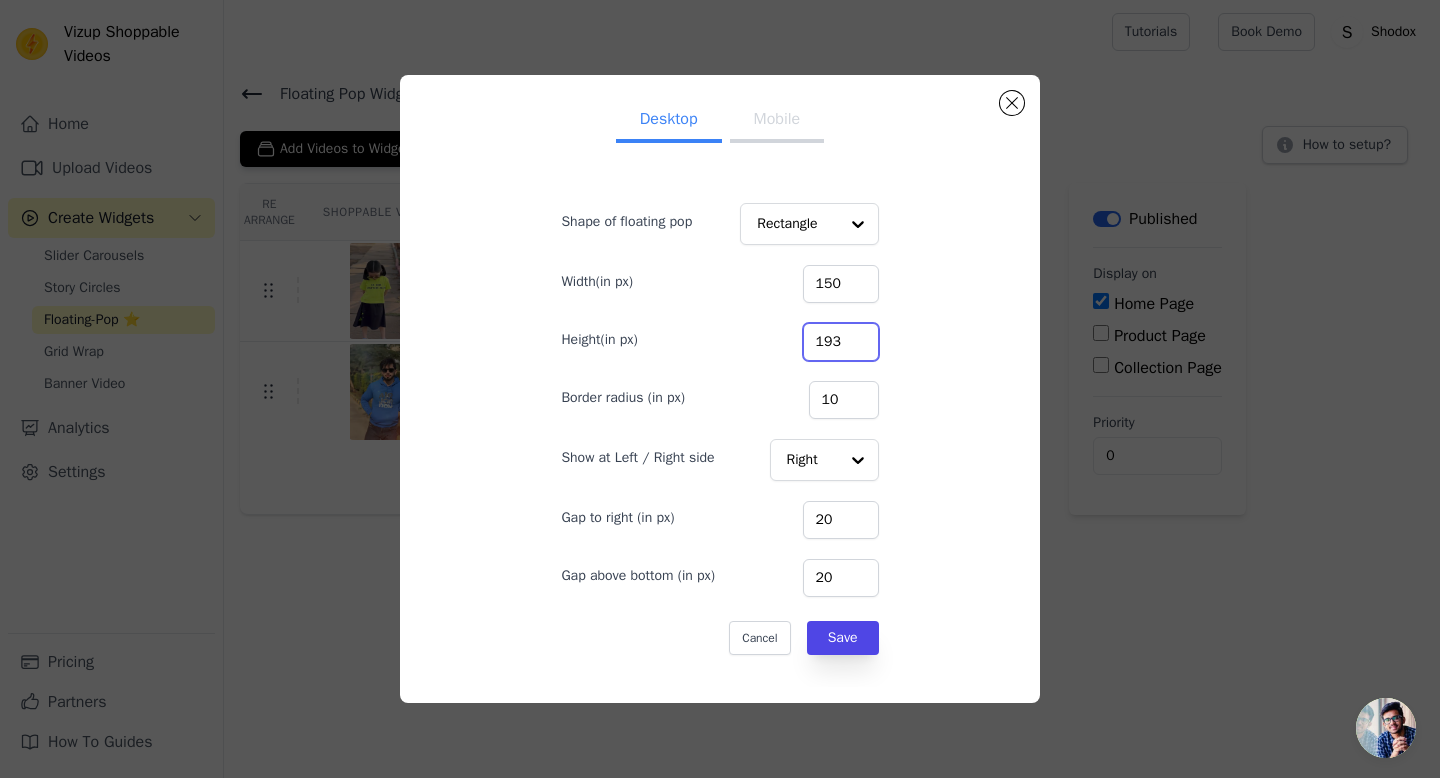click on "193" at bounding box center [841, 342] 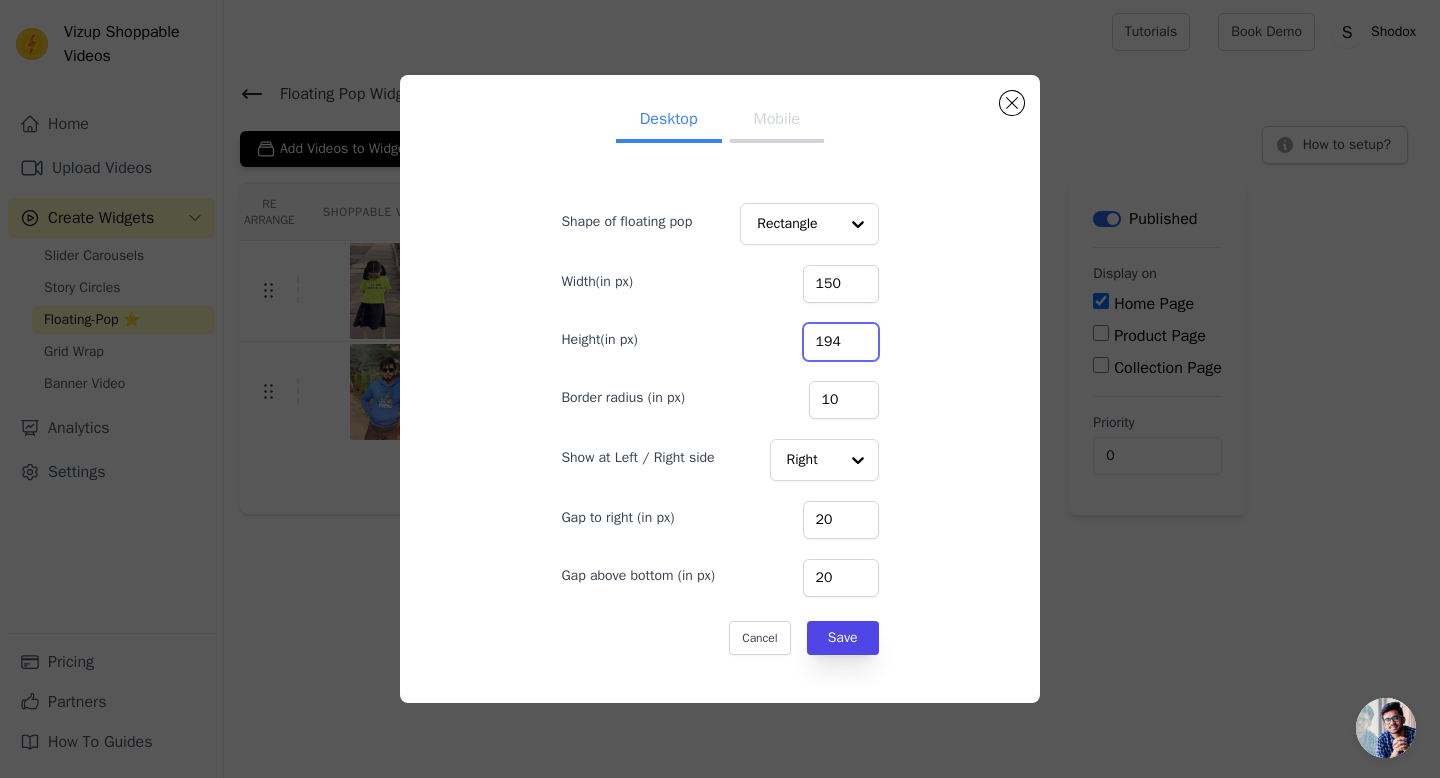 click on "194" at bounding box center [841, 342] 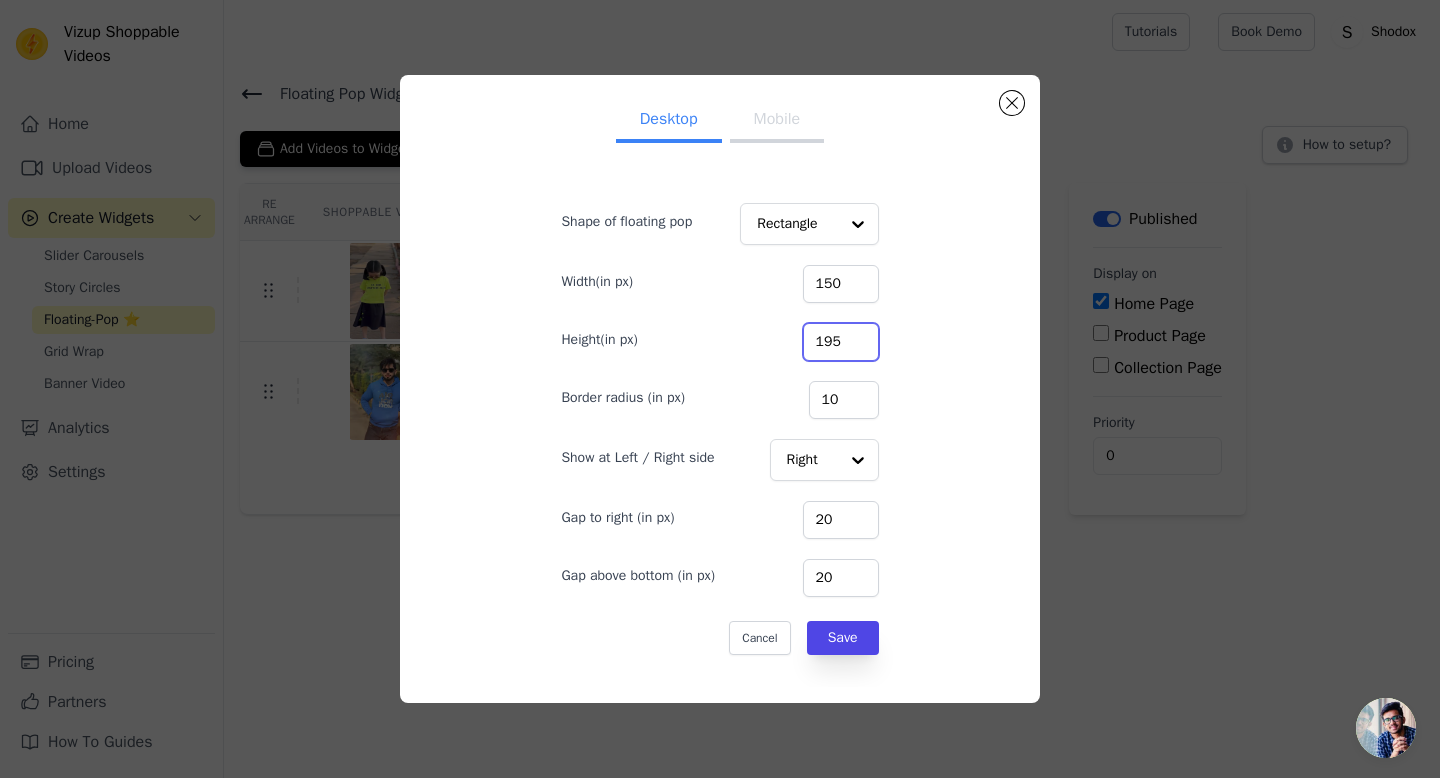click on "195" at bounding box center [841, 342] 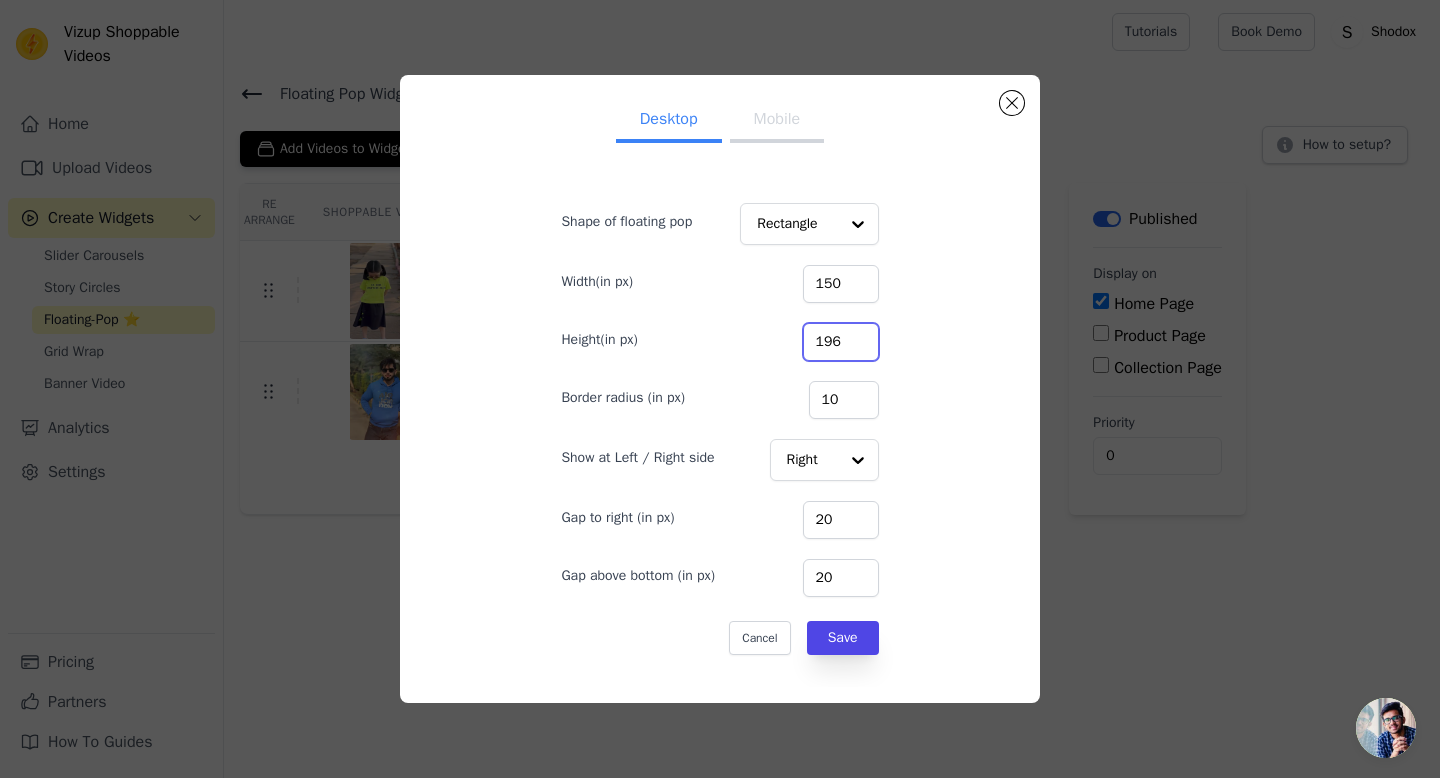click on "196" at bounding box center (841, 342) 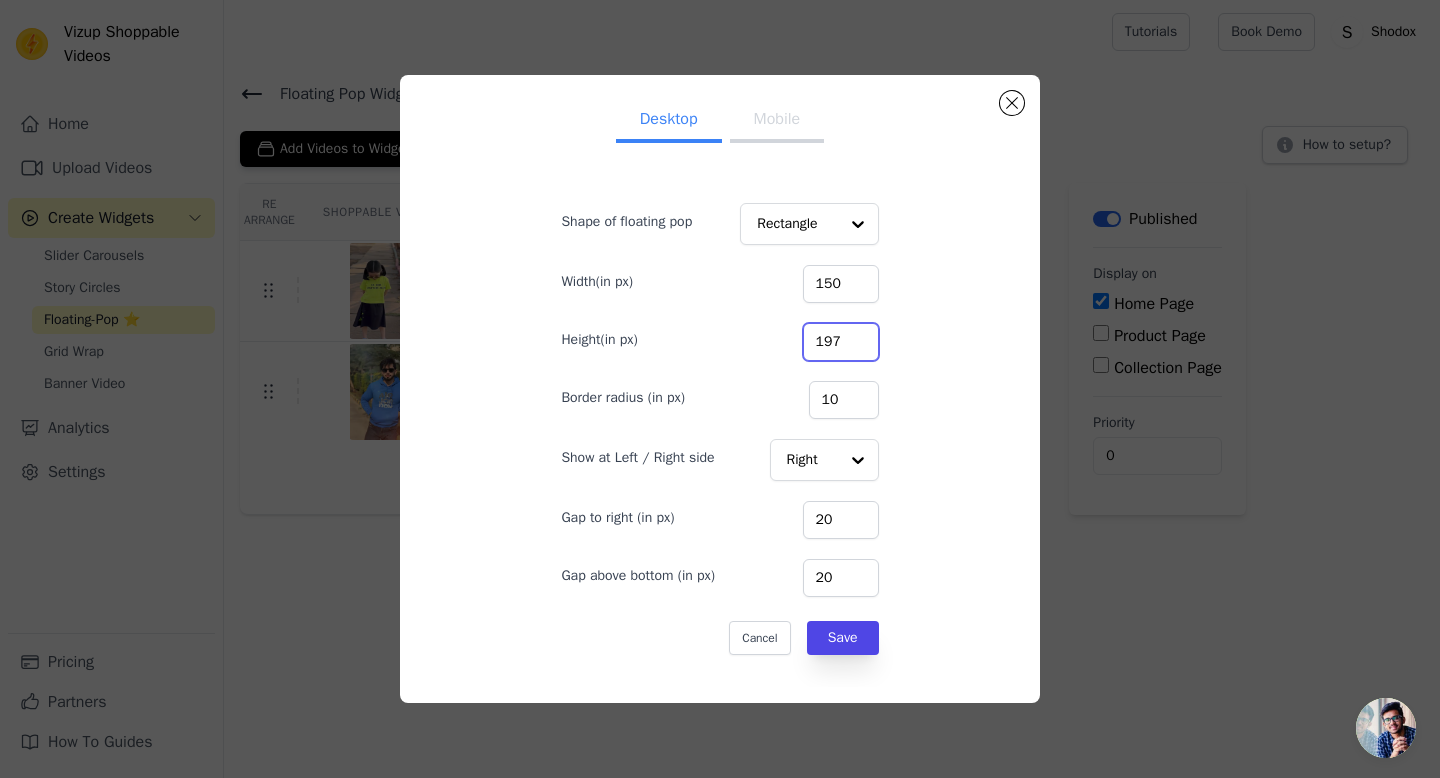 click on "197" at bounding box center [841, 342] 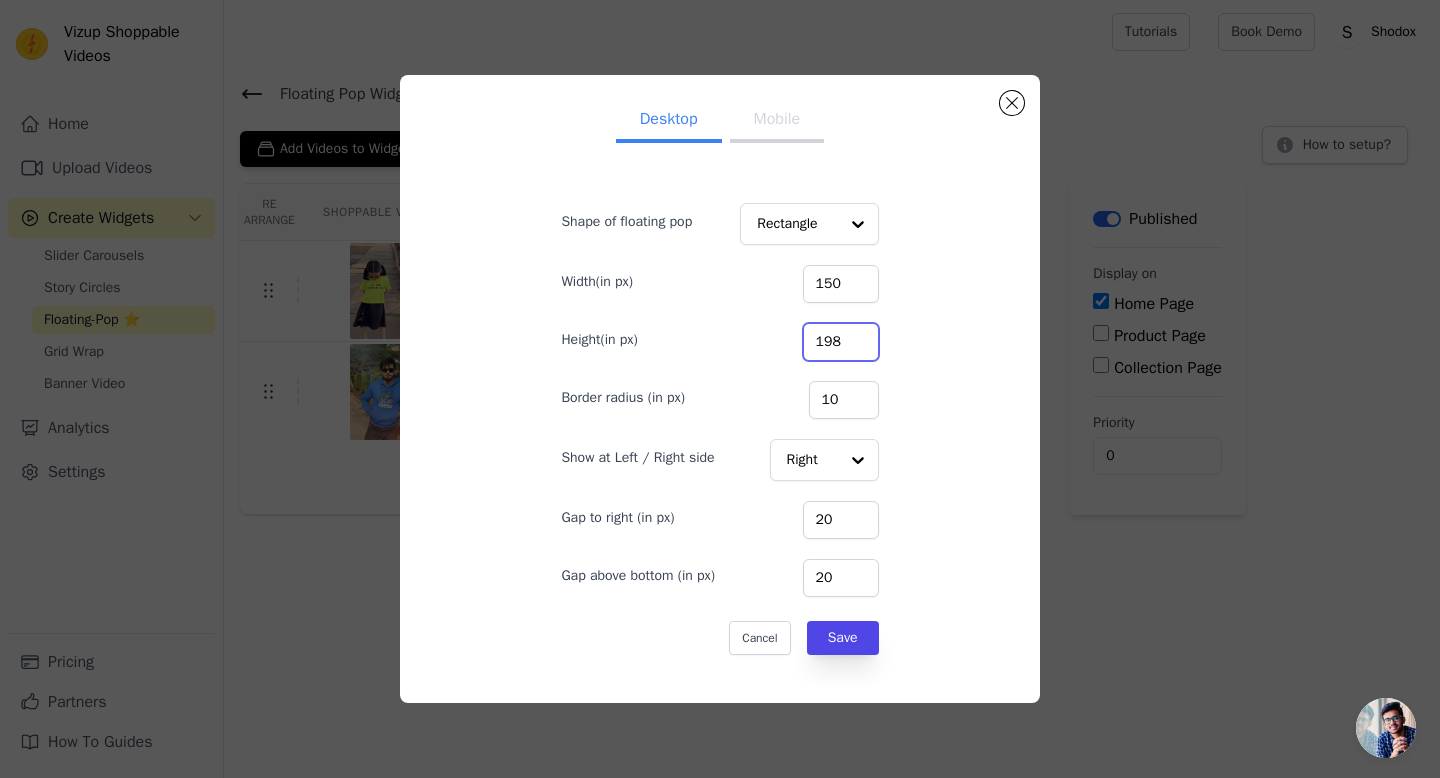 click on "198" at bounding box center (841, 342) 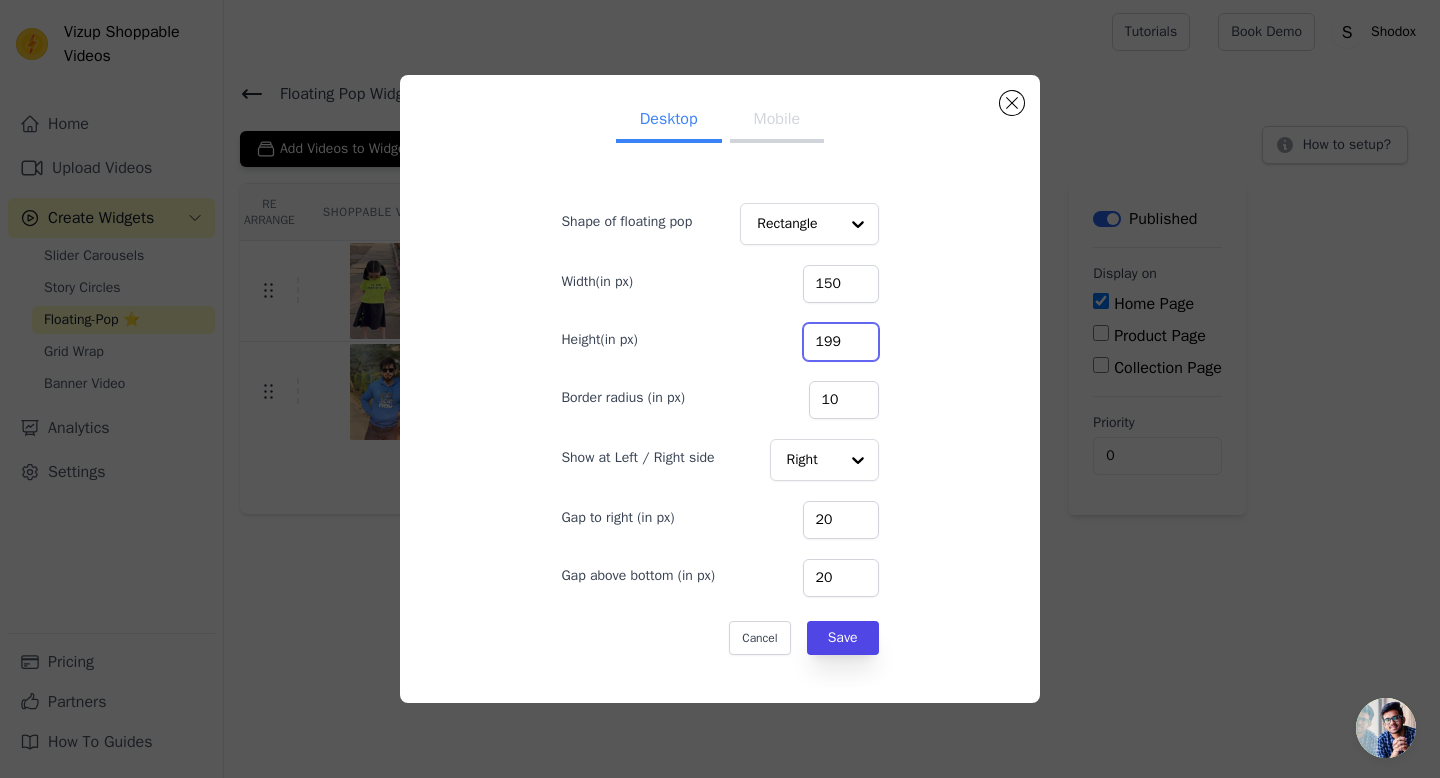 click on "199" at bounding box center [841, 342] 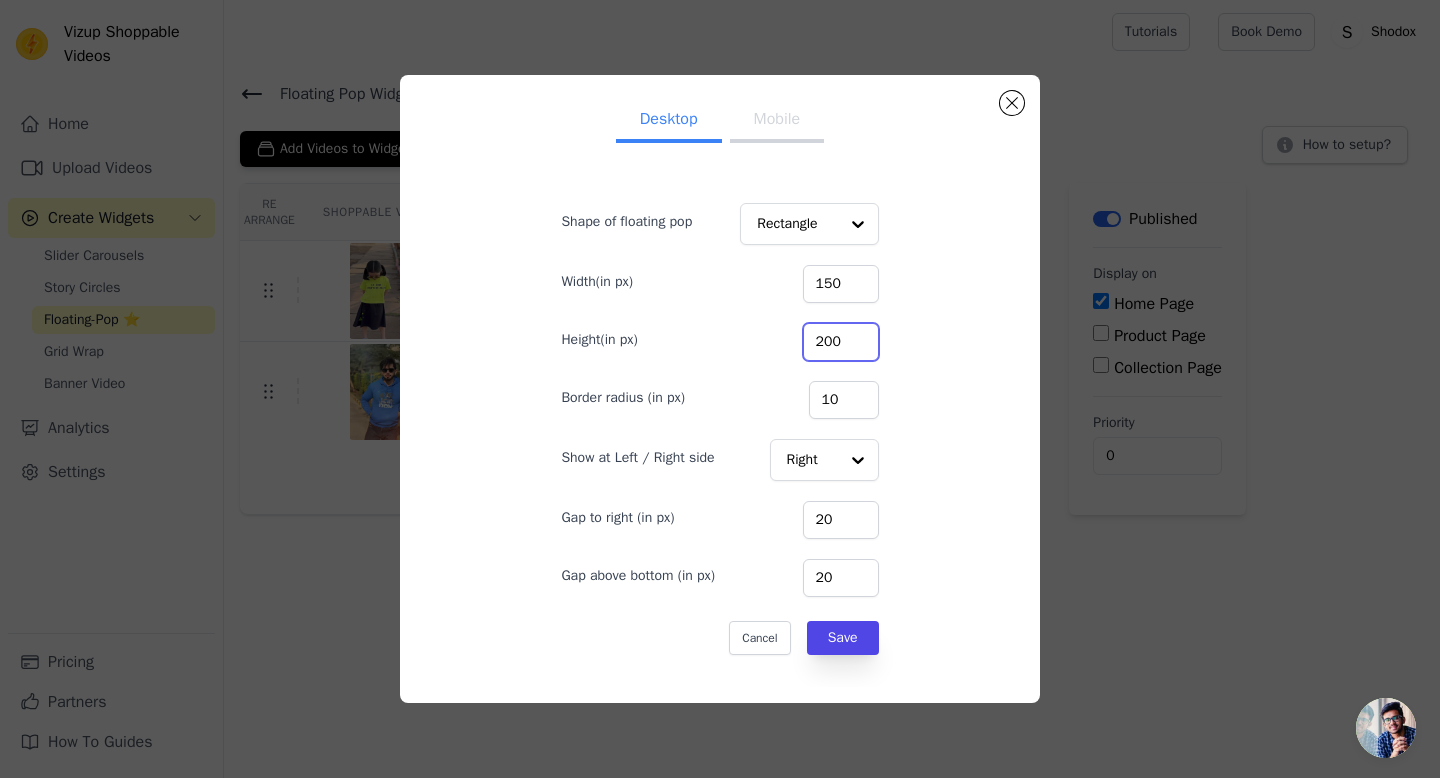 type on "200" 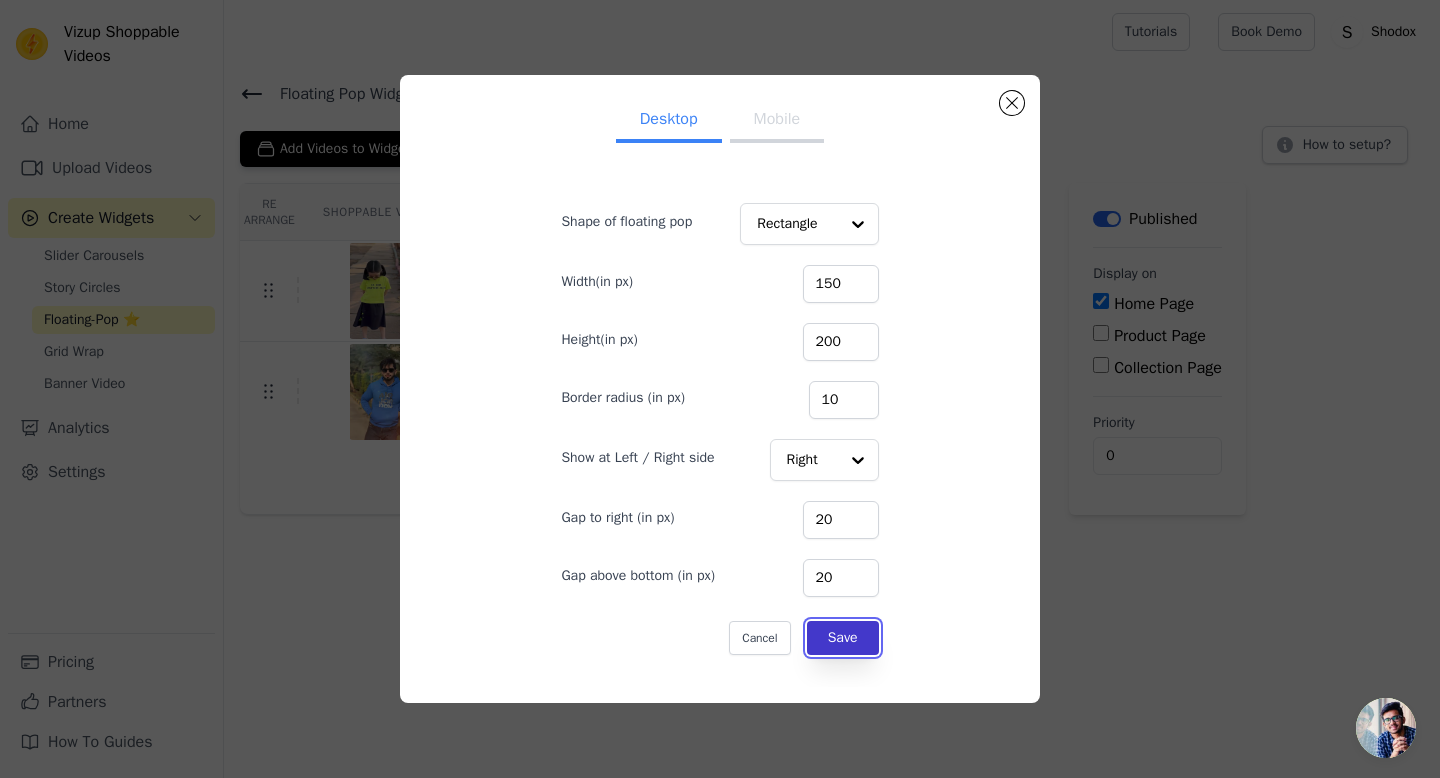 click on "Save" at bounding box center (843, 638) 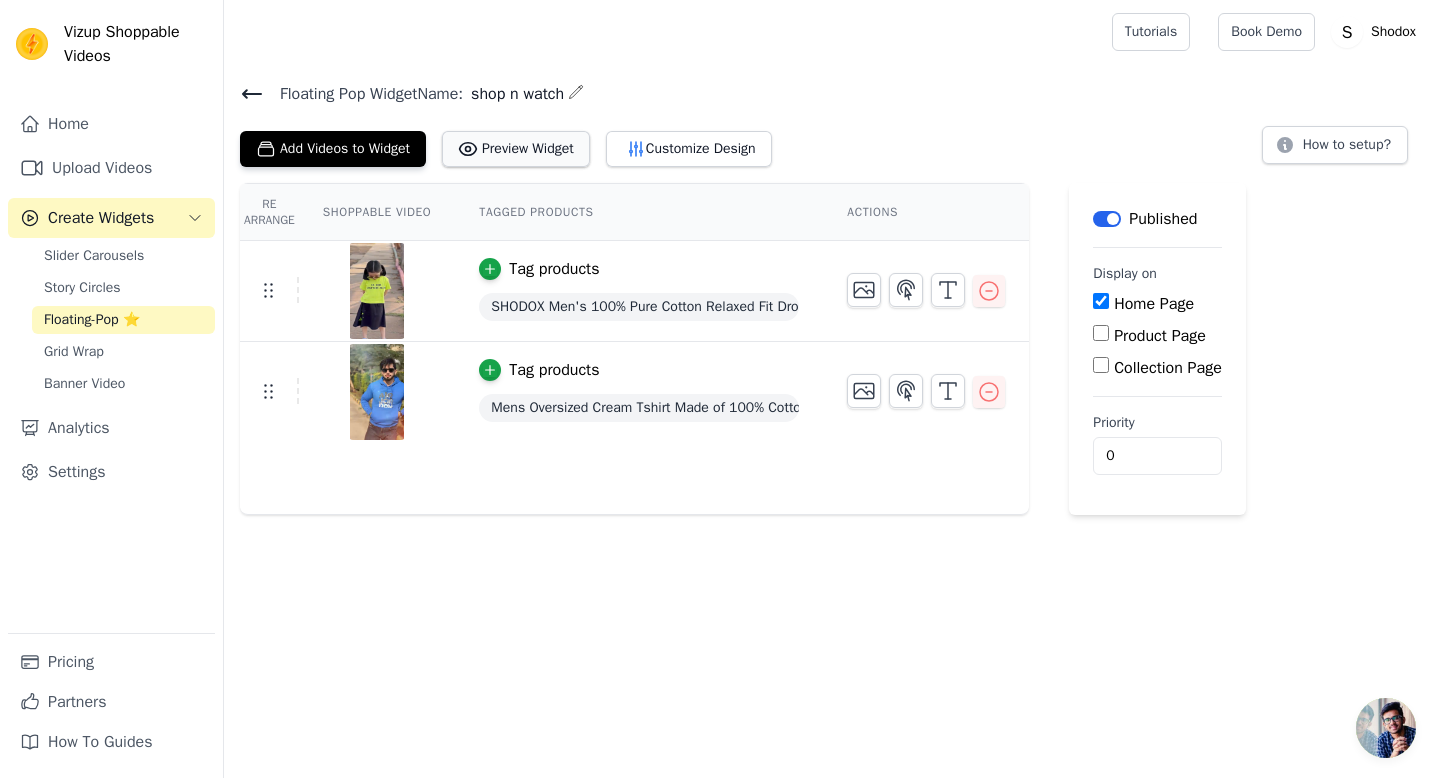click on "Preview Widget" at bounding box center (516, 149) 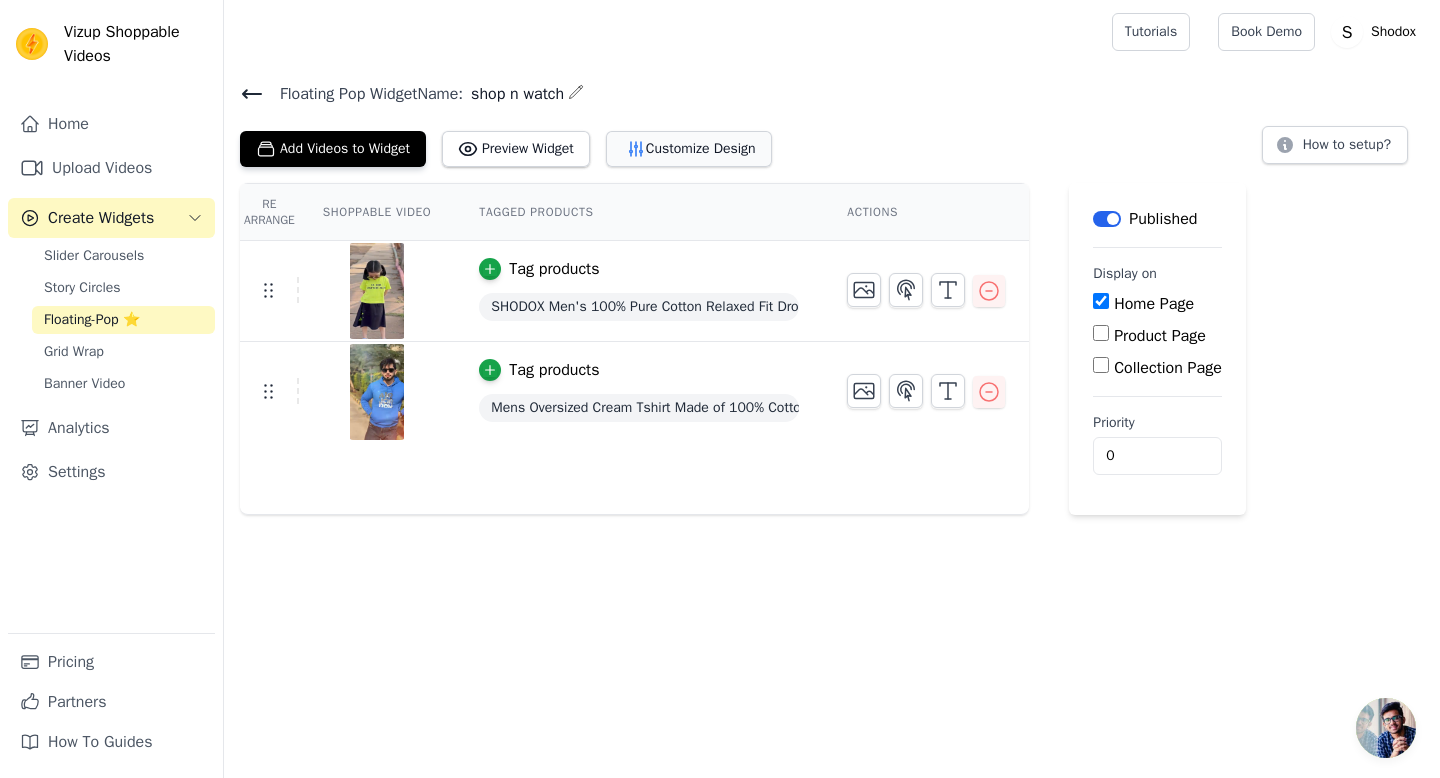 click on "Customize Design" at bounding box center [689, 149] 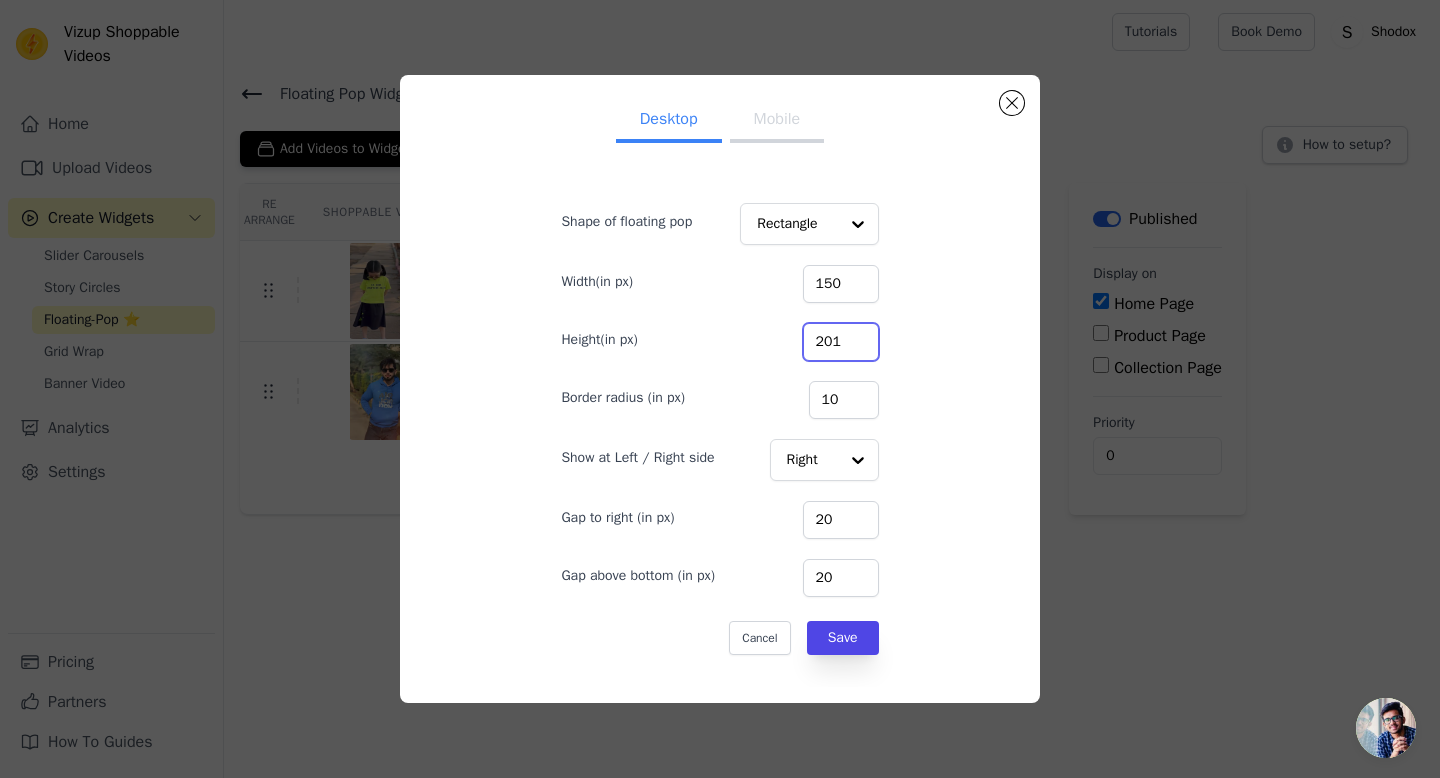 click on "201" at bounding box center (841, 342) 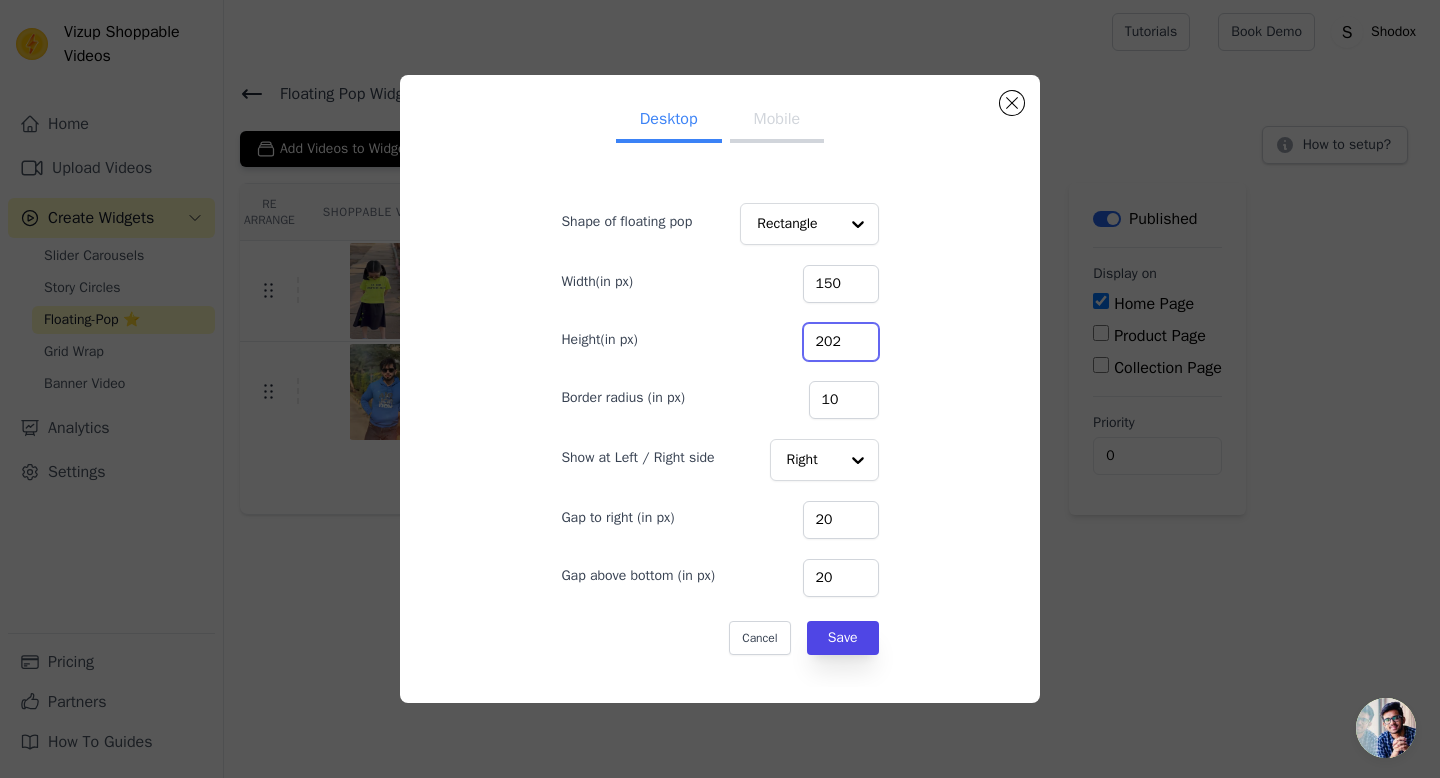 click on "202" at bounding box center (841, 342) 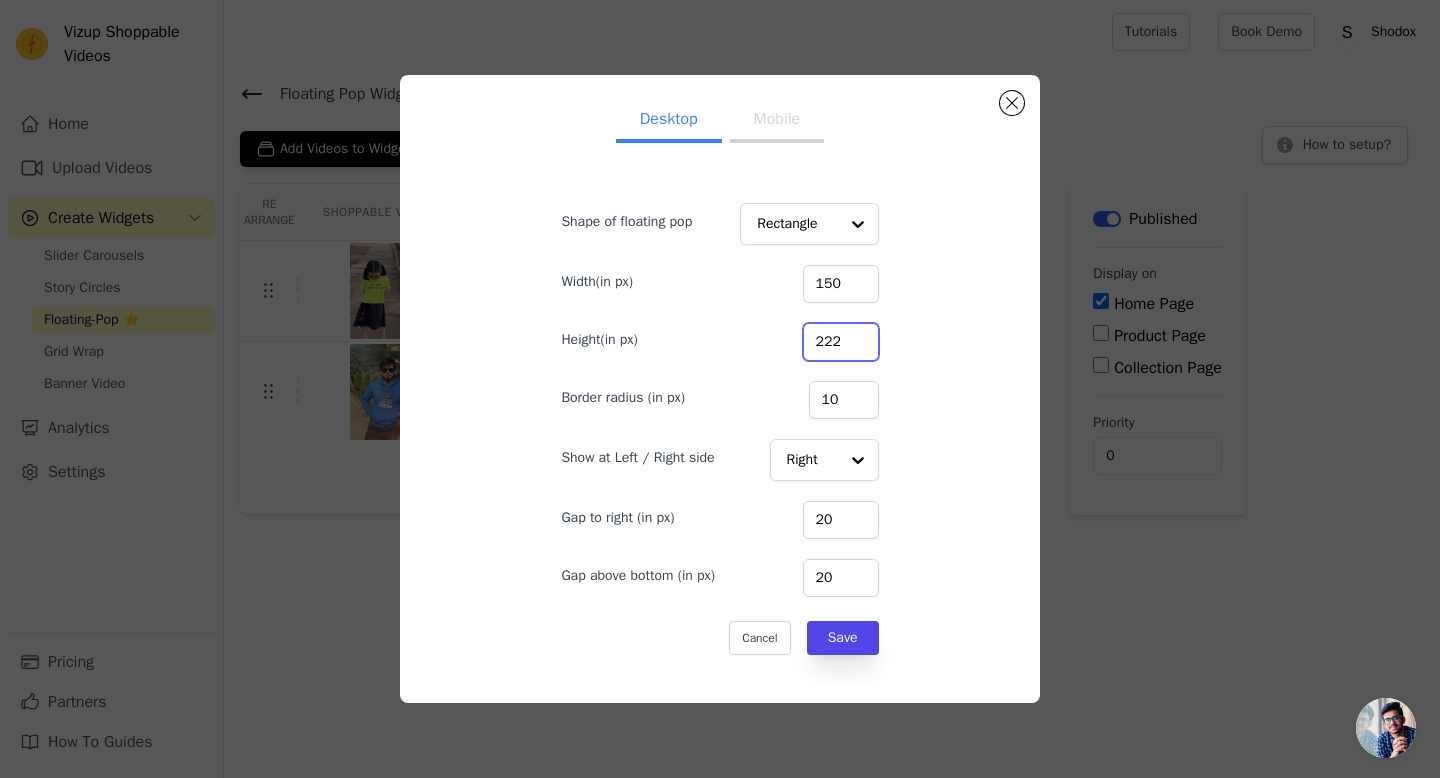 click on "222" at bounding box center (841, 342) 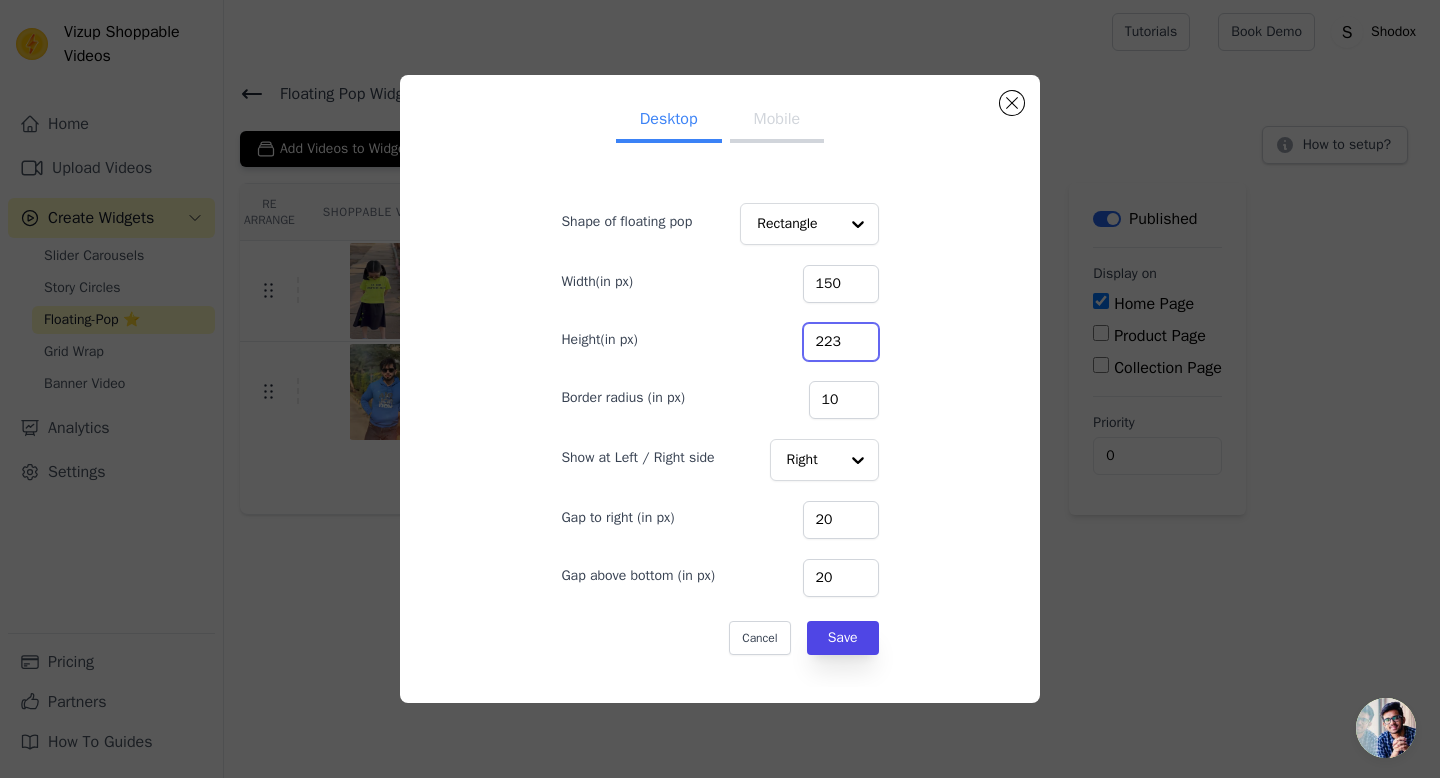 click on "223" at bounding box center [841, 342] 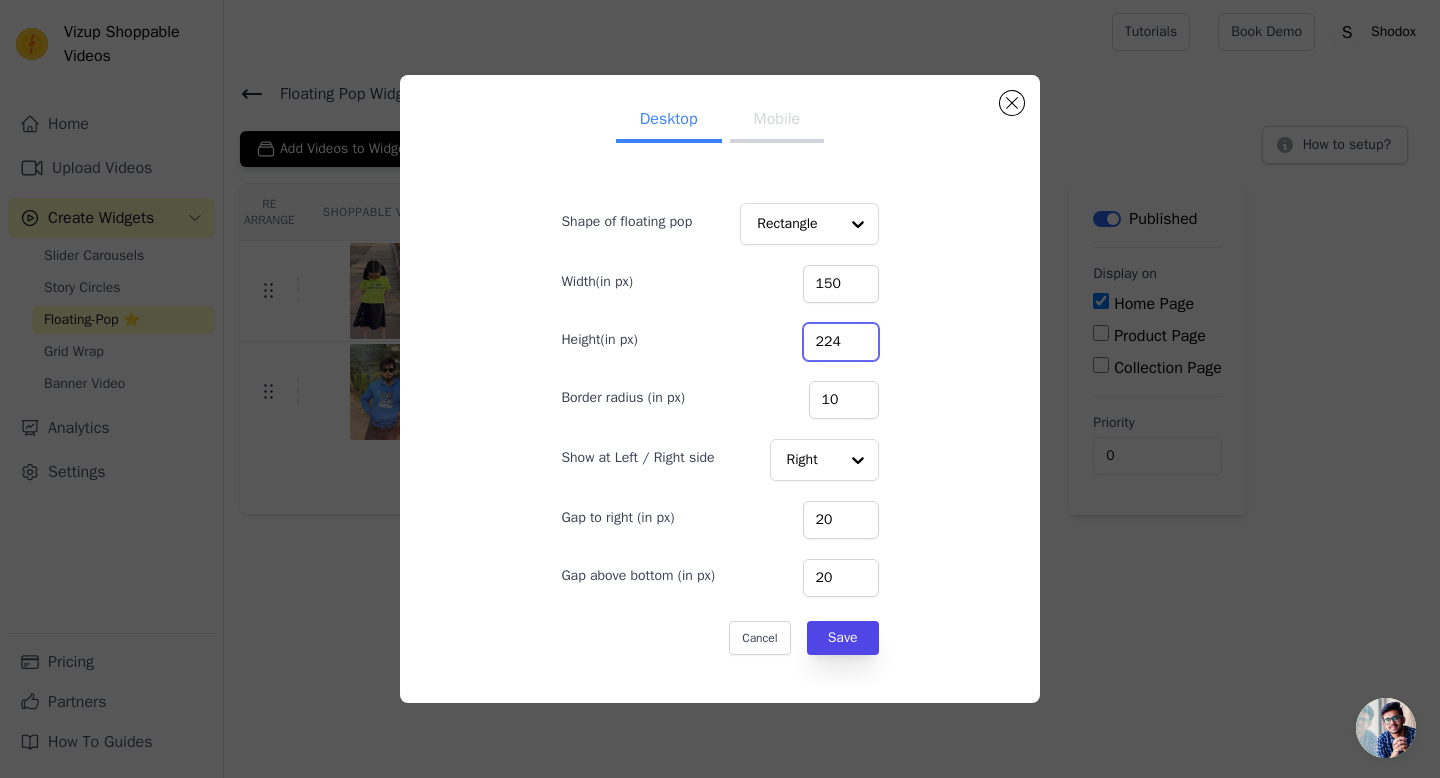 click on "224" at bounding box center (841, 342) 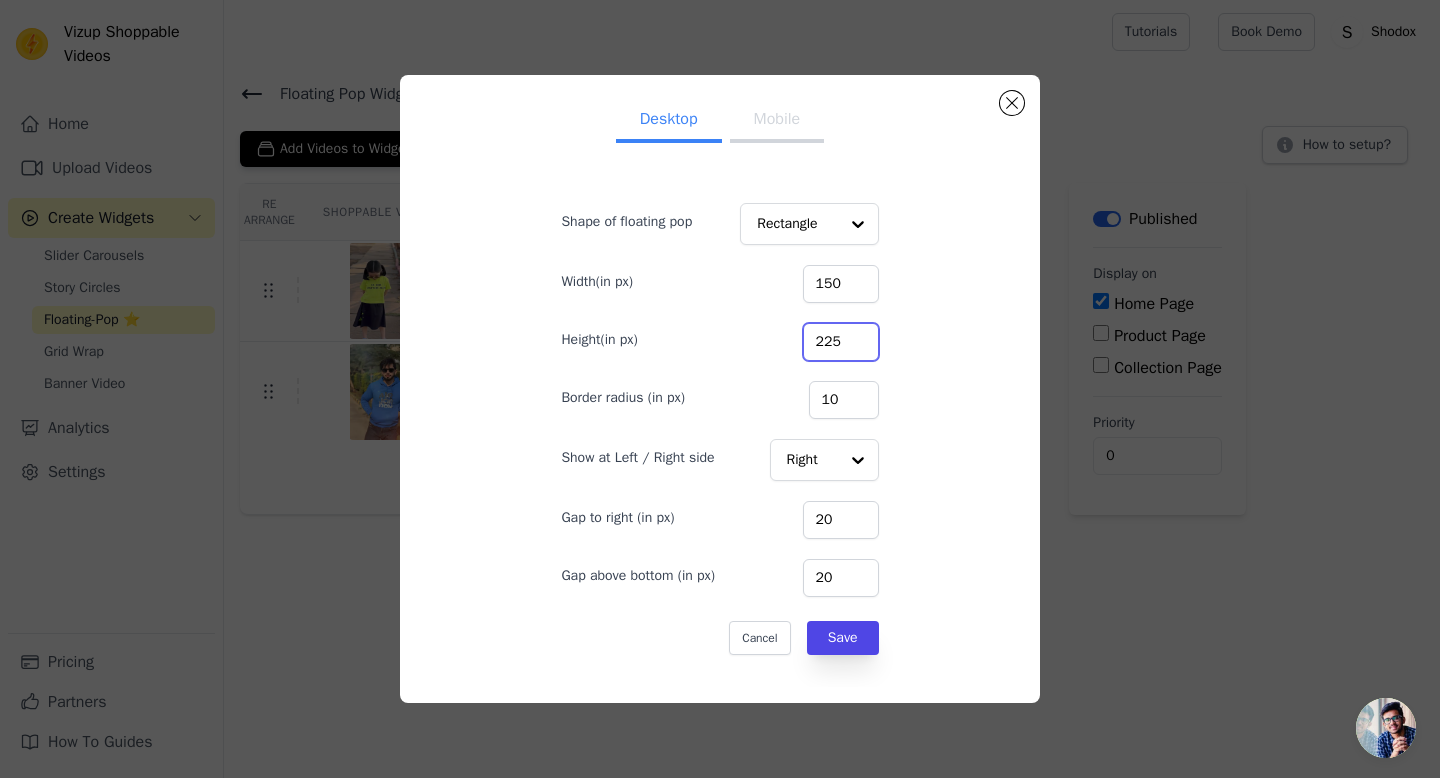 click on "225" at bounding box center (841, 342) 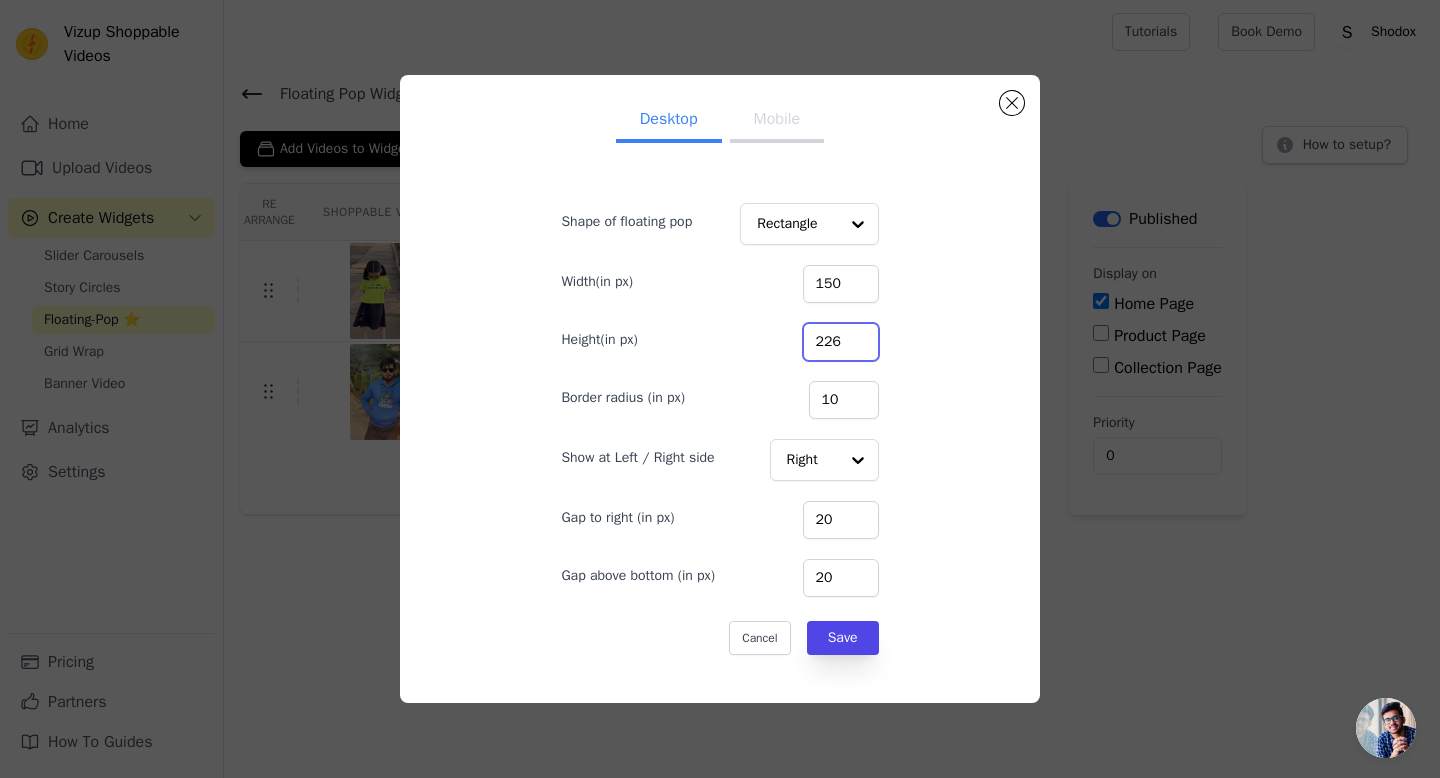 click on "226" at bounding box center [841, 342] 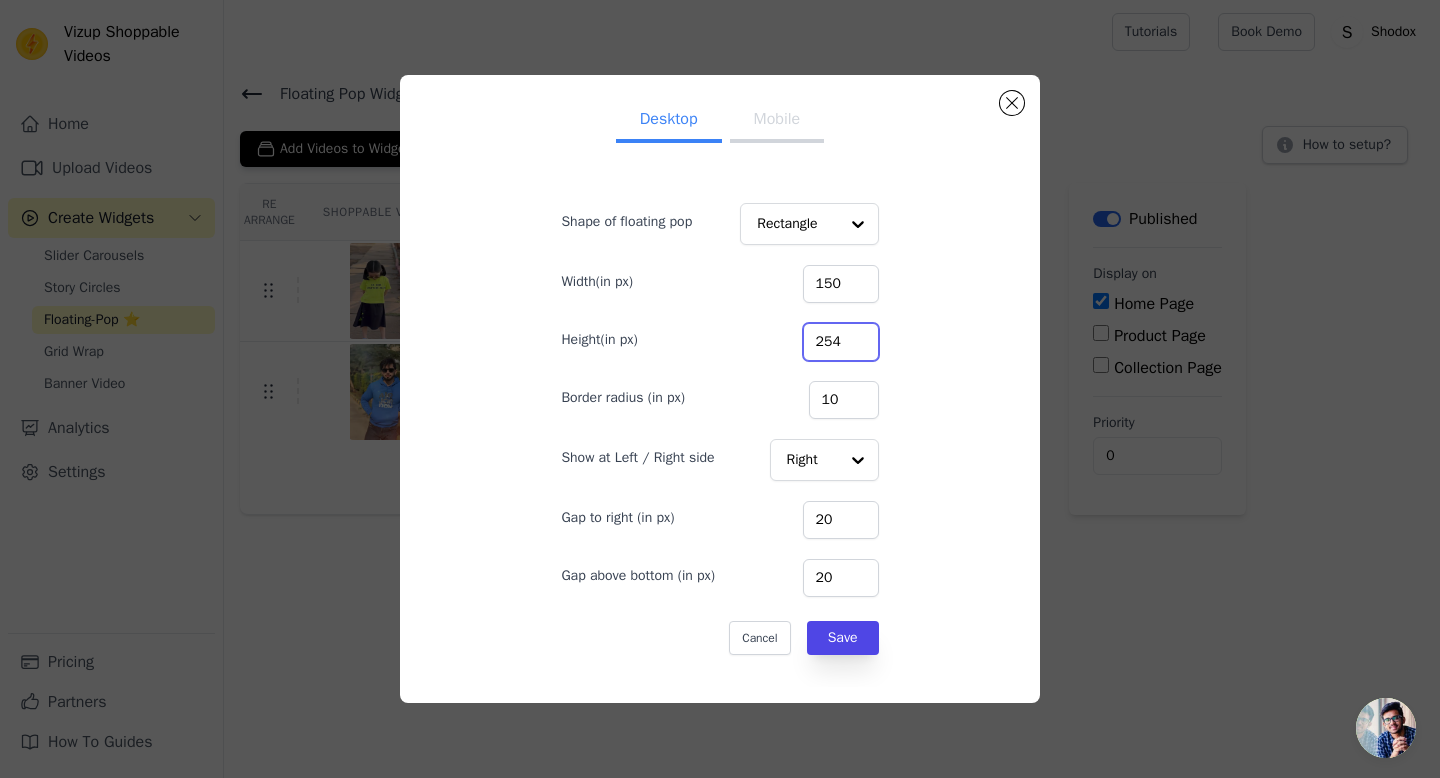 click on "254" at bounding box center (841, 342) 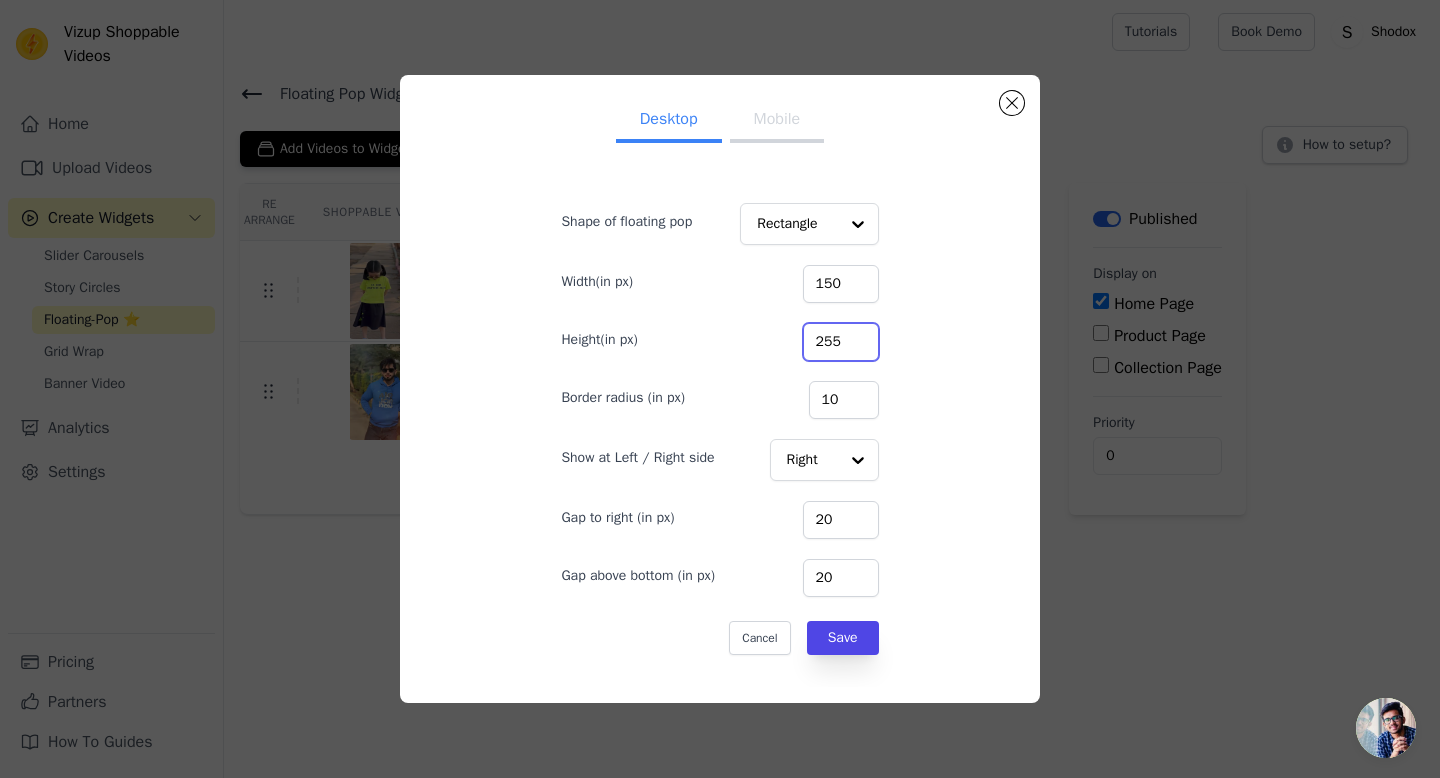 click on "255" at bounding box center (841, 342) 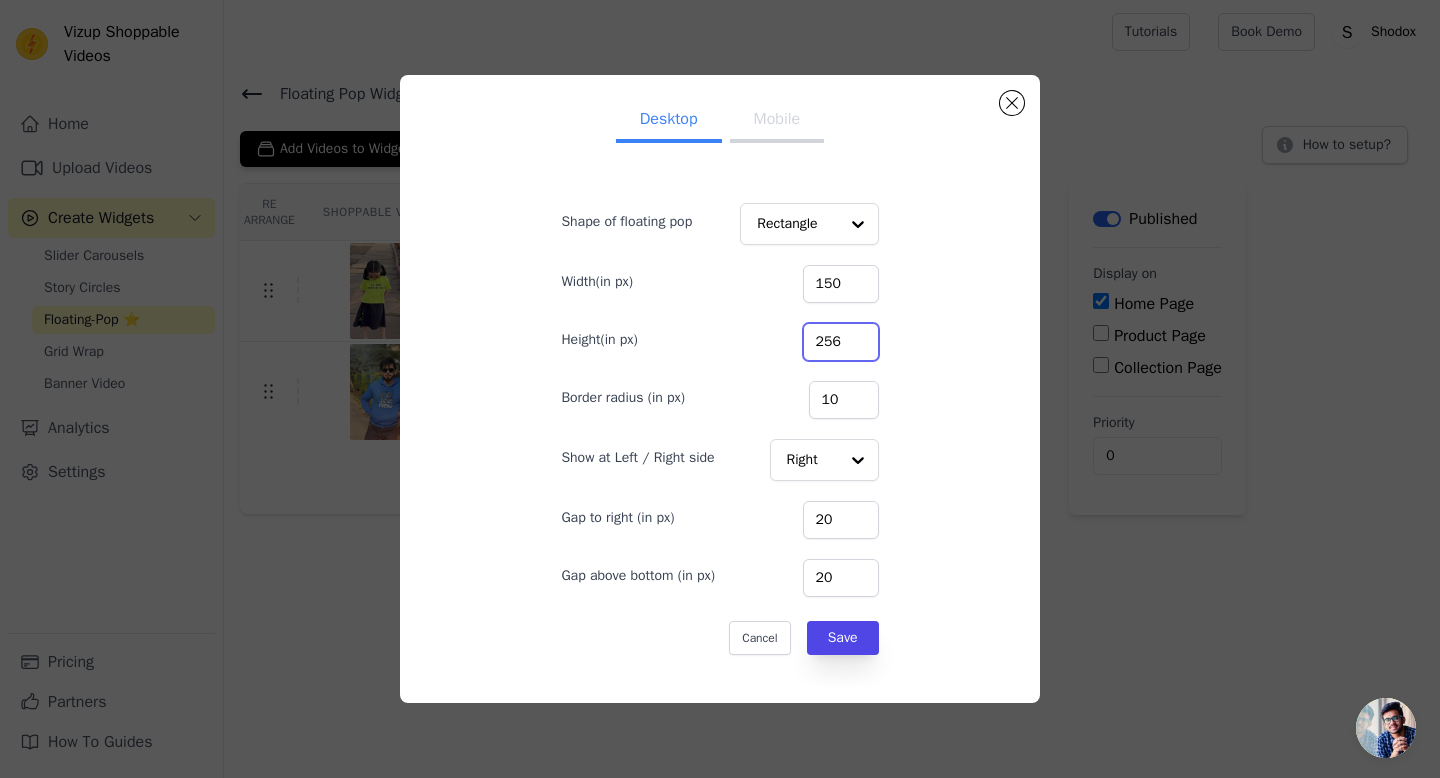 click on "256" at bounding box center (841, 342) 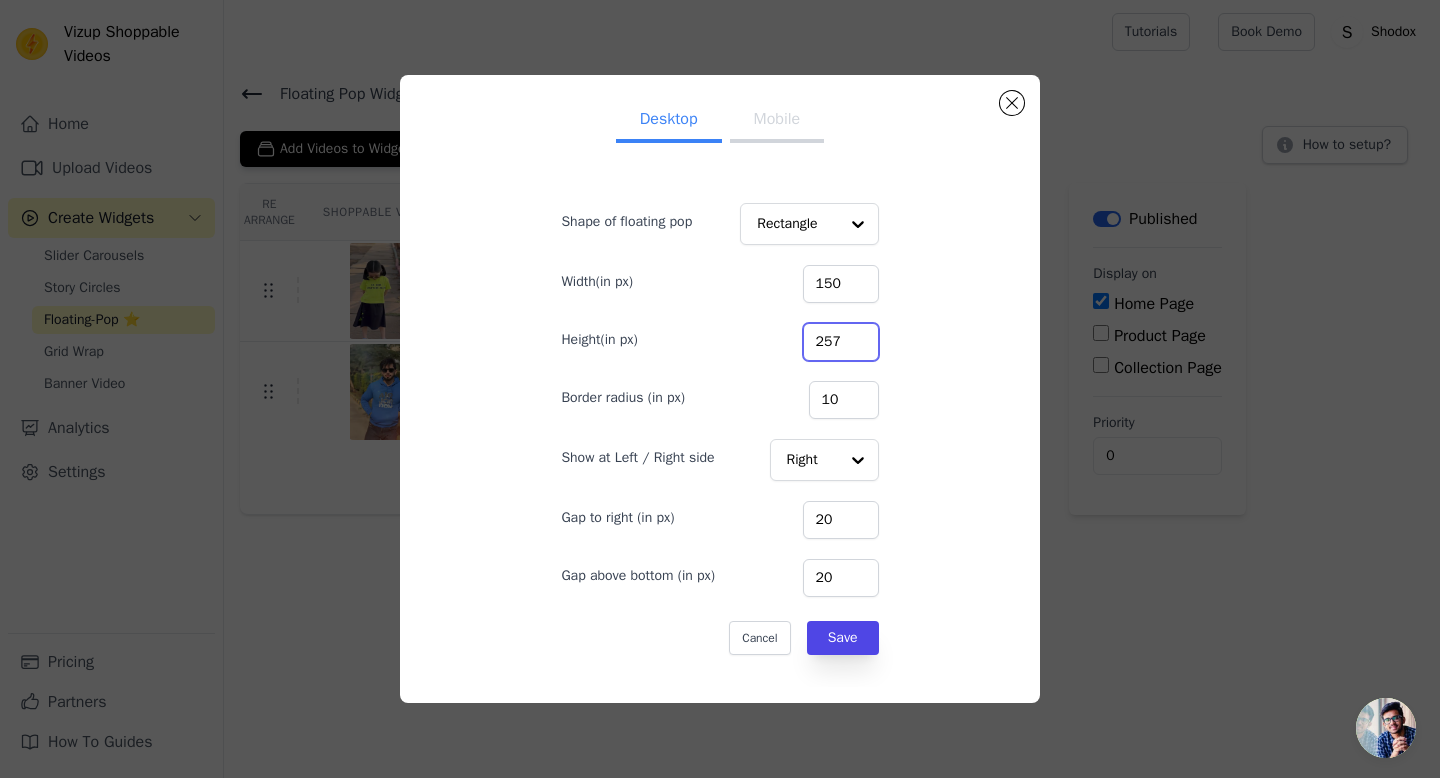 click on "257" at bounding box center (841, 342) 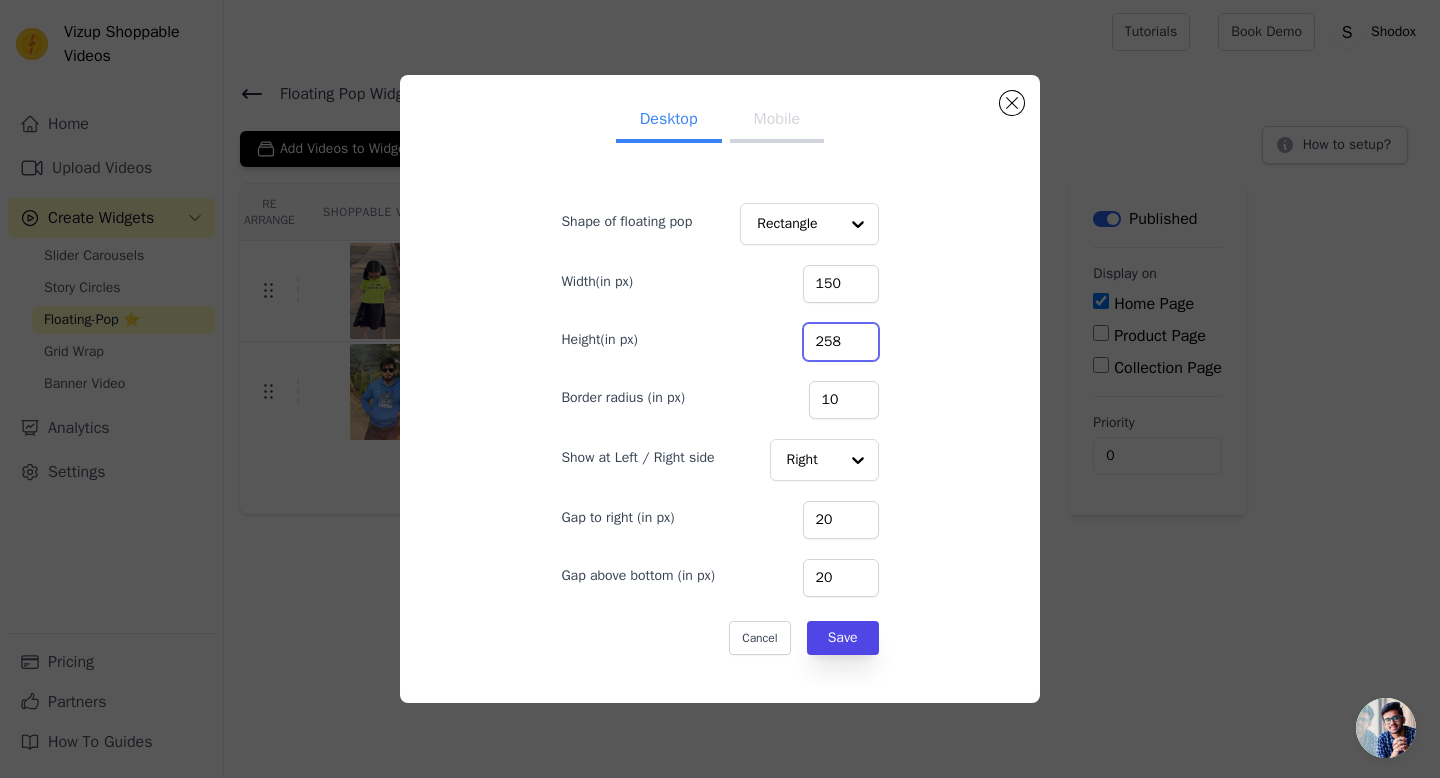 click on "258" at bounding box center (841, 342) 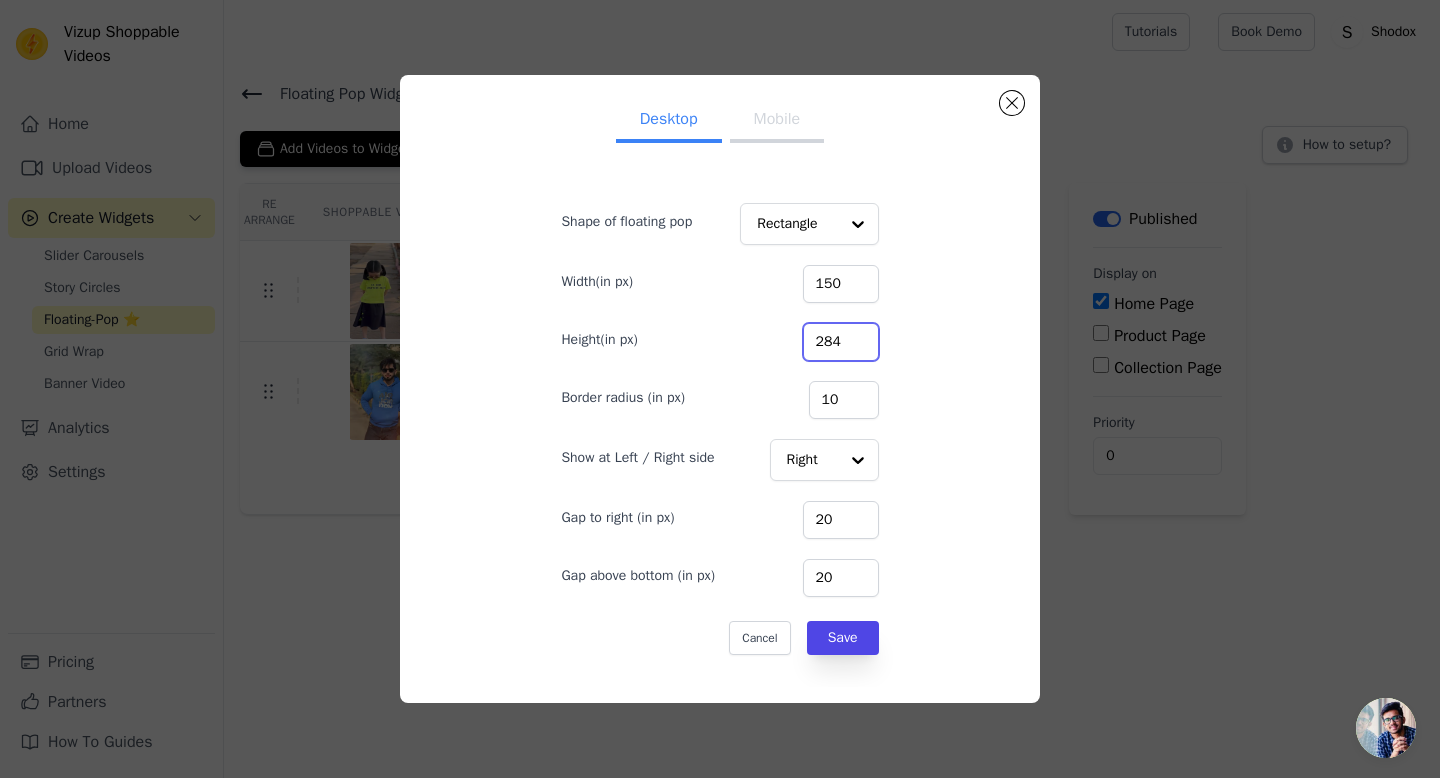 click on "284" at bounding box center (841, 342) 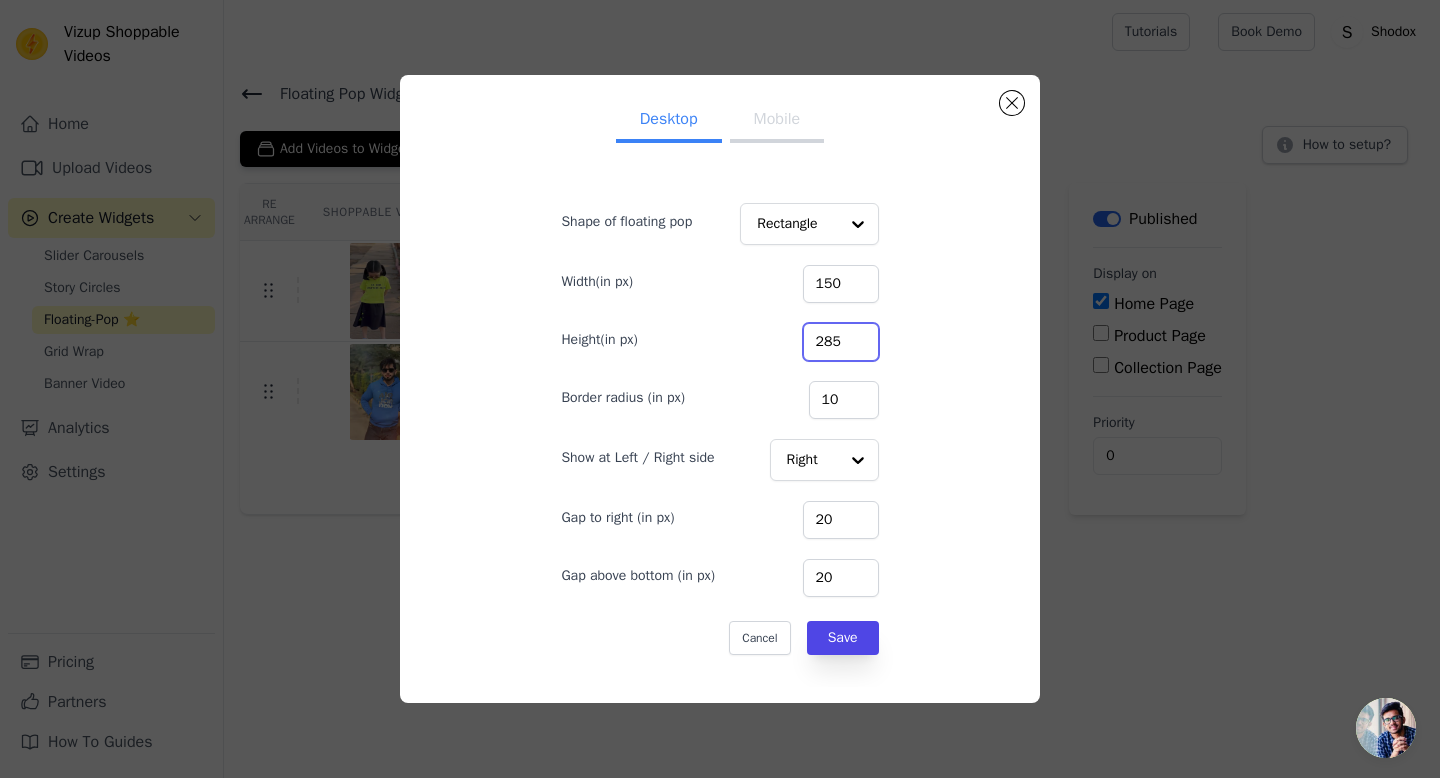 click on "285" at bounding box center [841, 342] 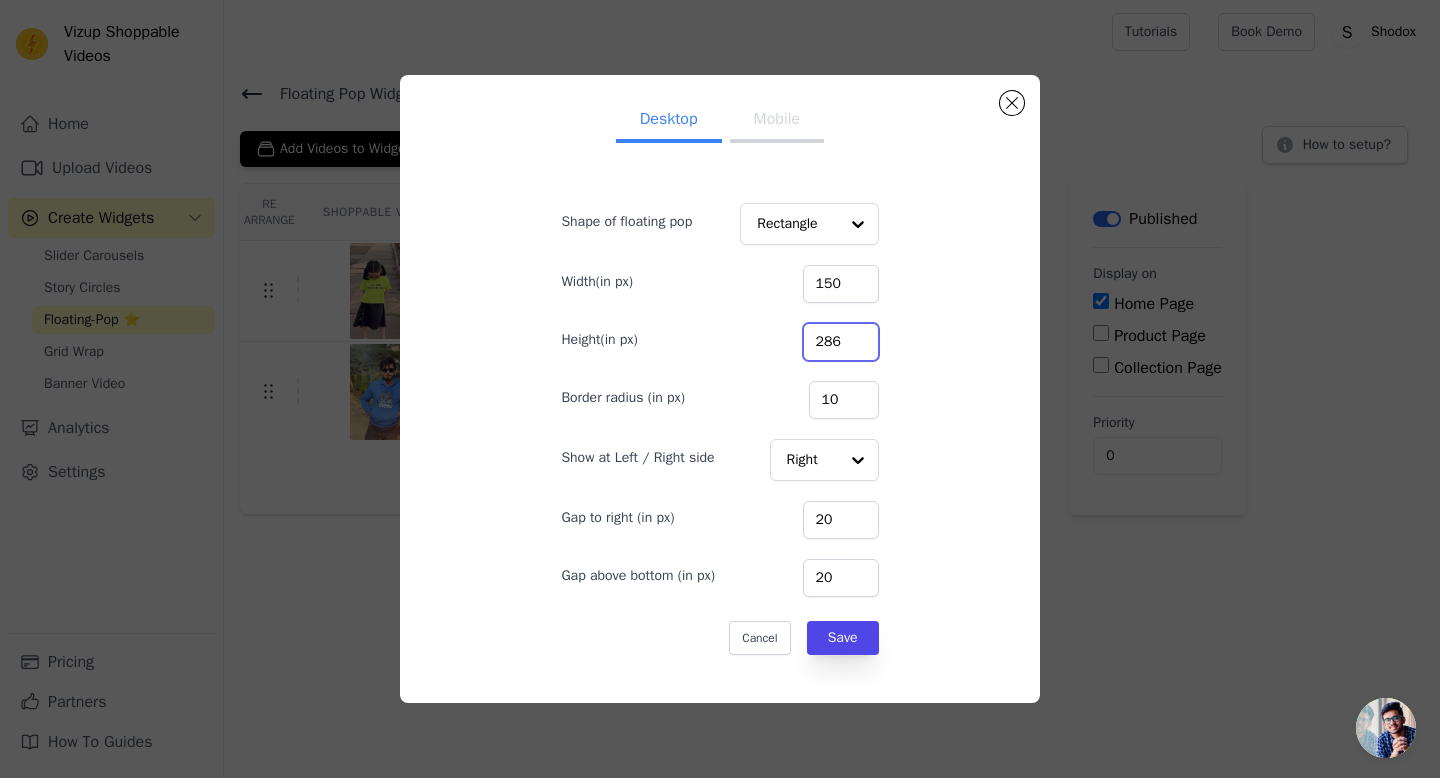 click on "286" at bounding box center (841, 342) 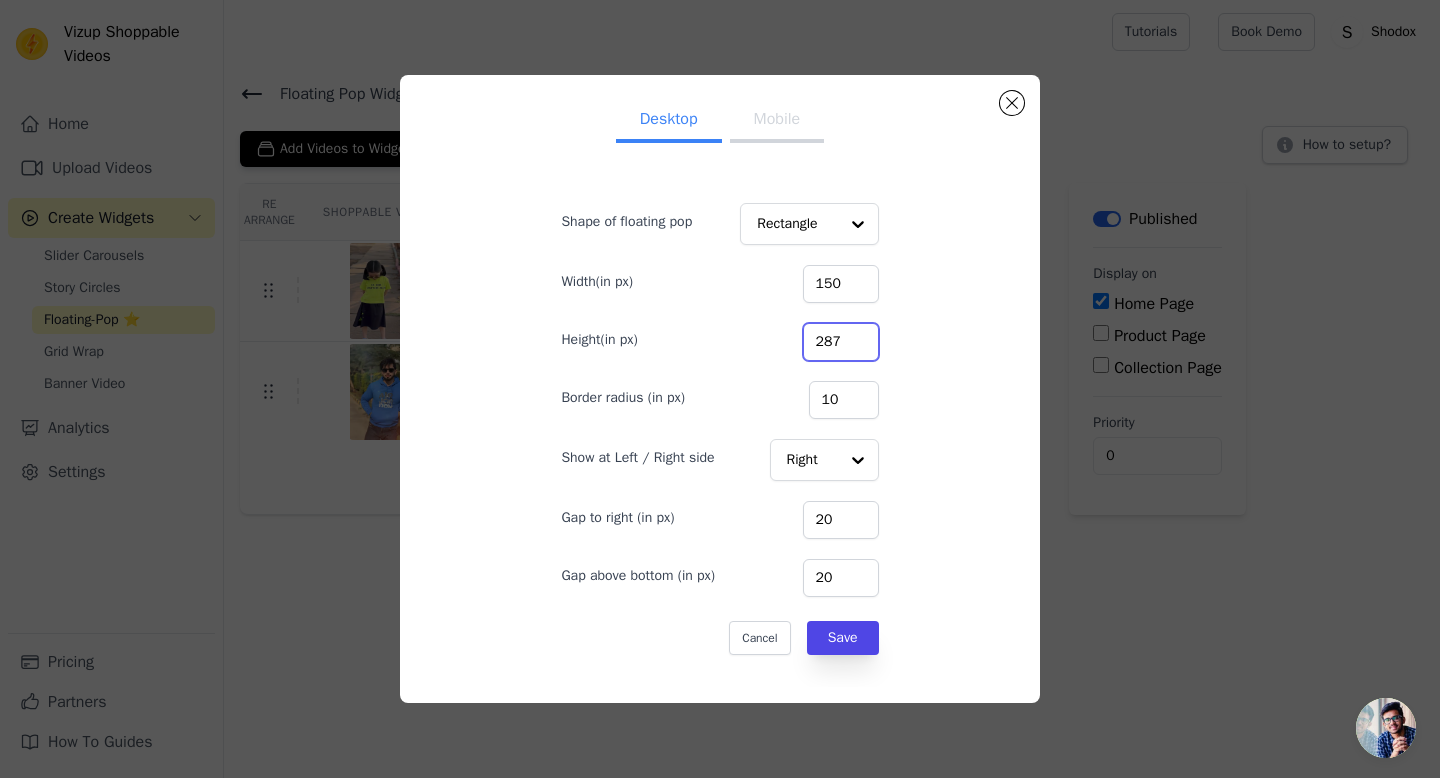 click on "287" at bounding box center (841, 342) 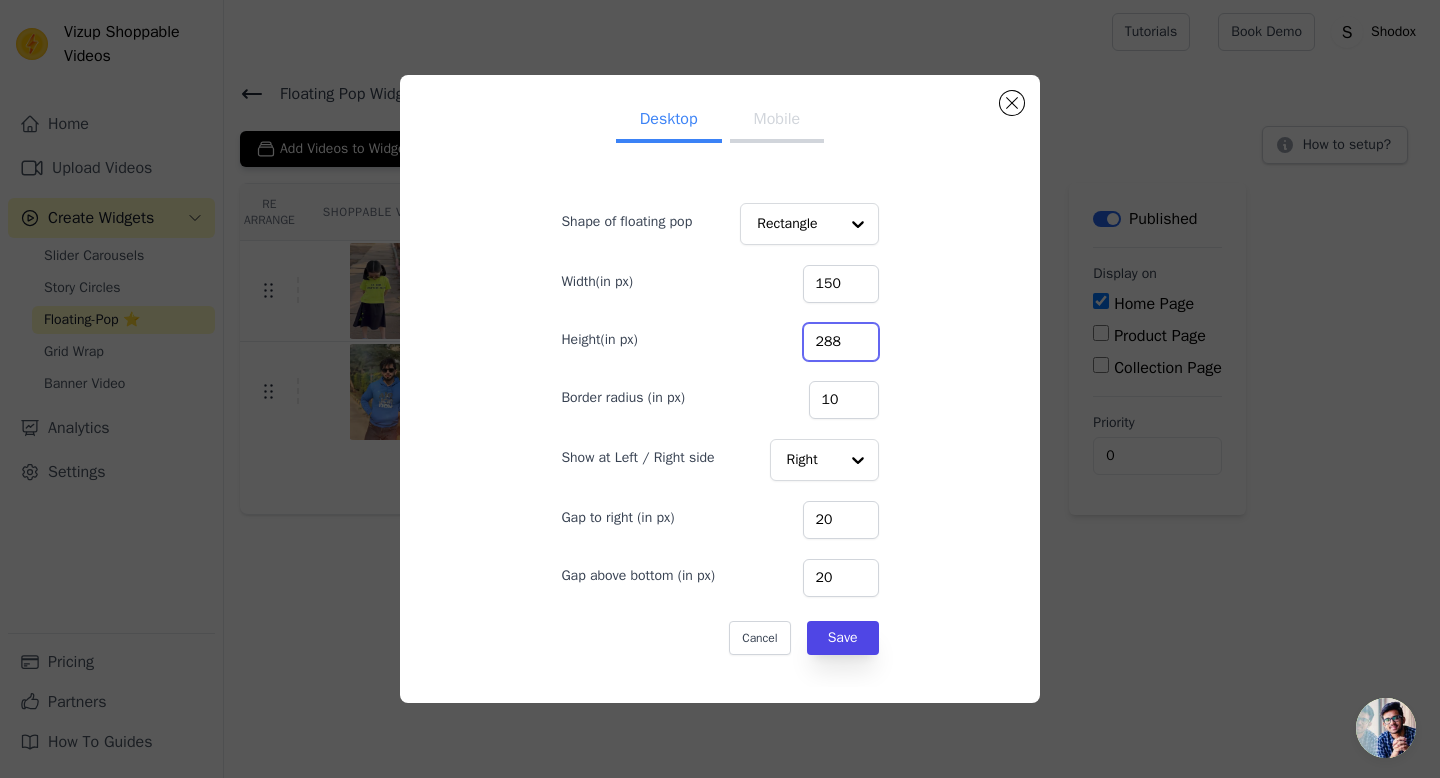 click on "288" at bounding box center (841, 342) 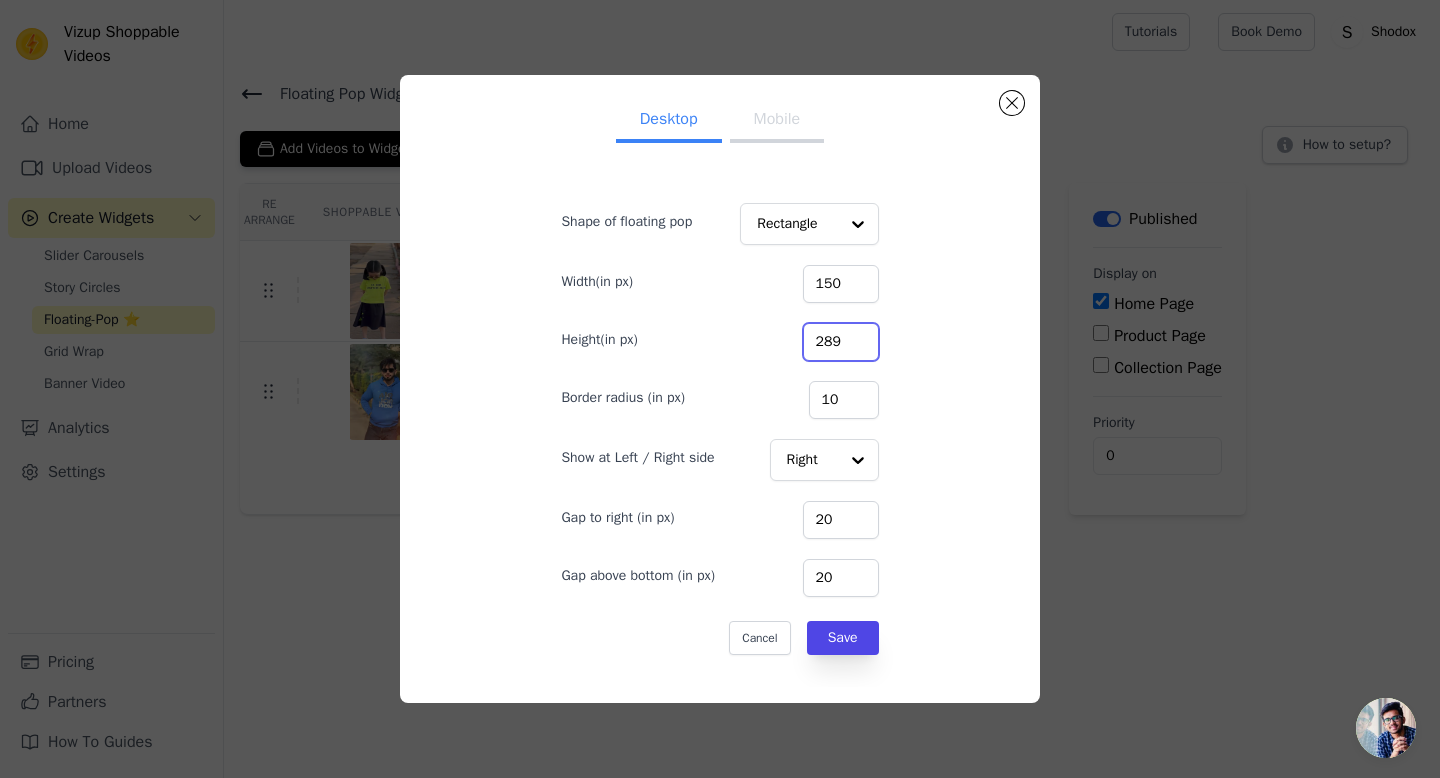 click on "289" at bounding box center [841, 342] 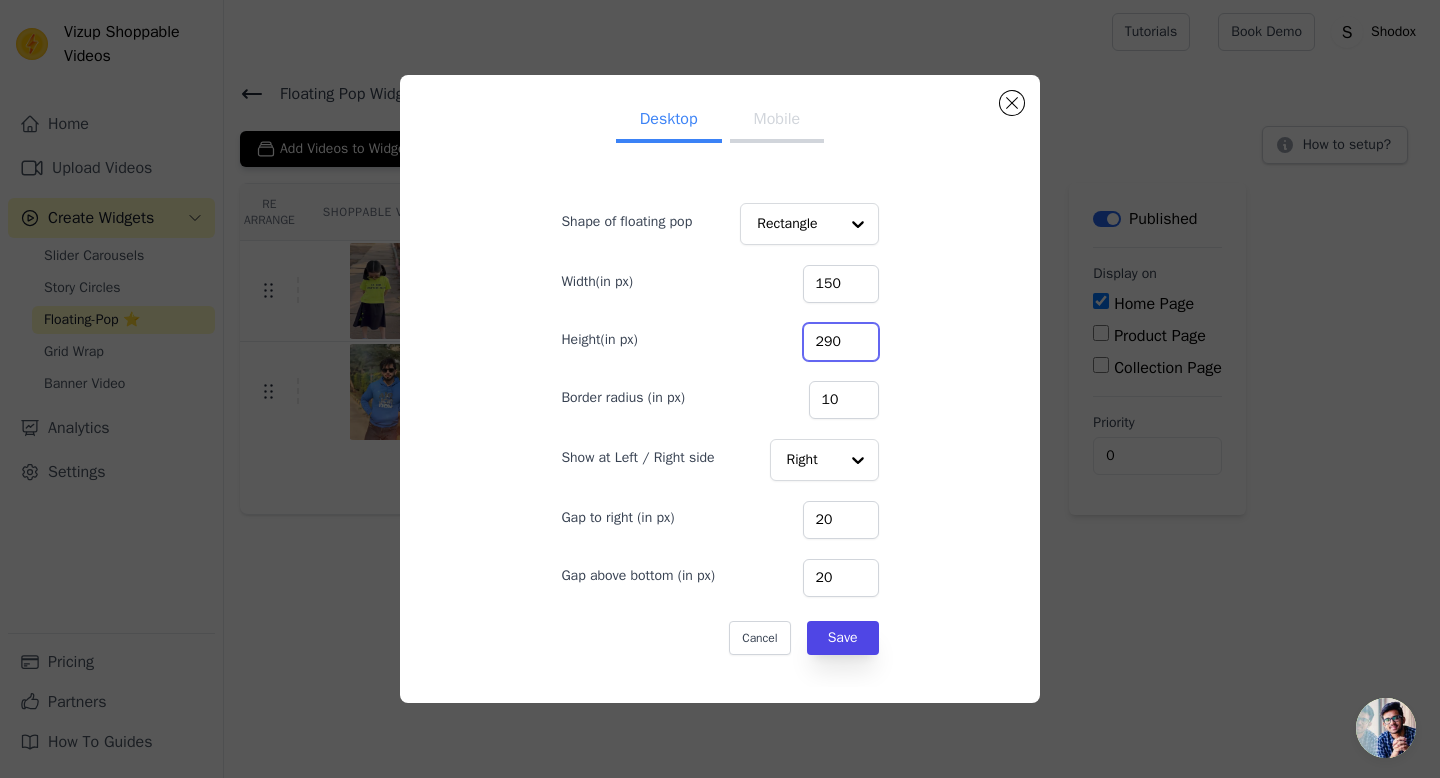 click on "290" at bounding box center [841, 342] 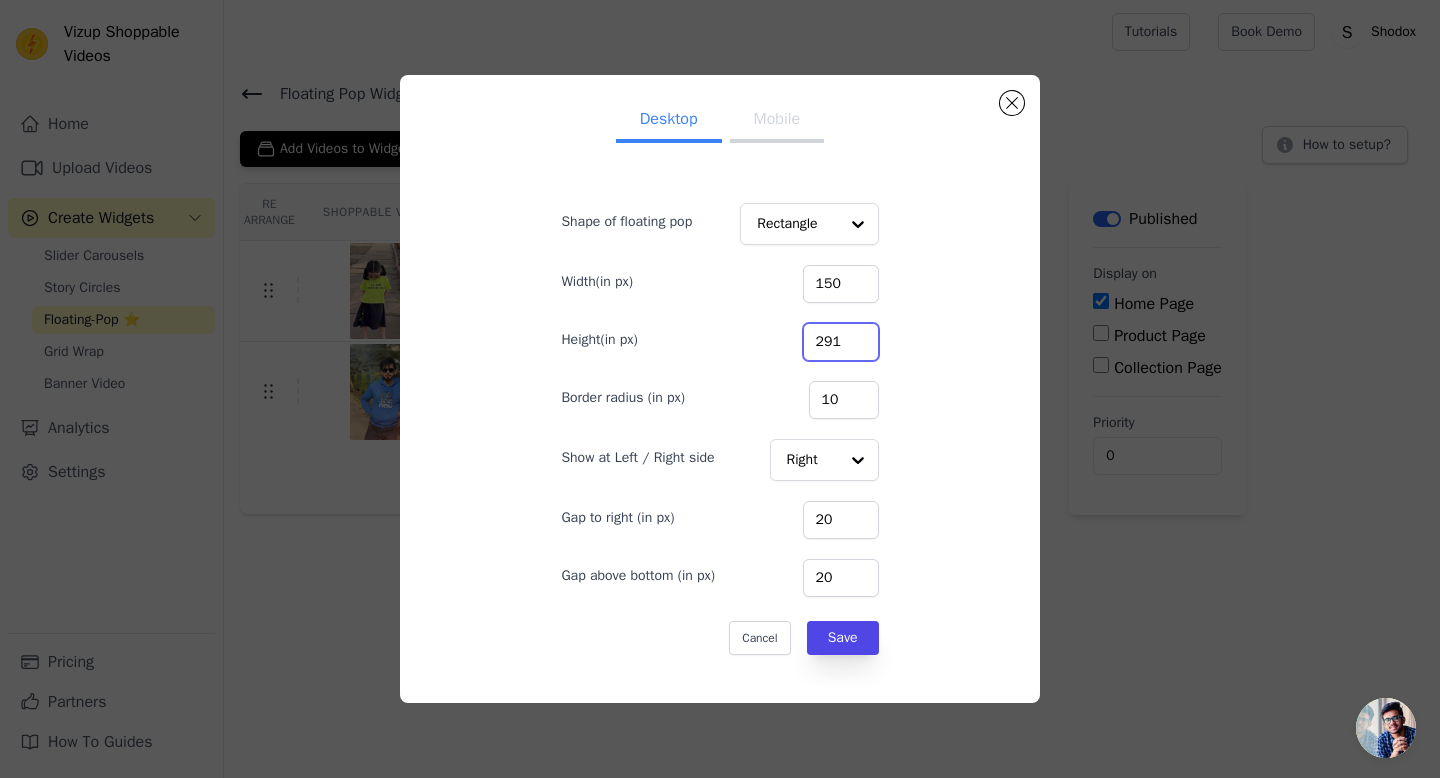 click on "291" at bounding box center [841, 342] 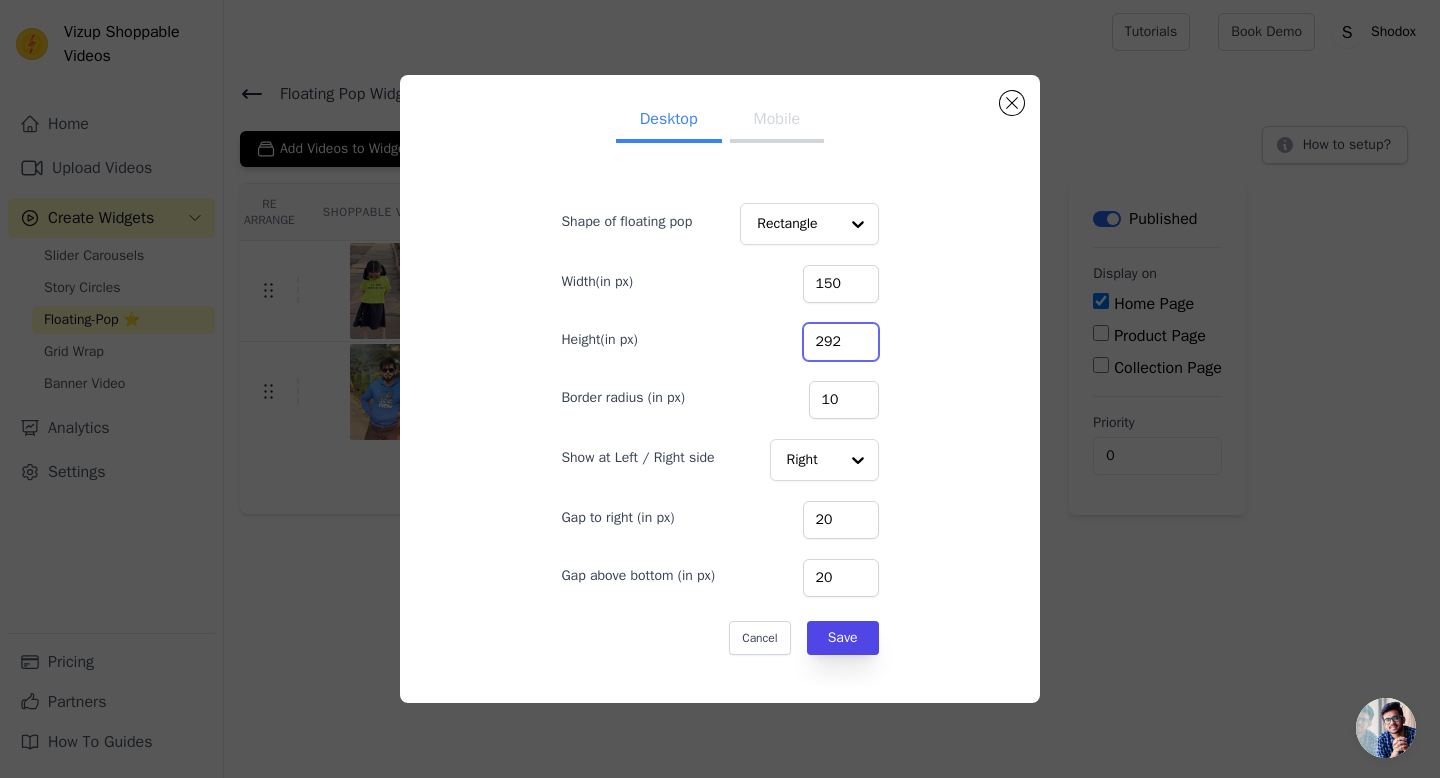 click on "292" at bounding box center [841, 342] 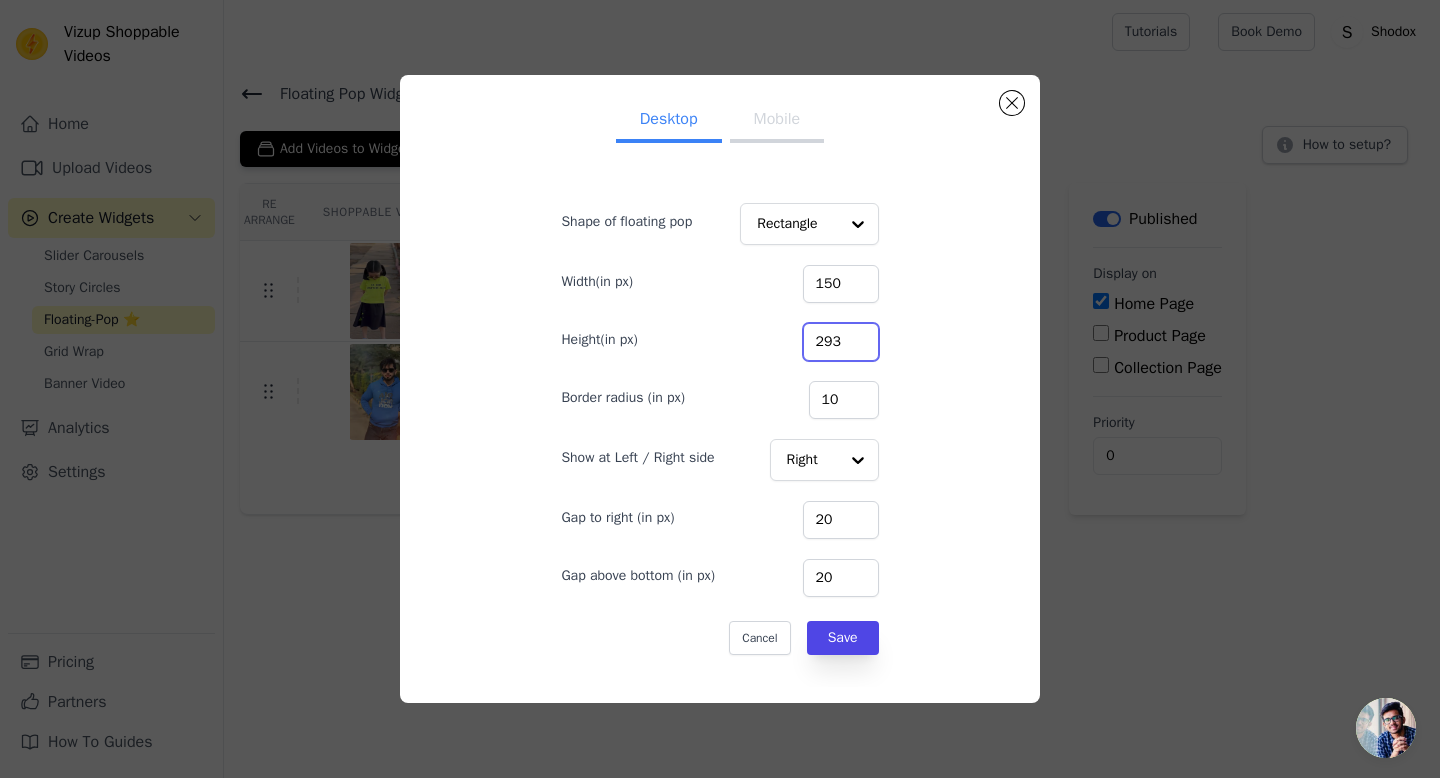 click on "293" at bounding box center [841, 342] 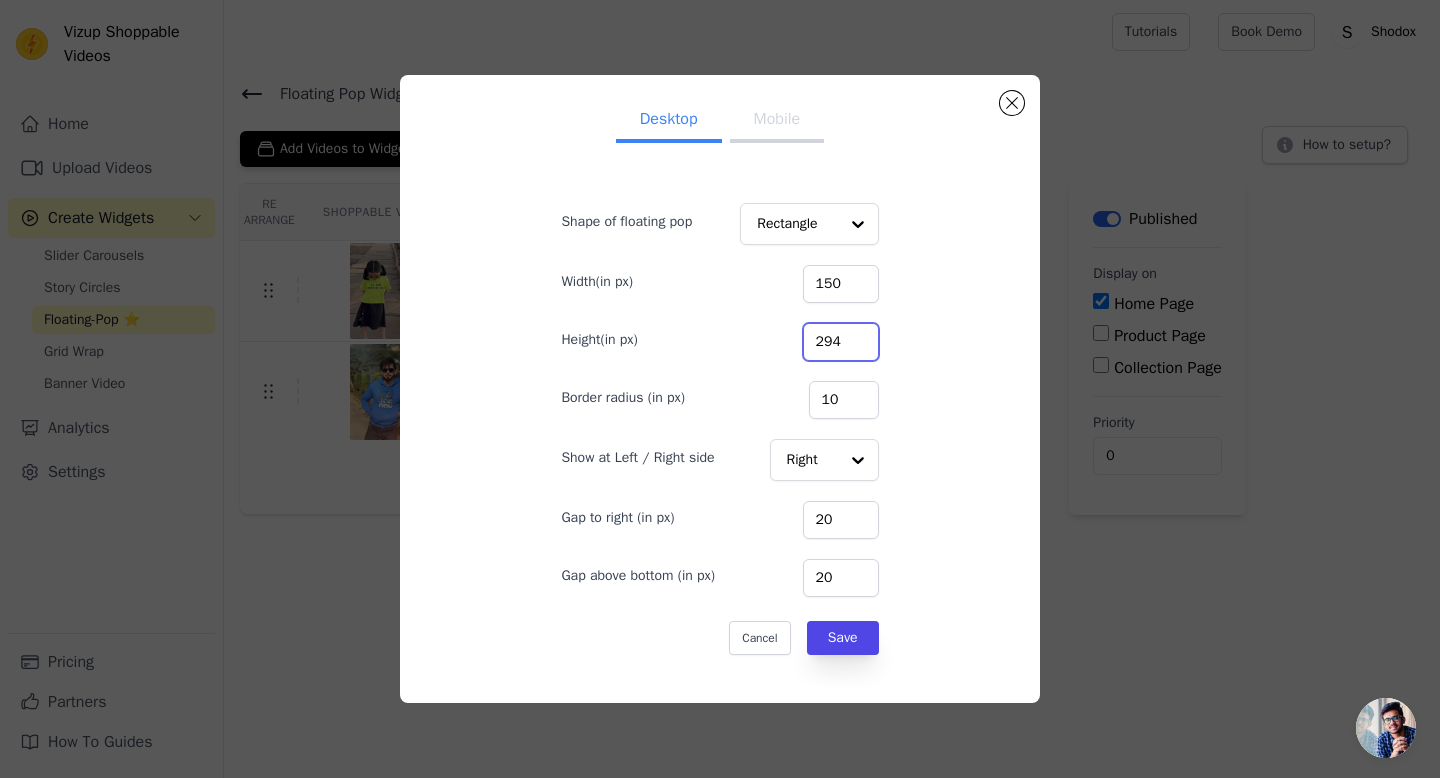 click on "294" at bounding box center (841, 342) 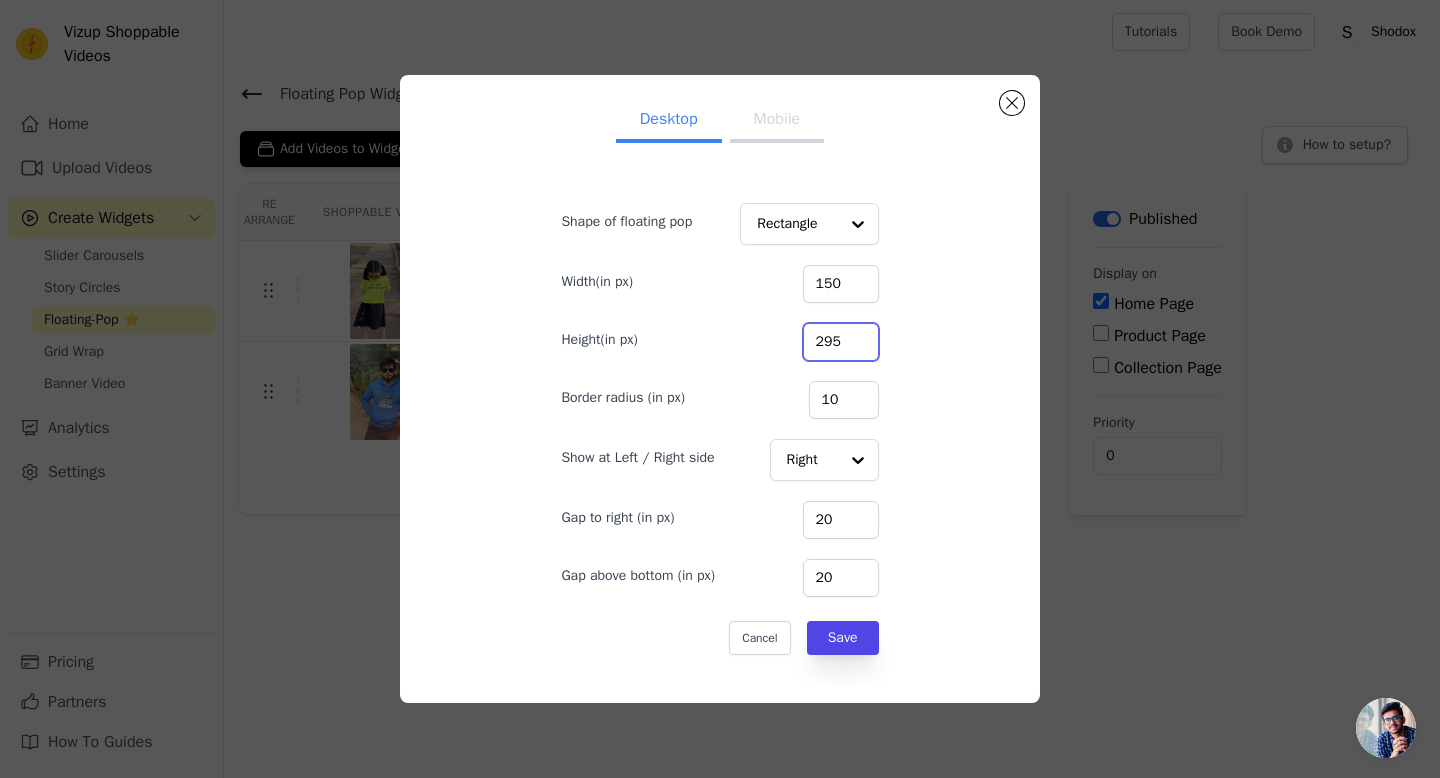 click on "295" at bounding box center (841, 342) 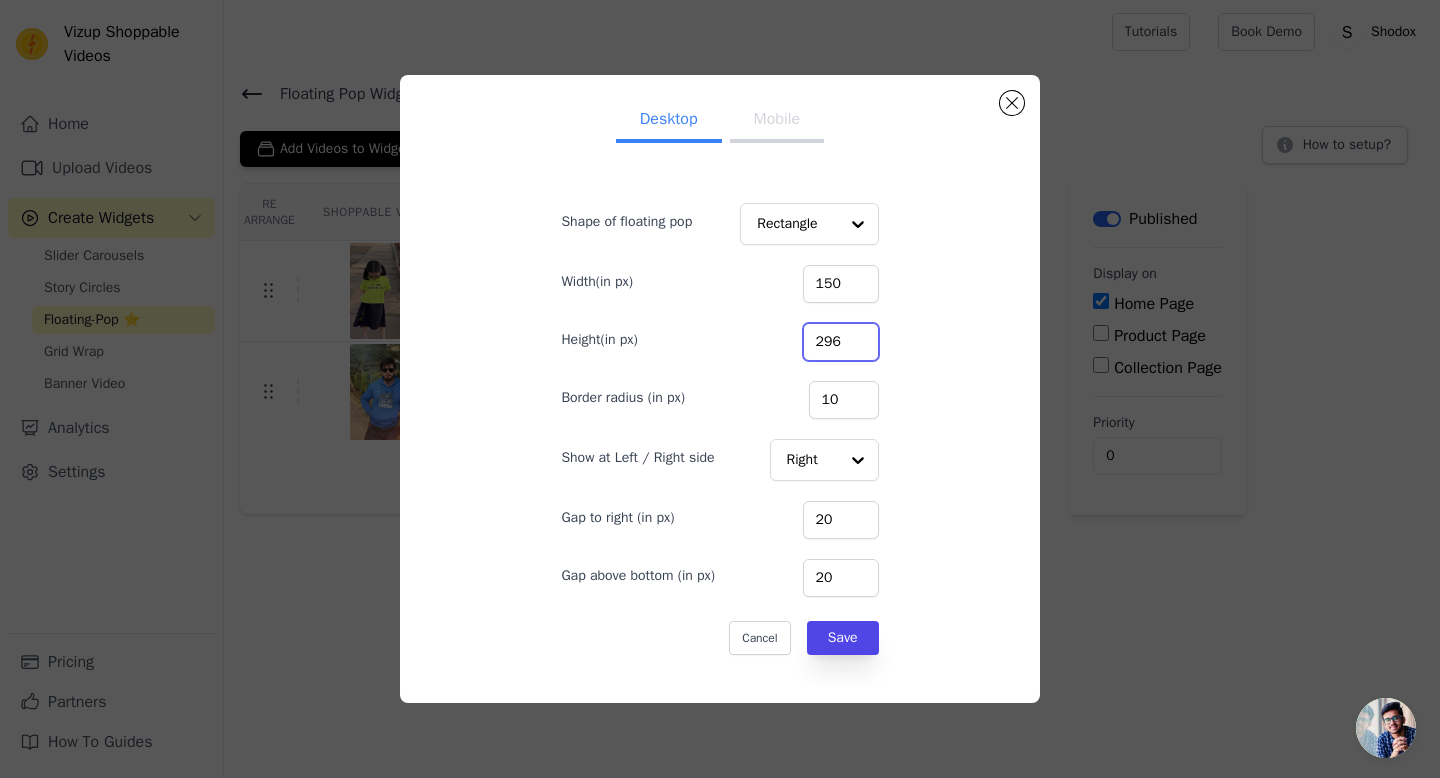 click on "296" at bounding box center (841, 342) 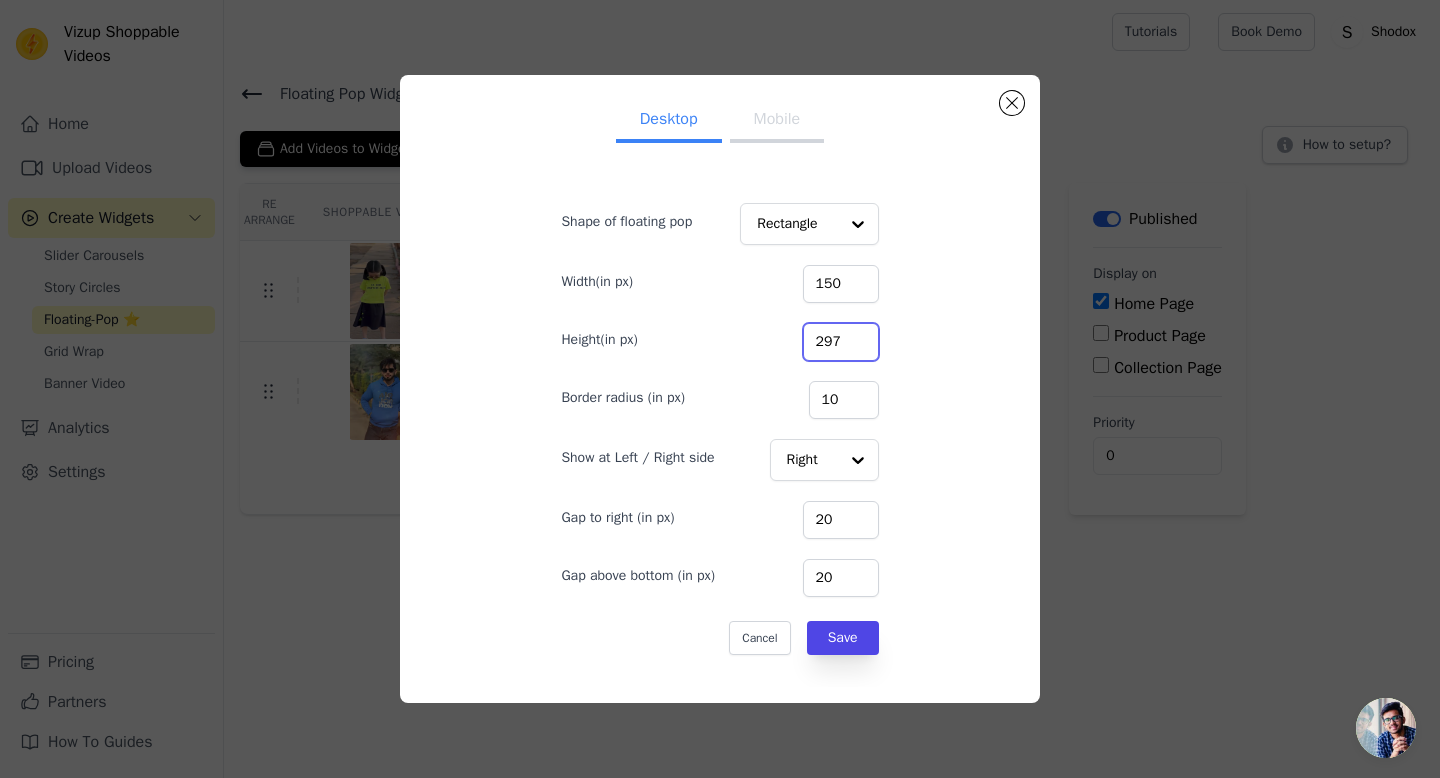 click on "297" at bounding box center [841, 342] 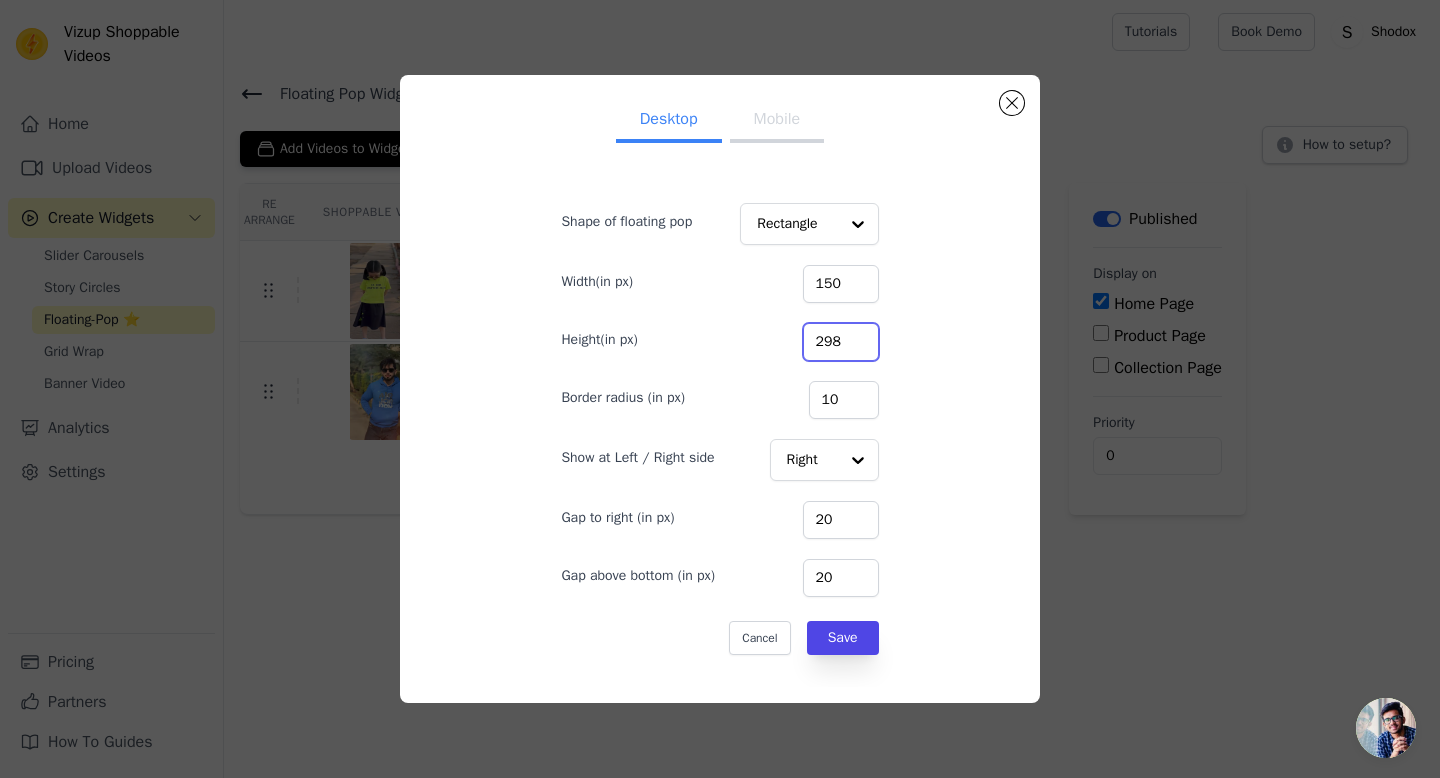 click on "298" at bounding box center [841, 342] 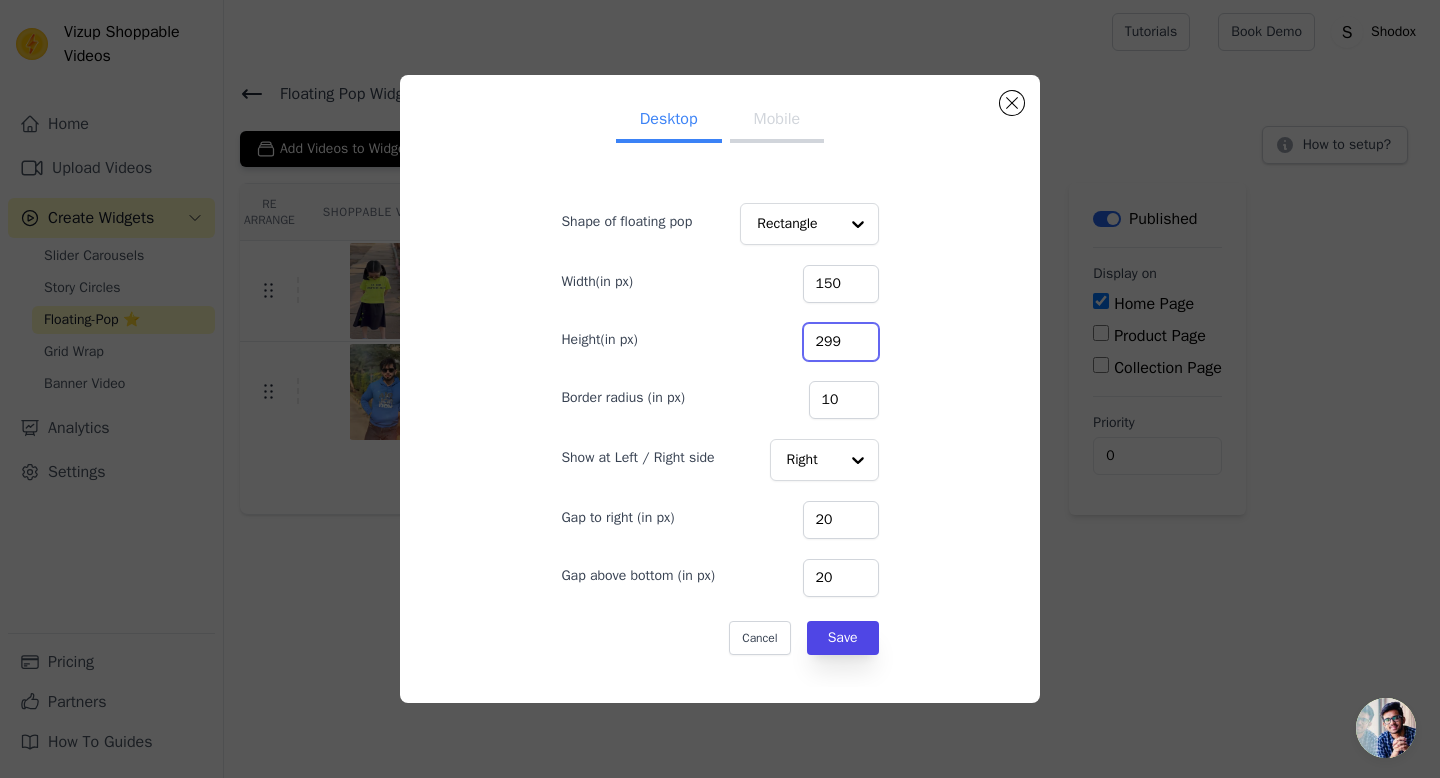 click on "299" at bounding box center [841, 342] 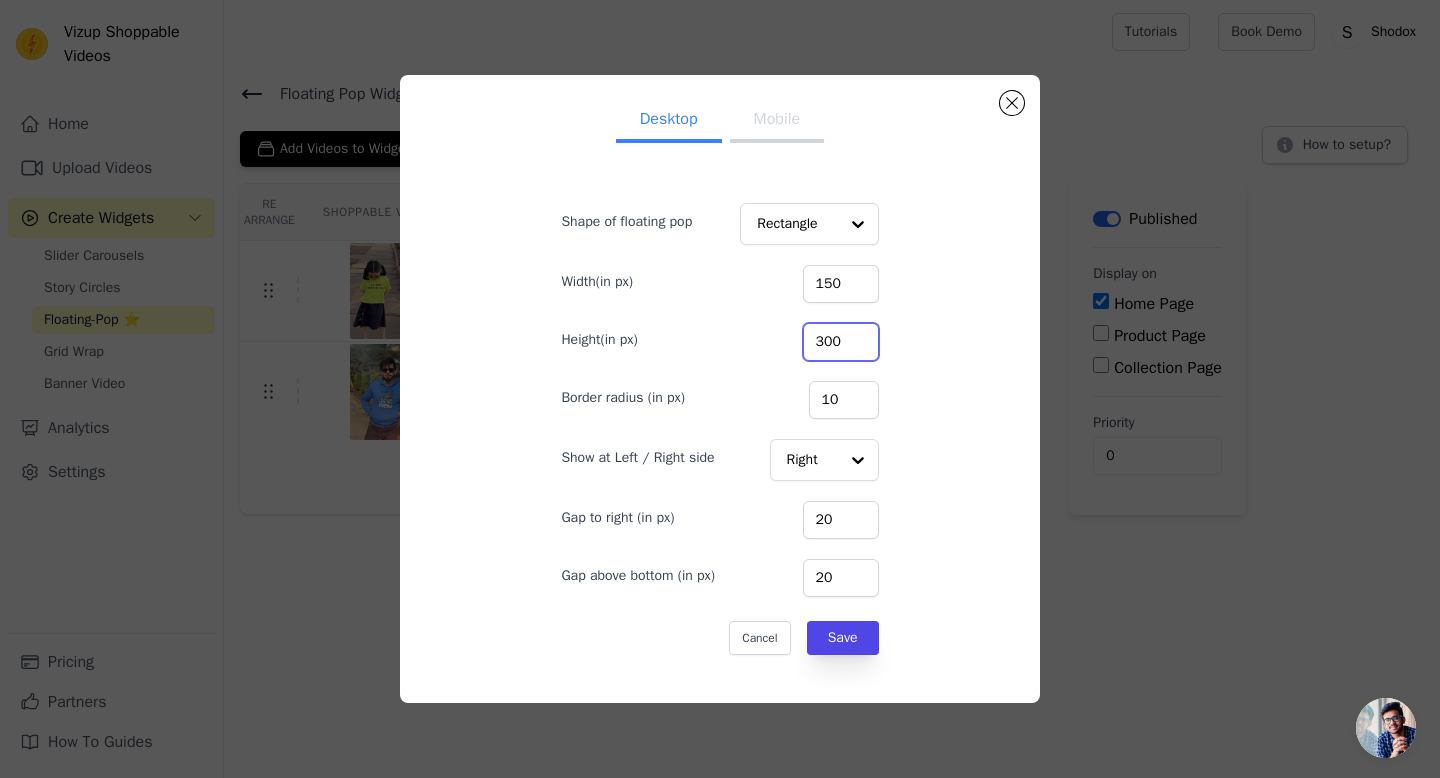 type on "300" 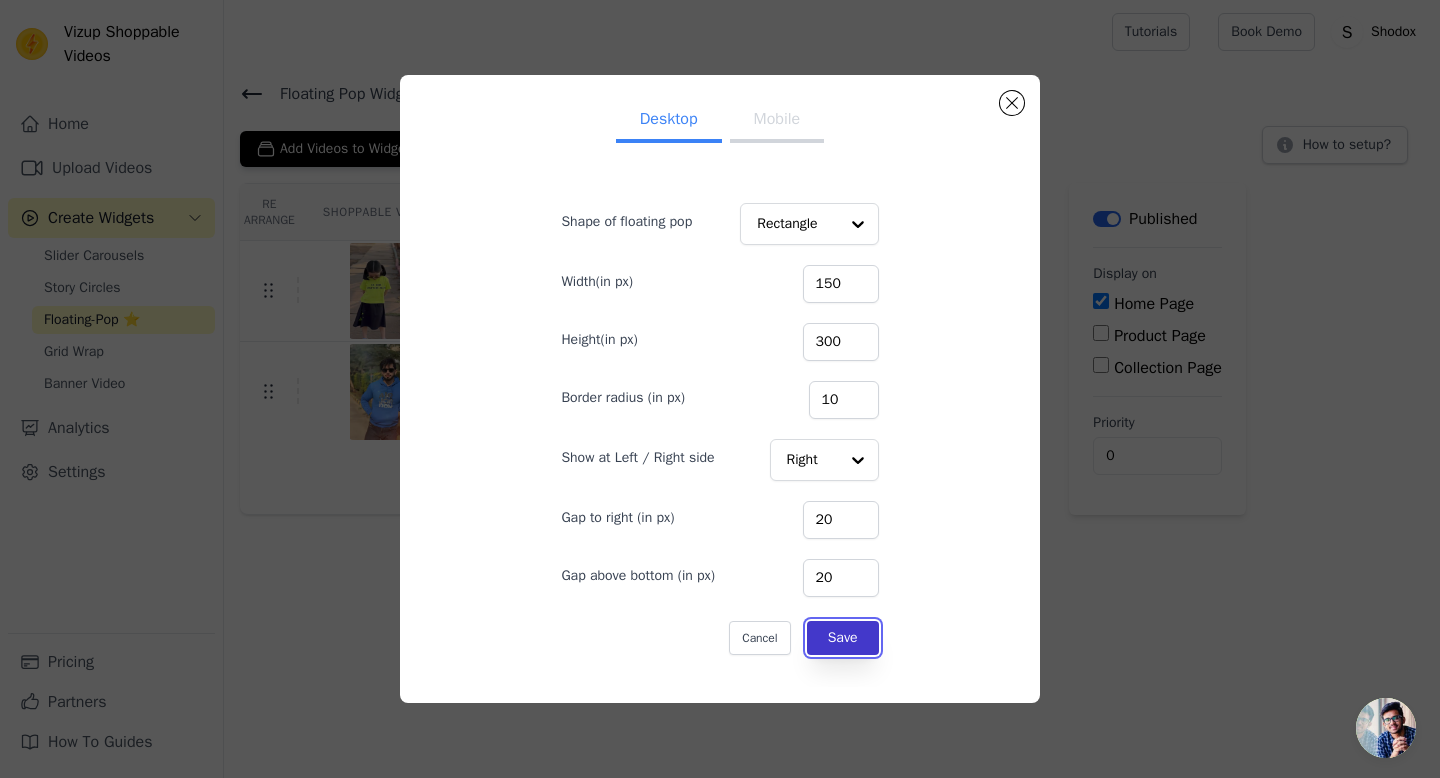 click on "Save" at bounding box center [843, 638] 